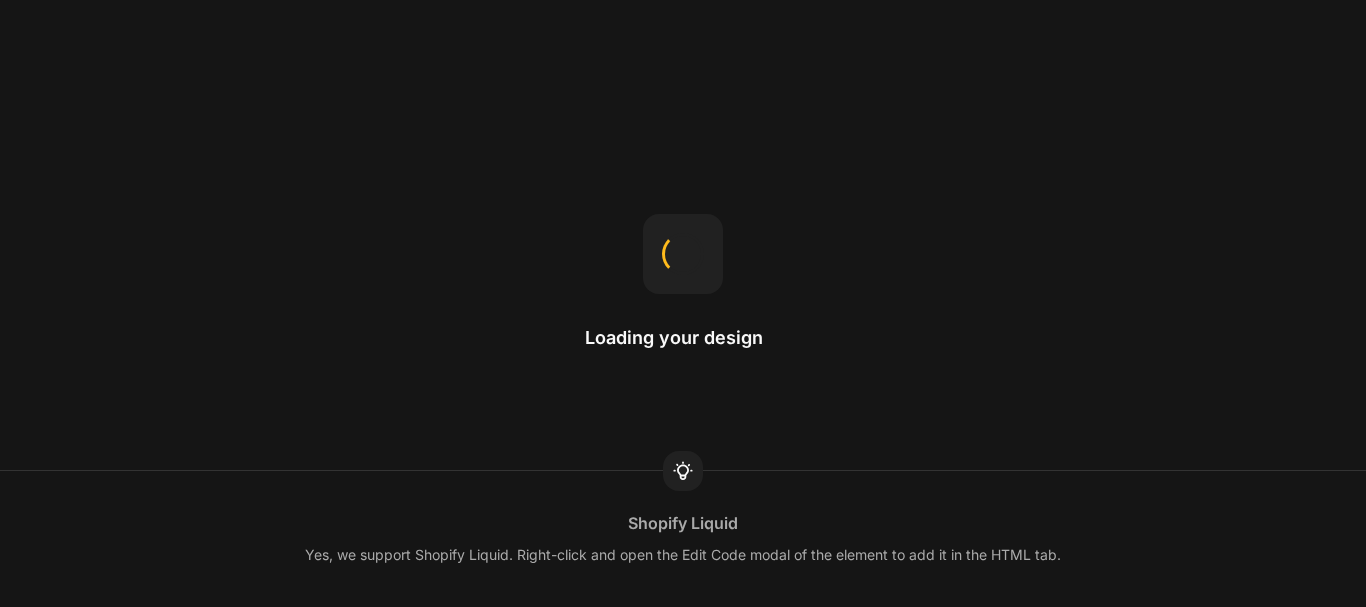 scroll, scrollTop: 0, scrollLeft: 0, axis: both 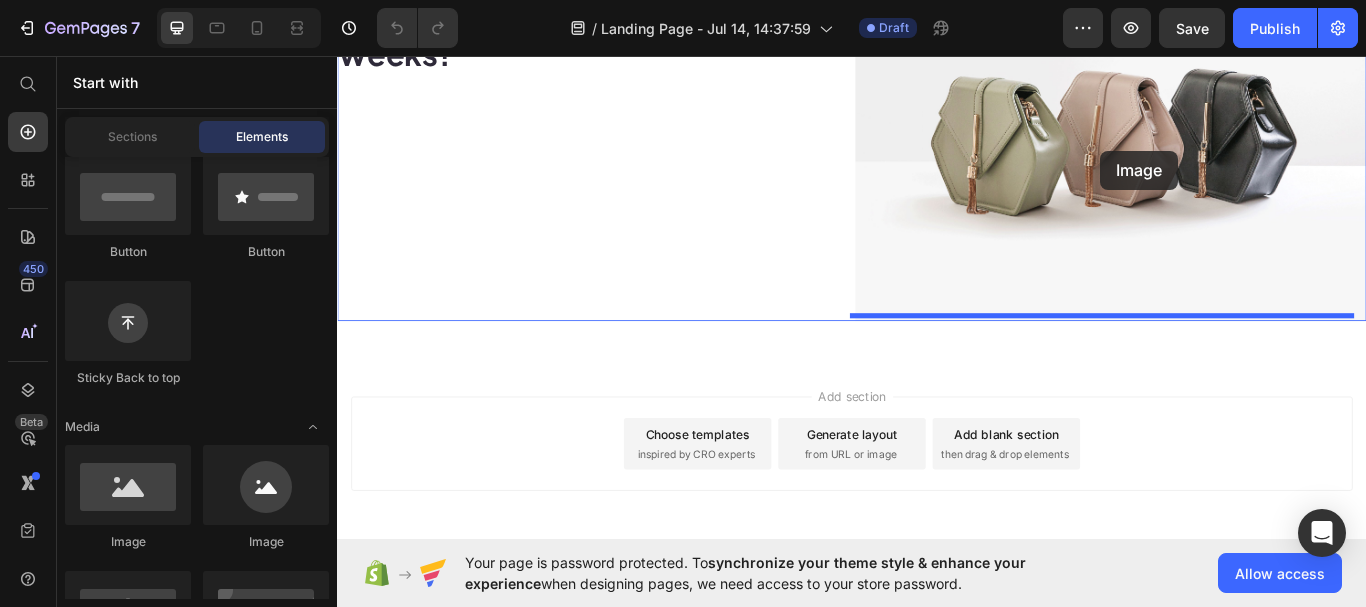 drag, startPoint x: 475, startPoint y: 564, endPoint x: 1227, endPoint y: 167, distance: 850.36053 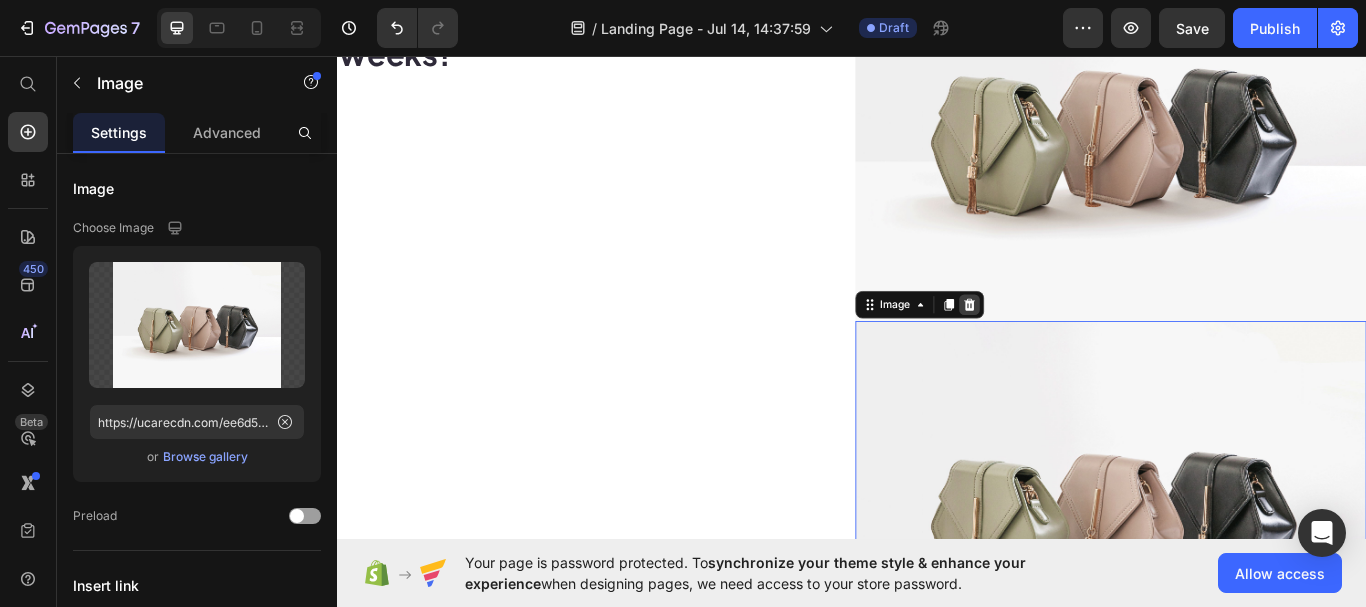 click 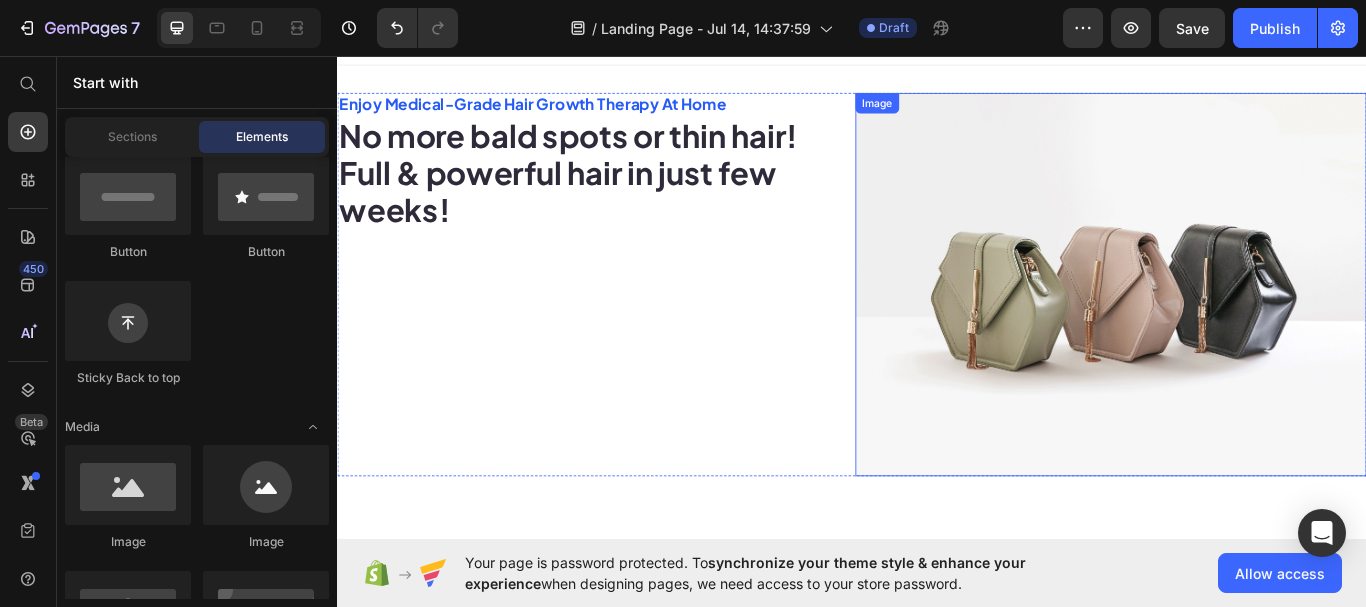 scroll, scrollTop: 0, scrollLeft: 0, axis: both 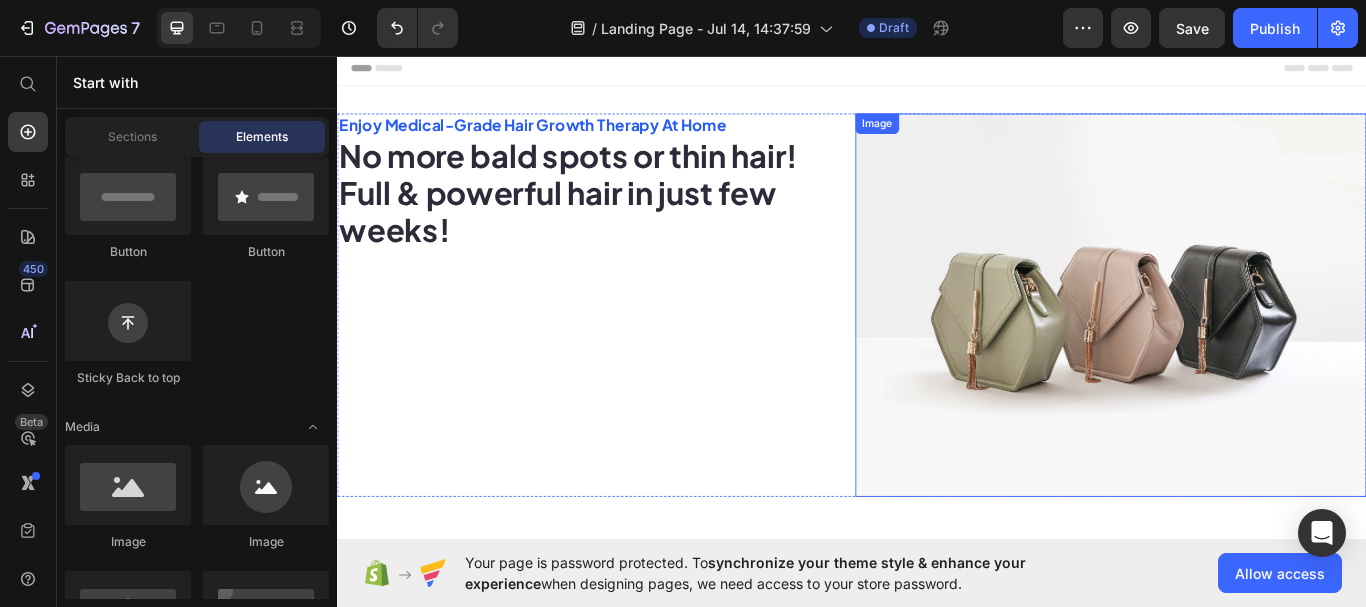 click at bounding box center [1239, 347] 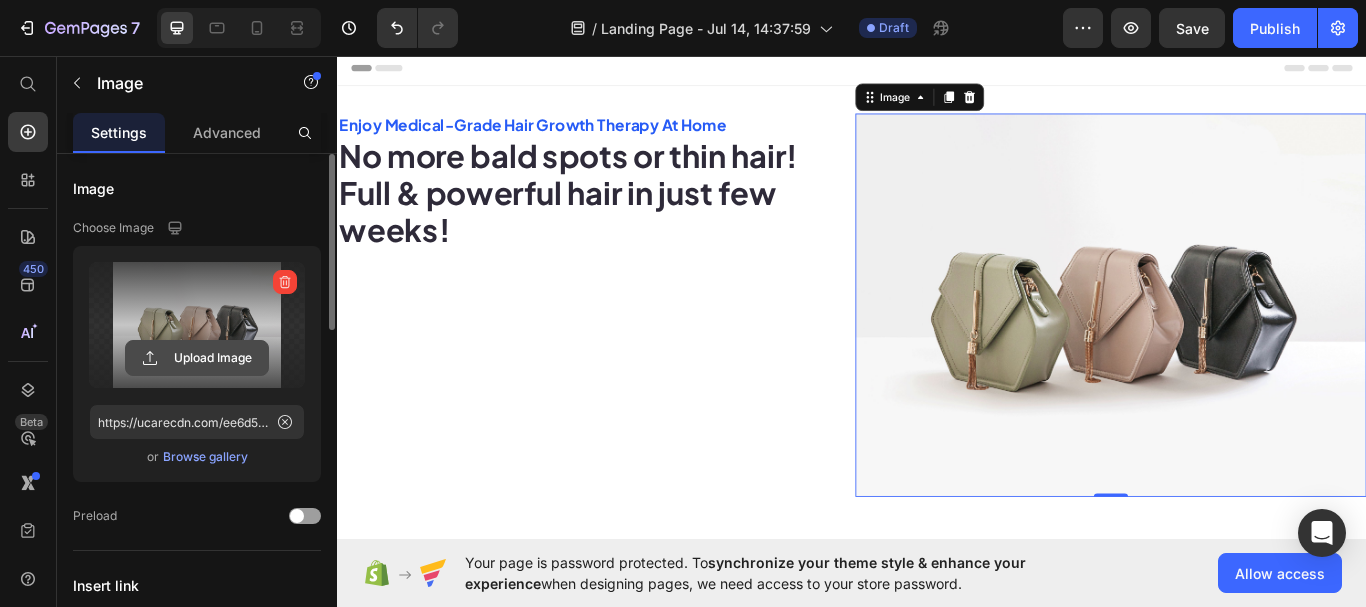 click 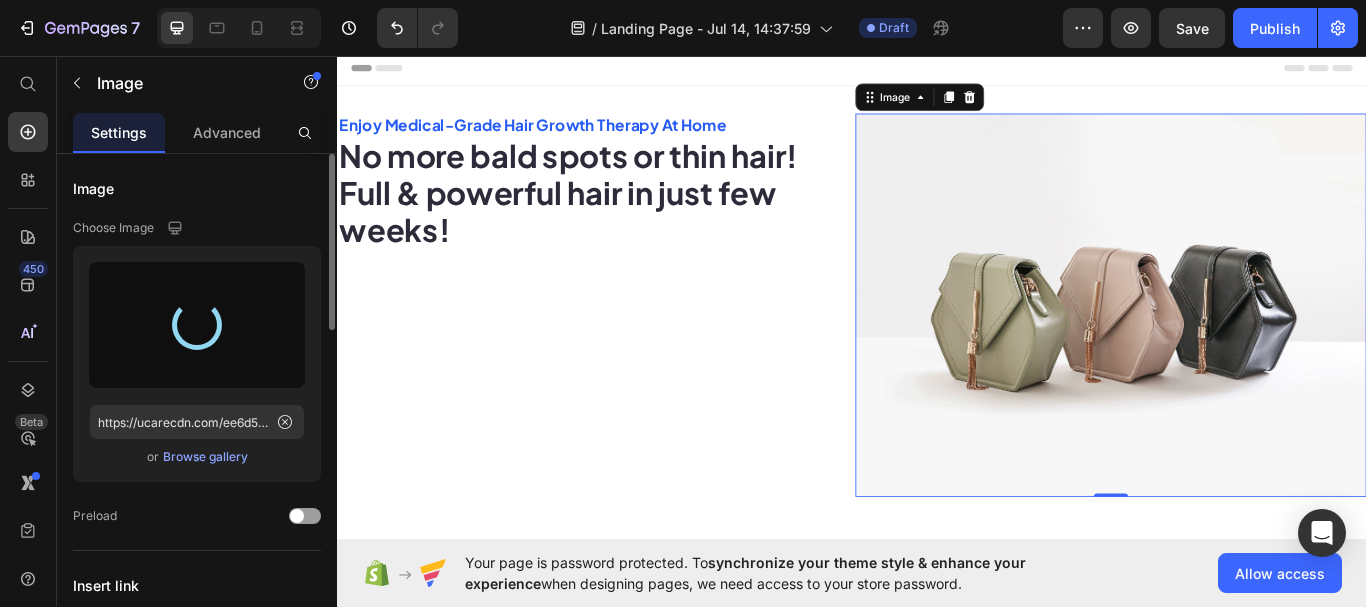 type on "https://cdn.shopify.com/s/files/1/0655/9118/1401/files/gempages_575365101767361362-85a9498a-257c-4e22-bd3c-38a83c665096.gif" 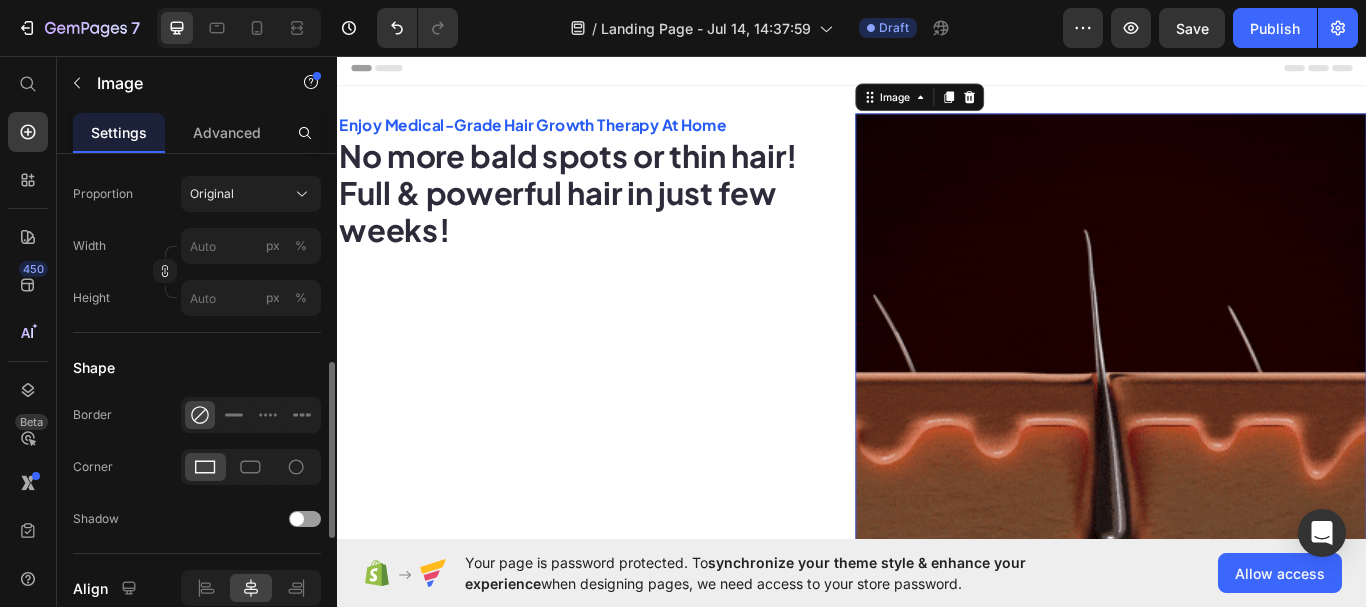 scroll, scrollTop: 700, scrollLeft: 0, axis: vertical 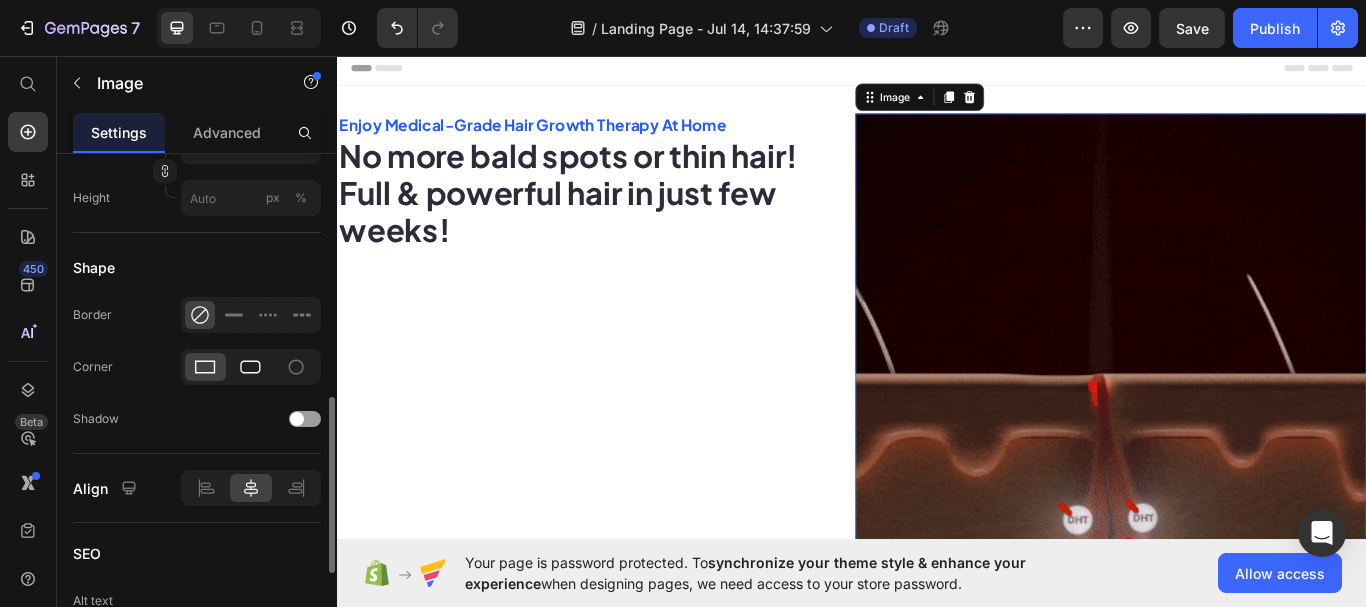 click 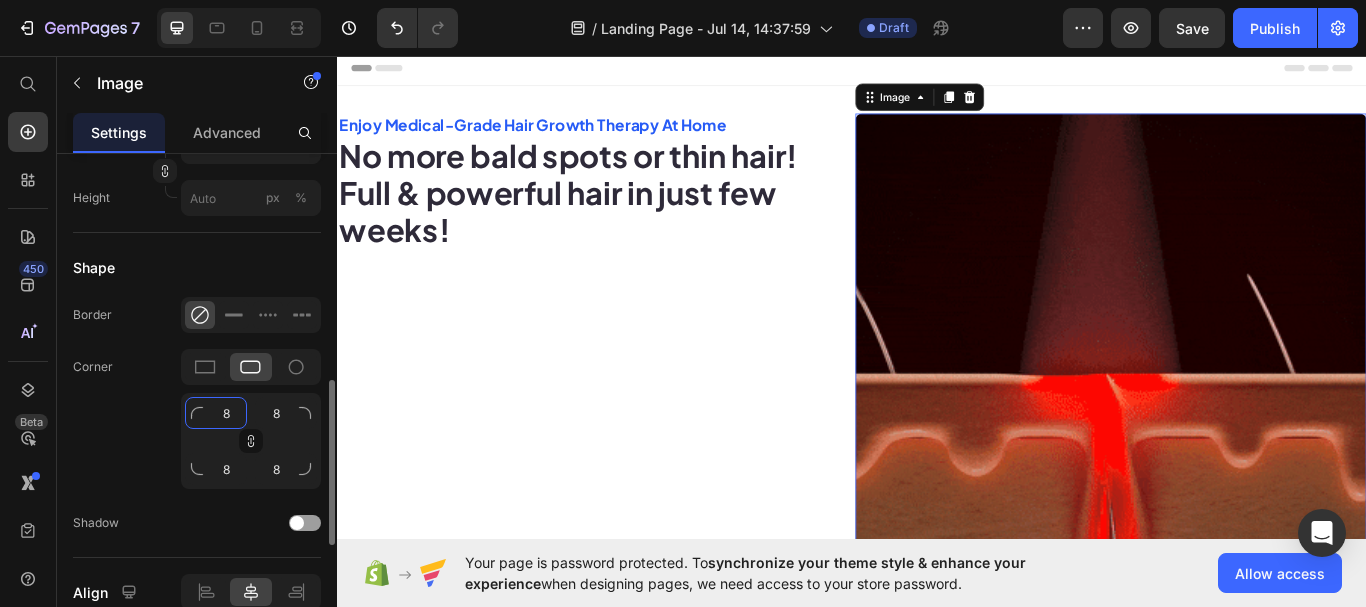 click on "8" 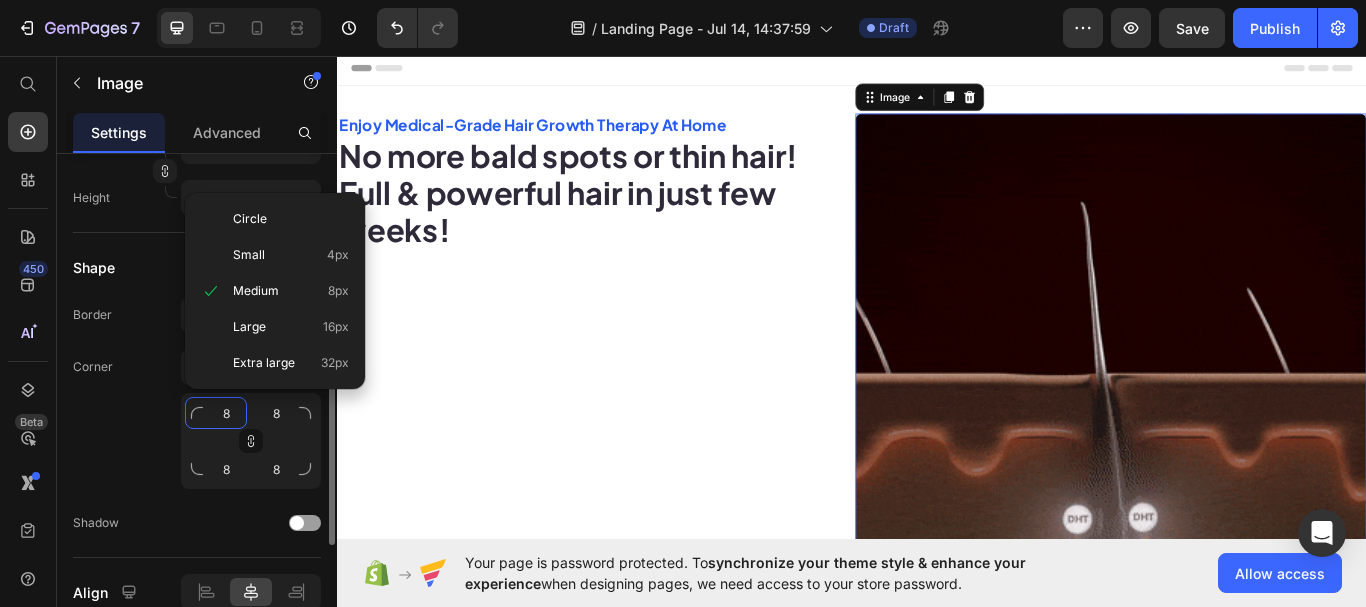 type on "1" 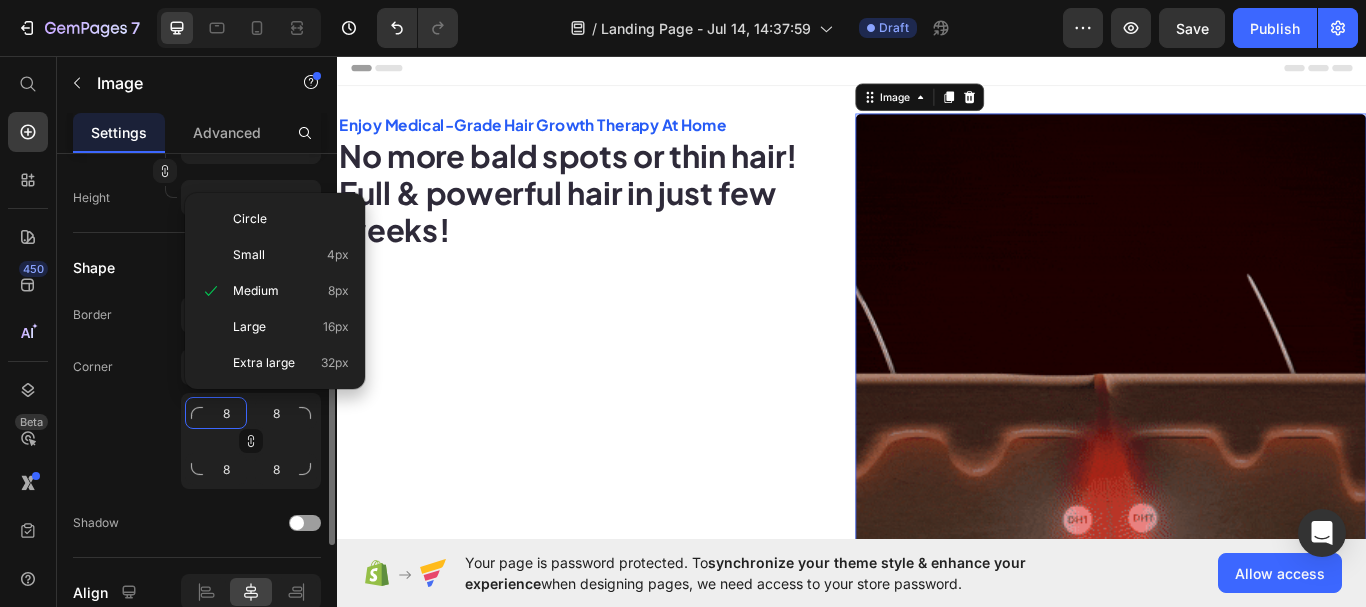 type on "1" 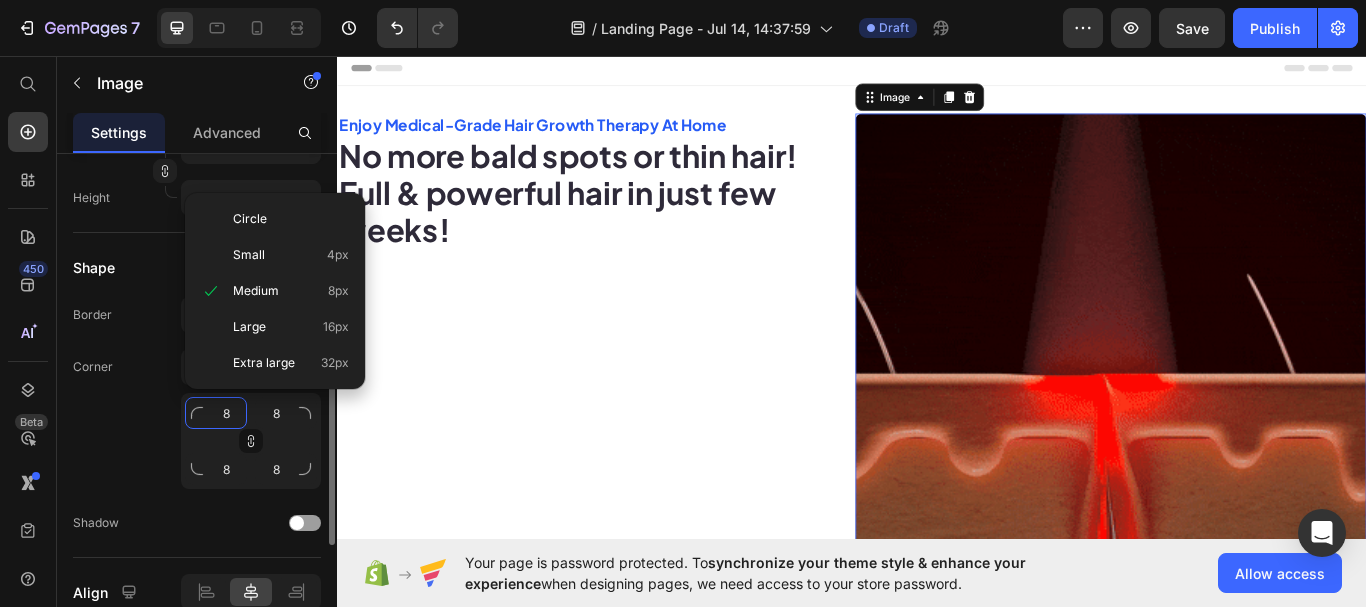 type on "1" 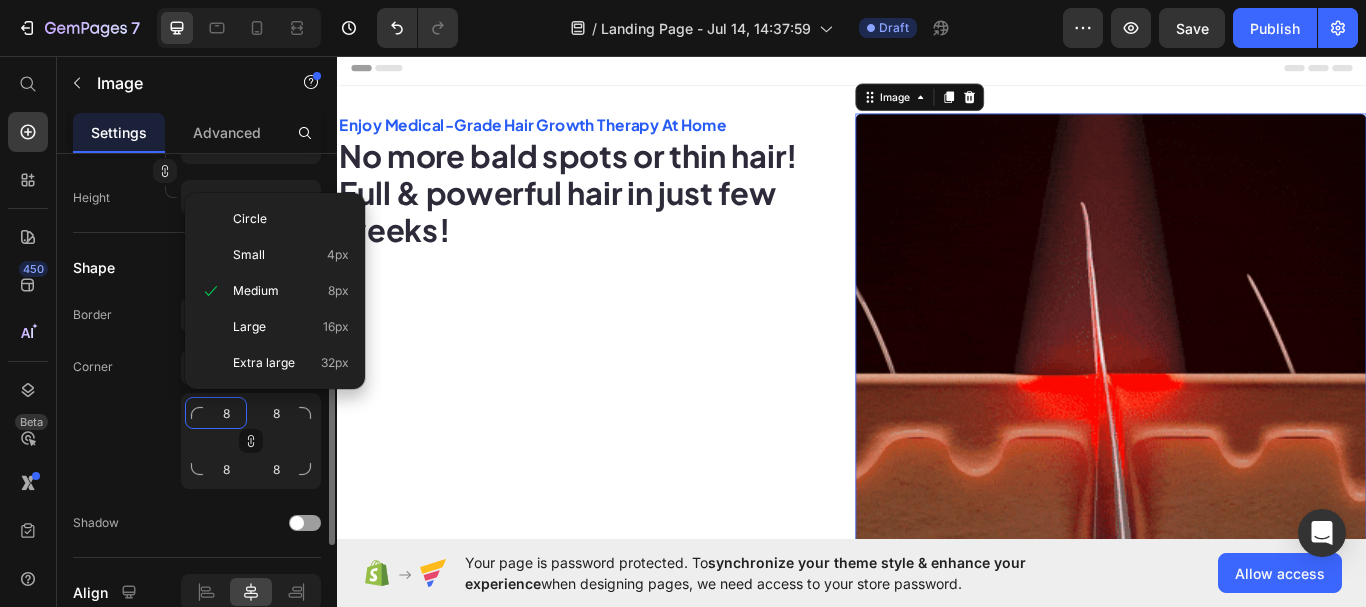 type on "1" 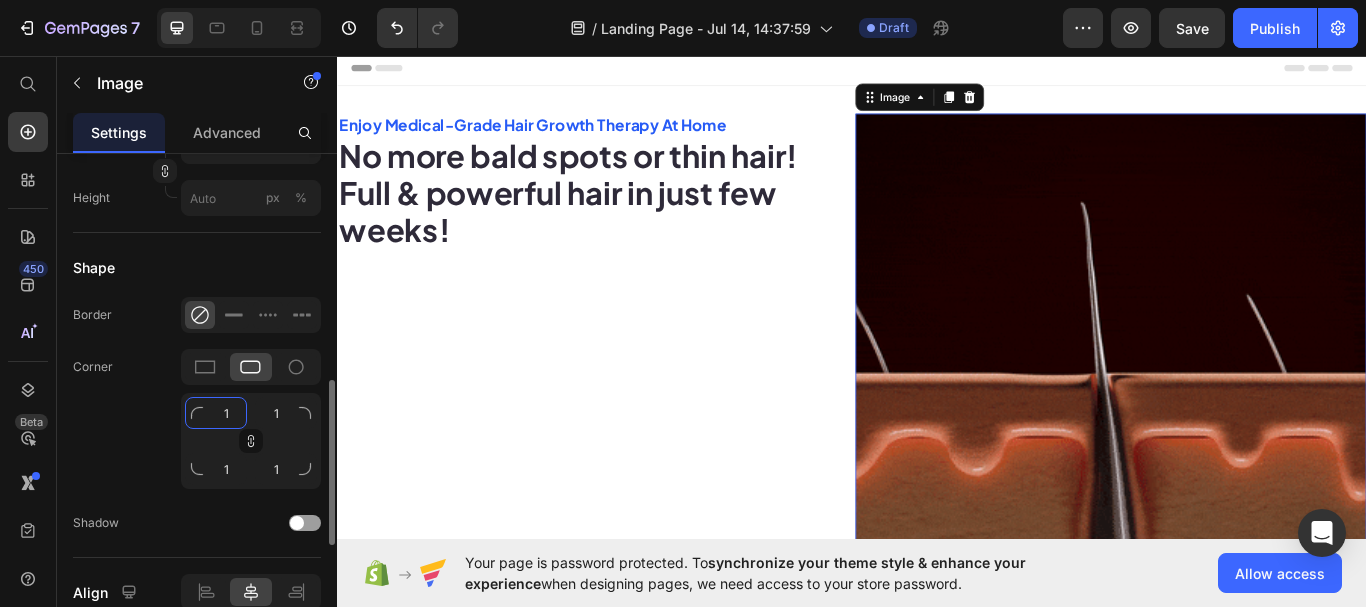 type on "15" 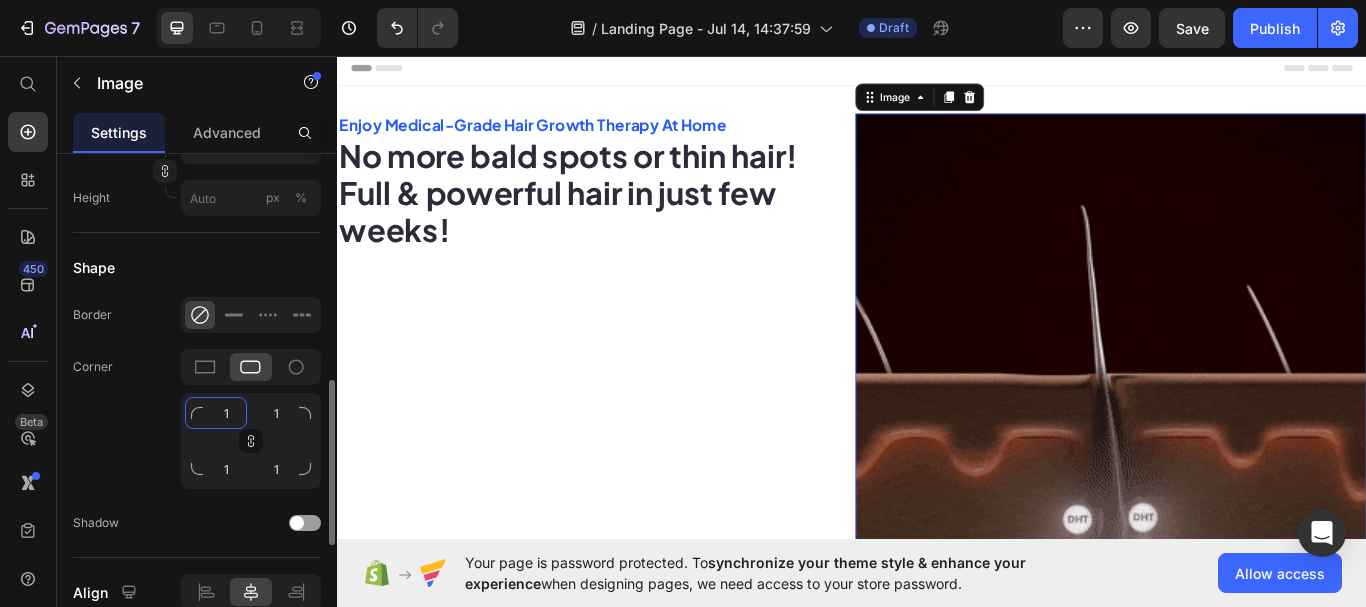 type on "15" 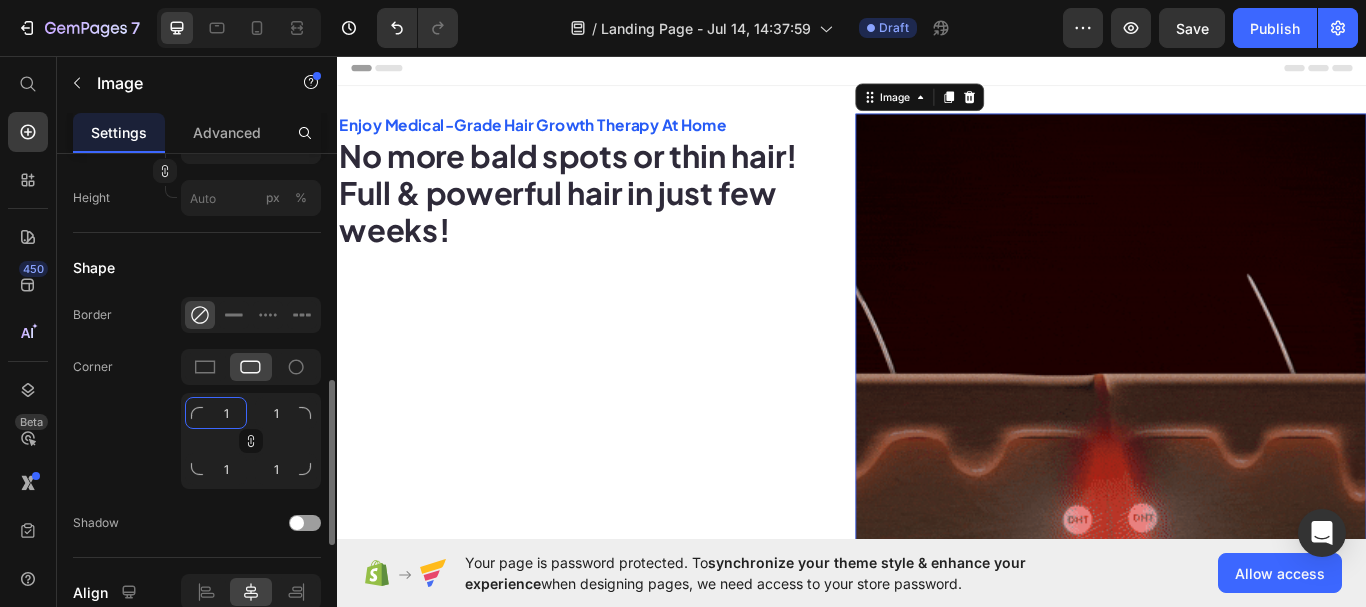 type on "15" 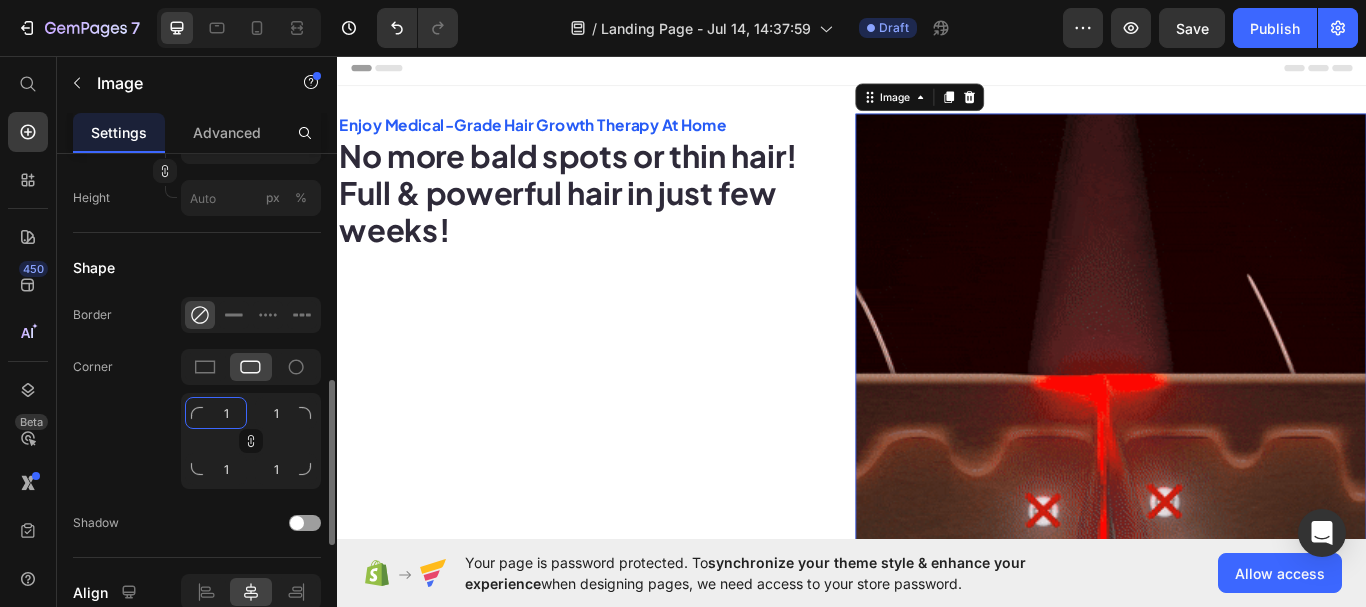 type on "15" 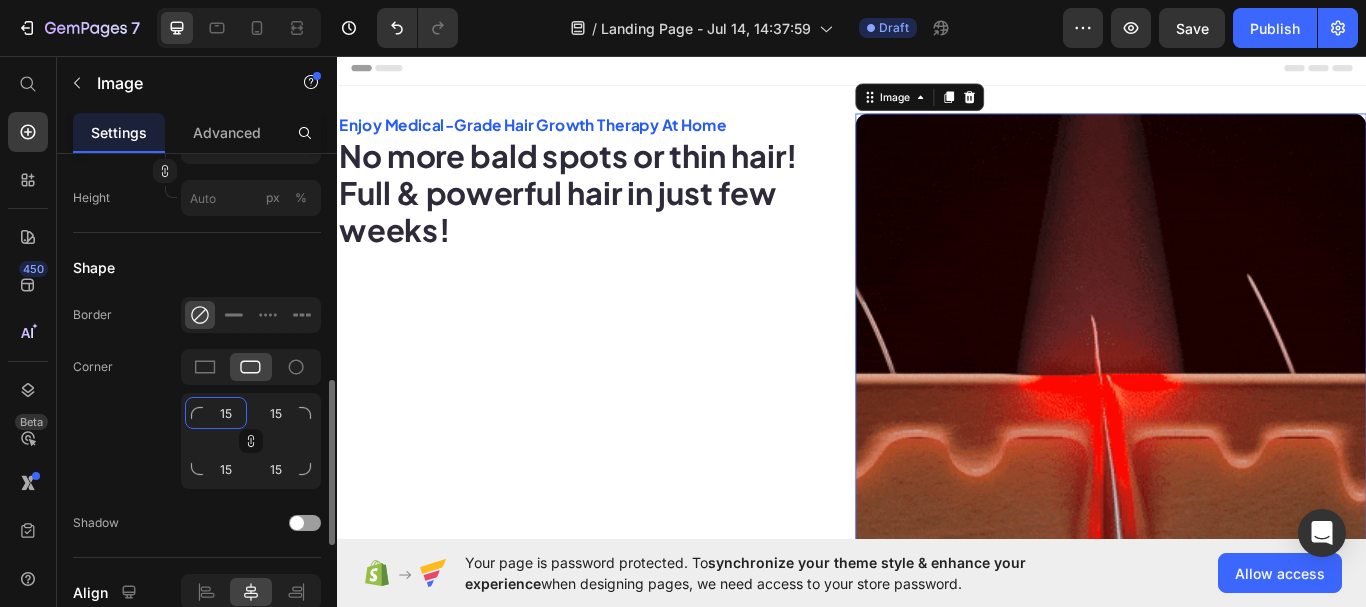 type on "15" 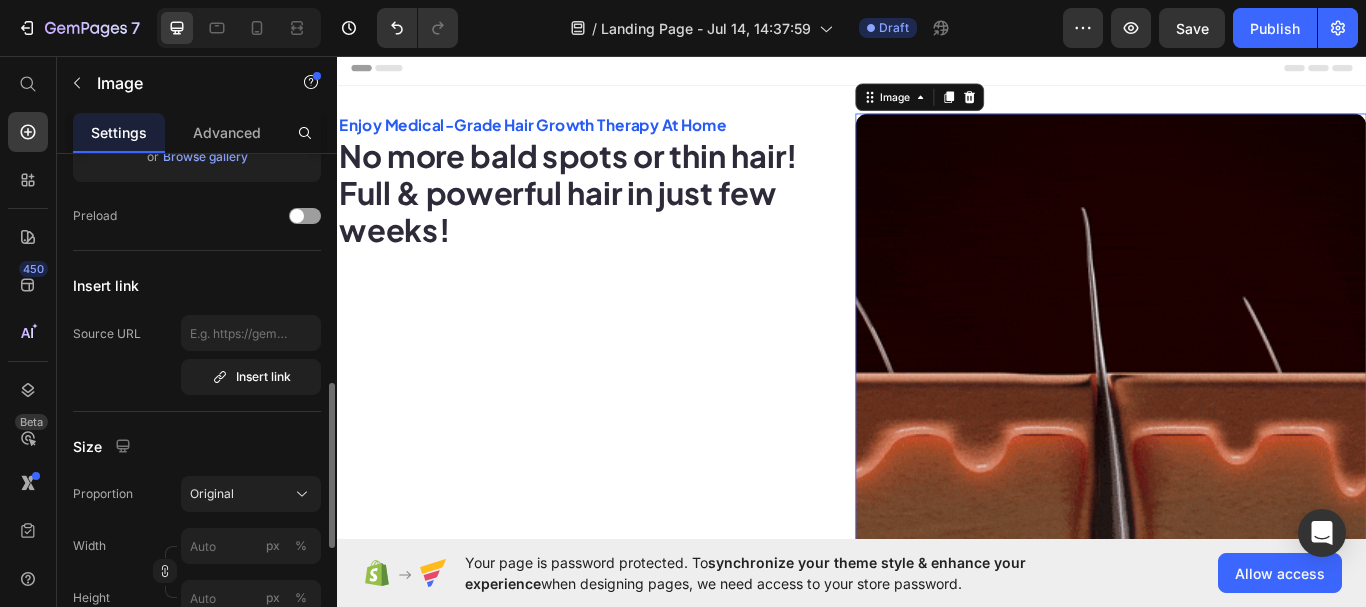scroll, scrollTop: 400, scrollLeft: 0, axis: vertical 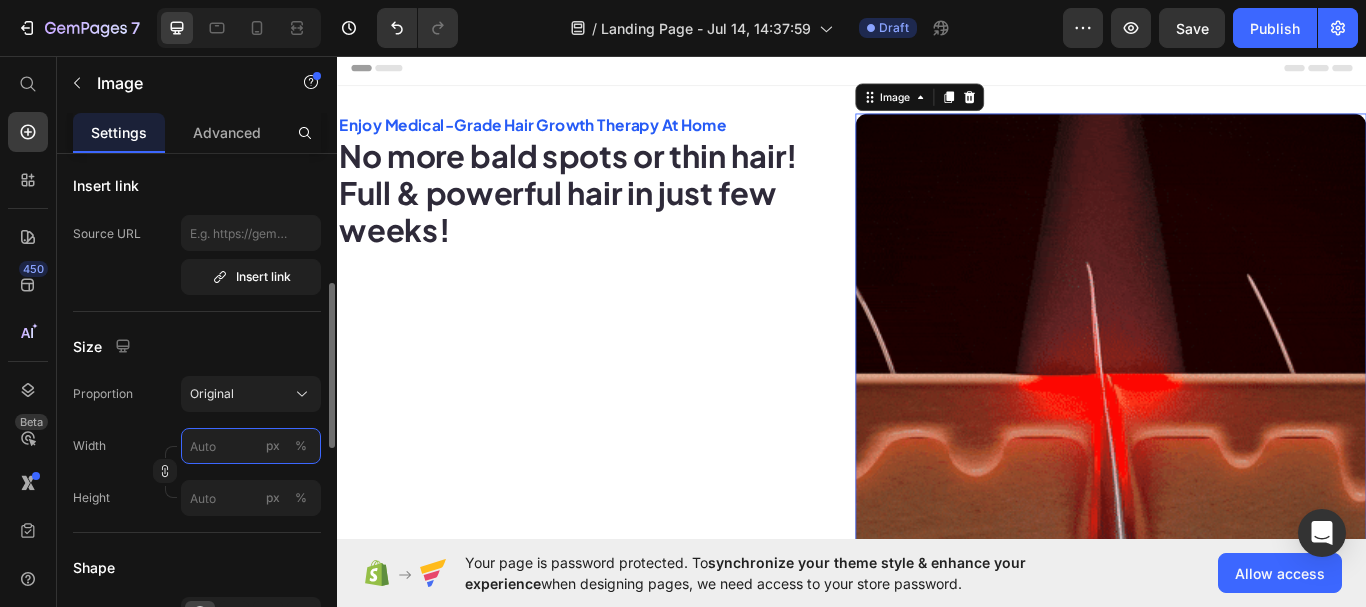 click on "px %" at bounding box center (251, 446) 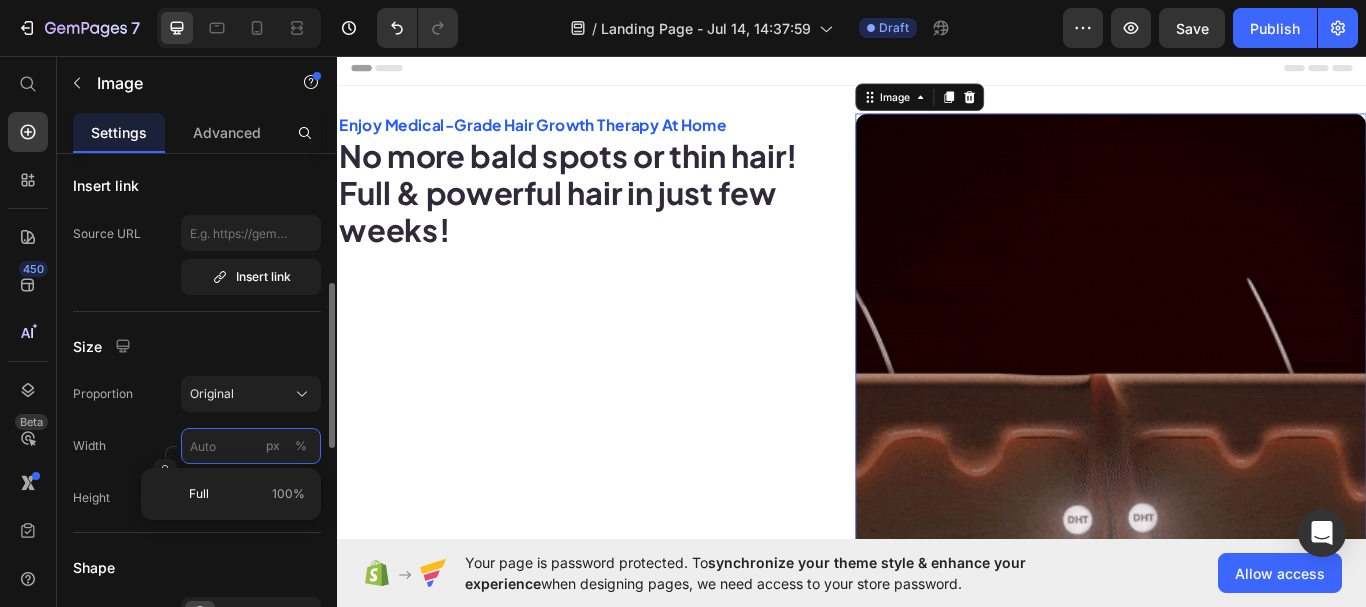 click on "px %" at bounding box center [251, 446] 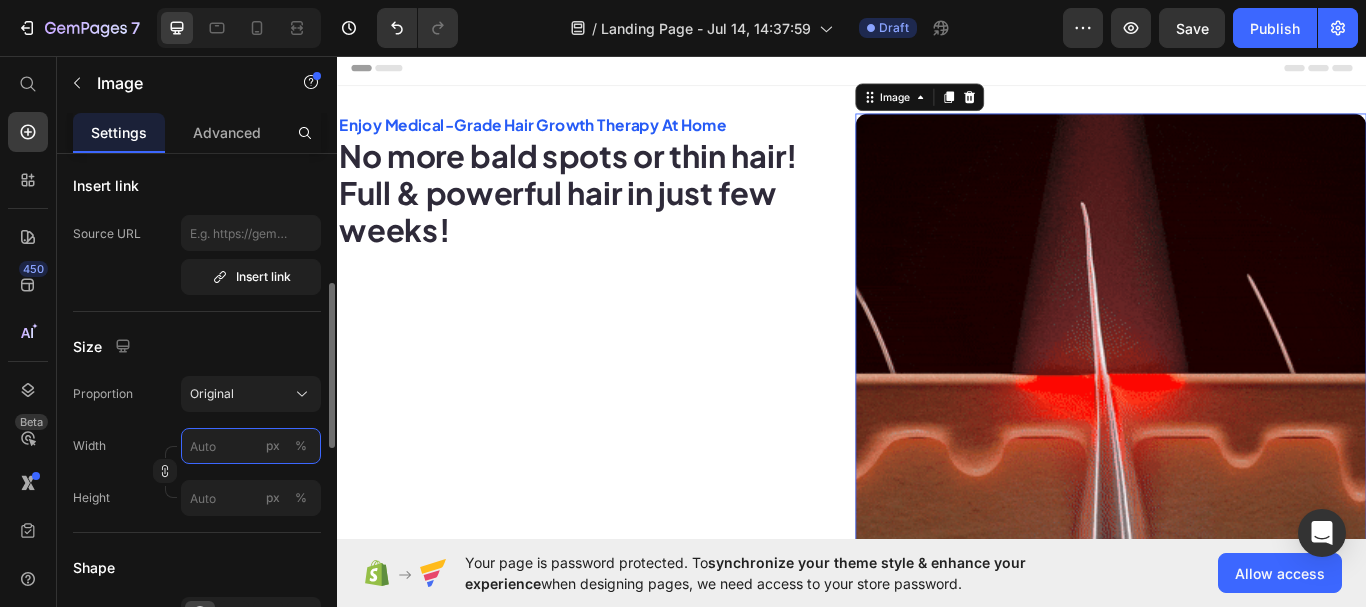 click on "px %" at bounding box center [251, 446] 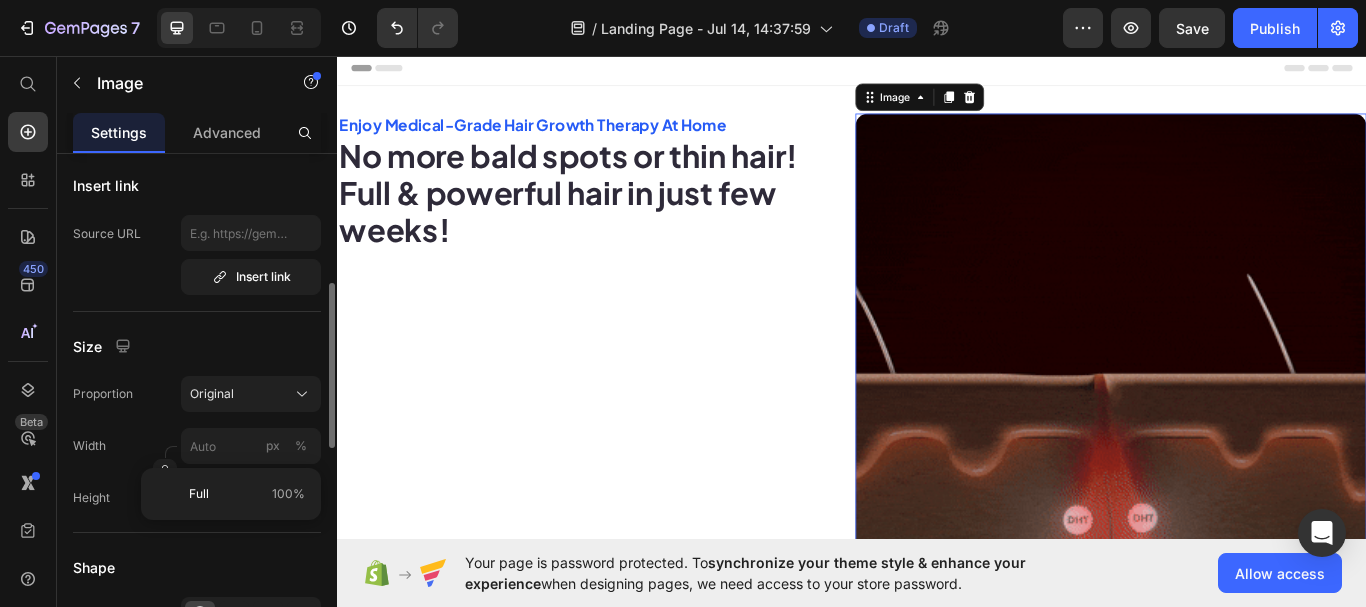 click on "Height" at bounding box center (91, 498) 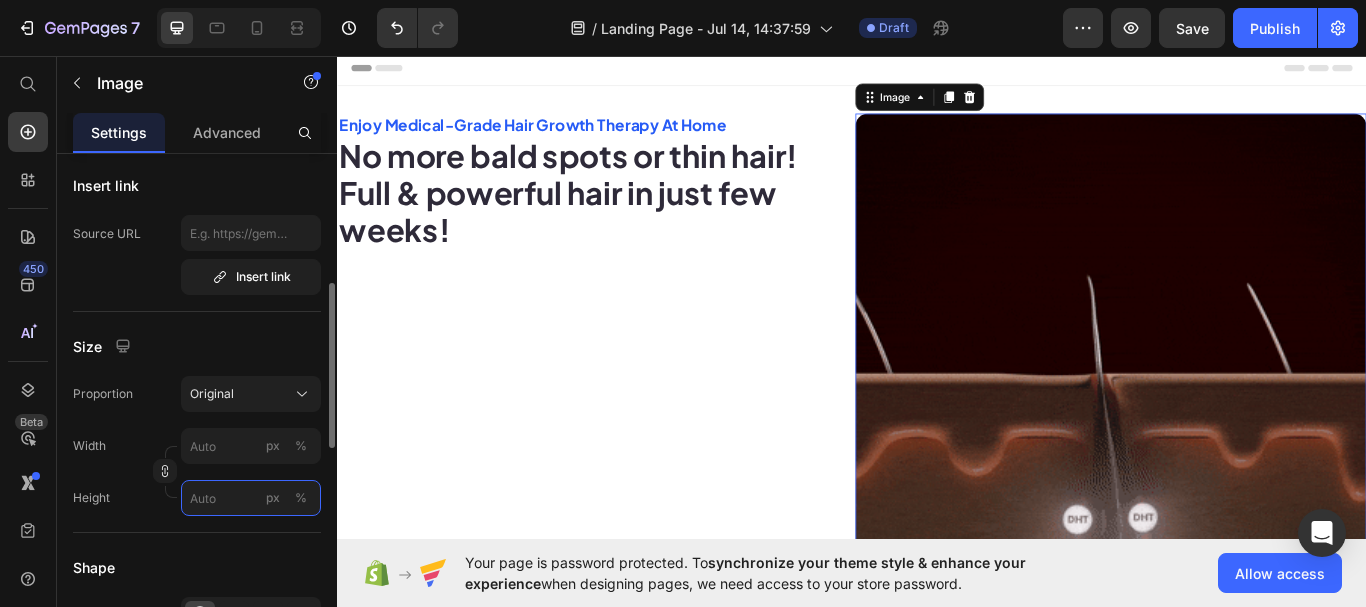 click on "px %" at bounding box center [251, 498] 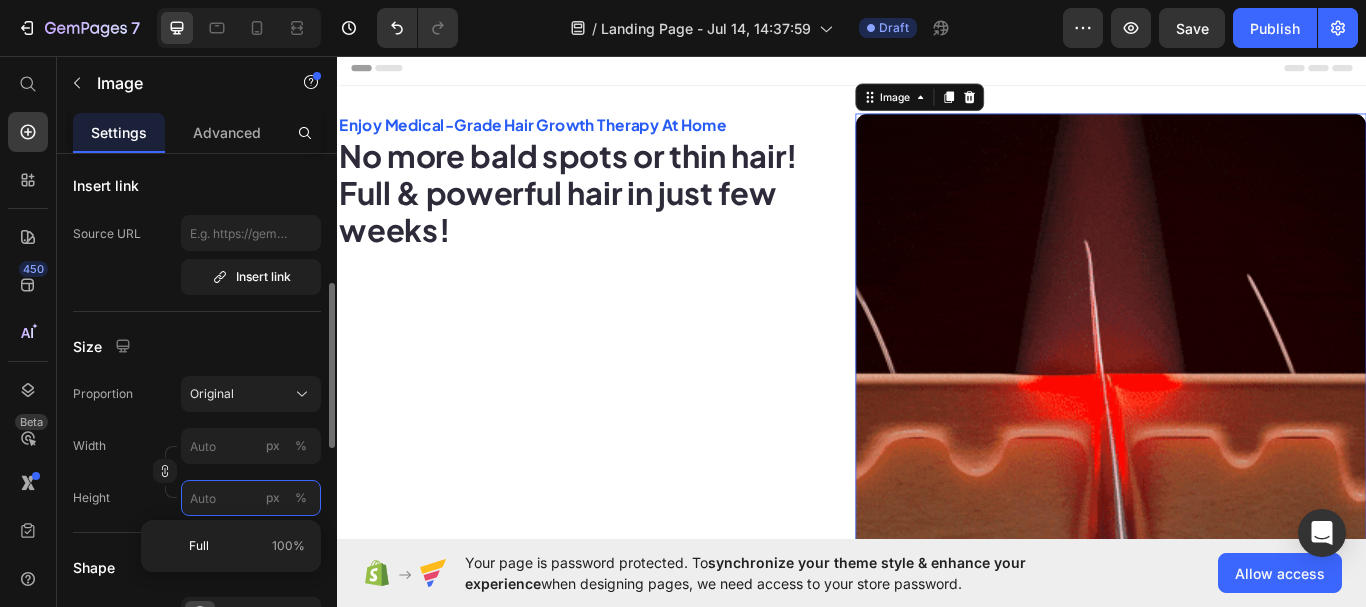 click on "px %" at bounding box center [251, 498] 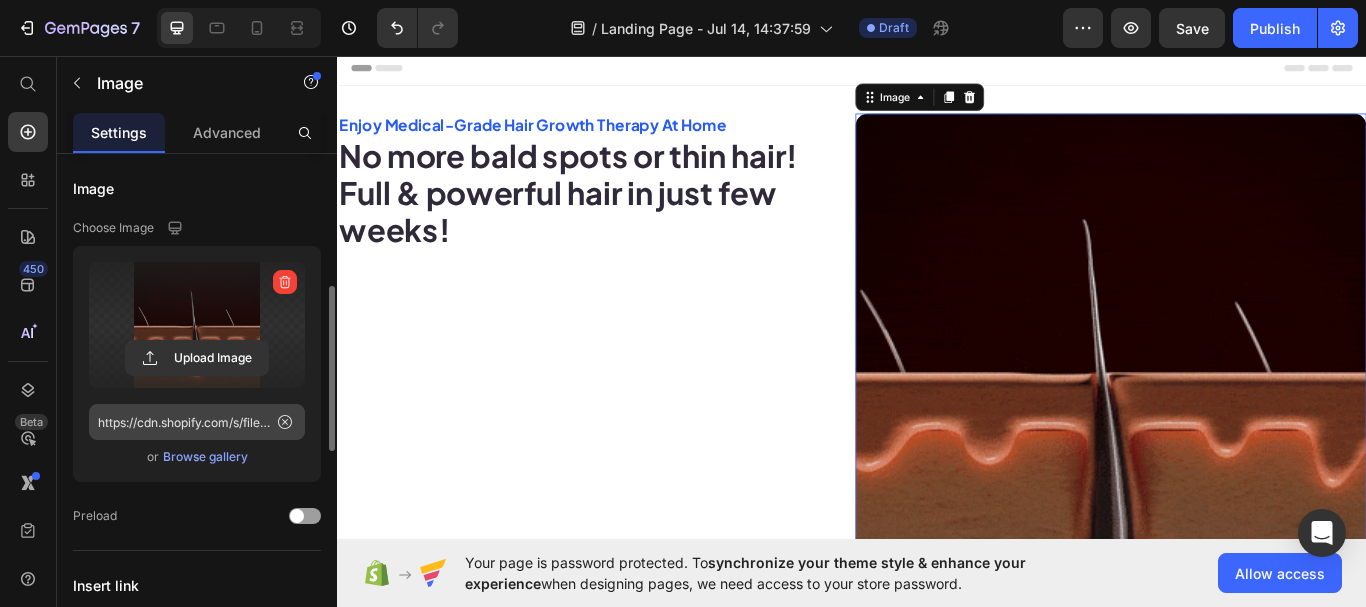 scroll, scrollTop: 100, scrollLeft: 0, axis: vertical 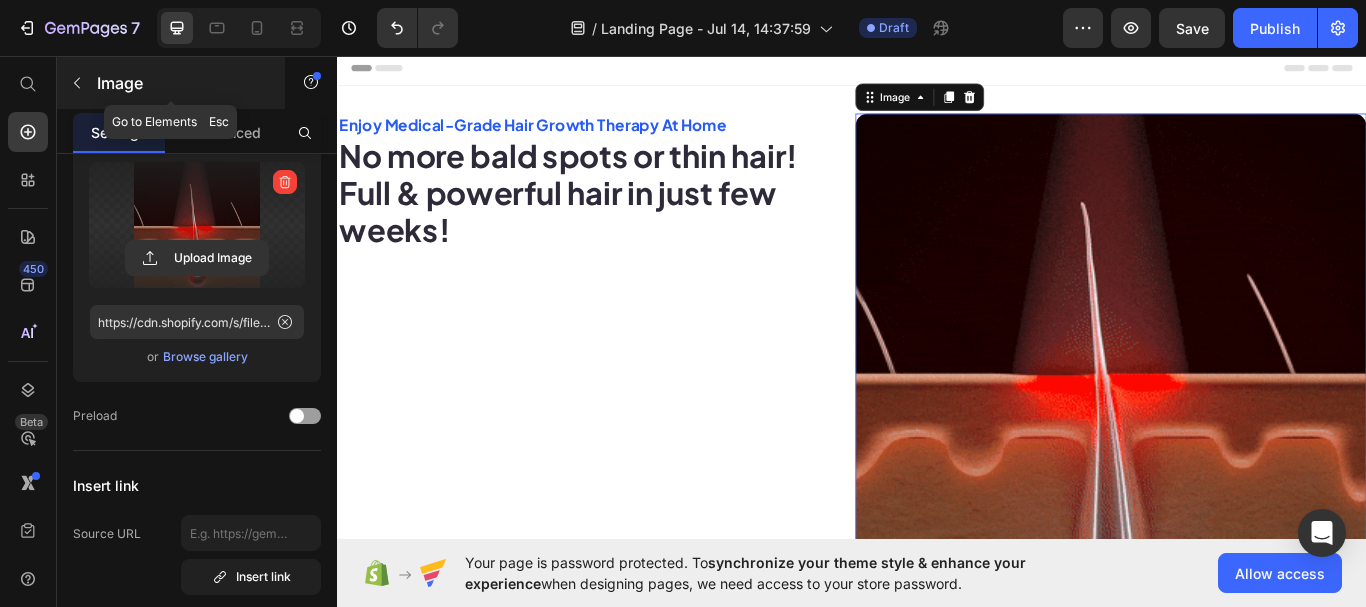 click 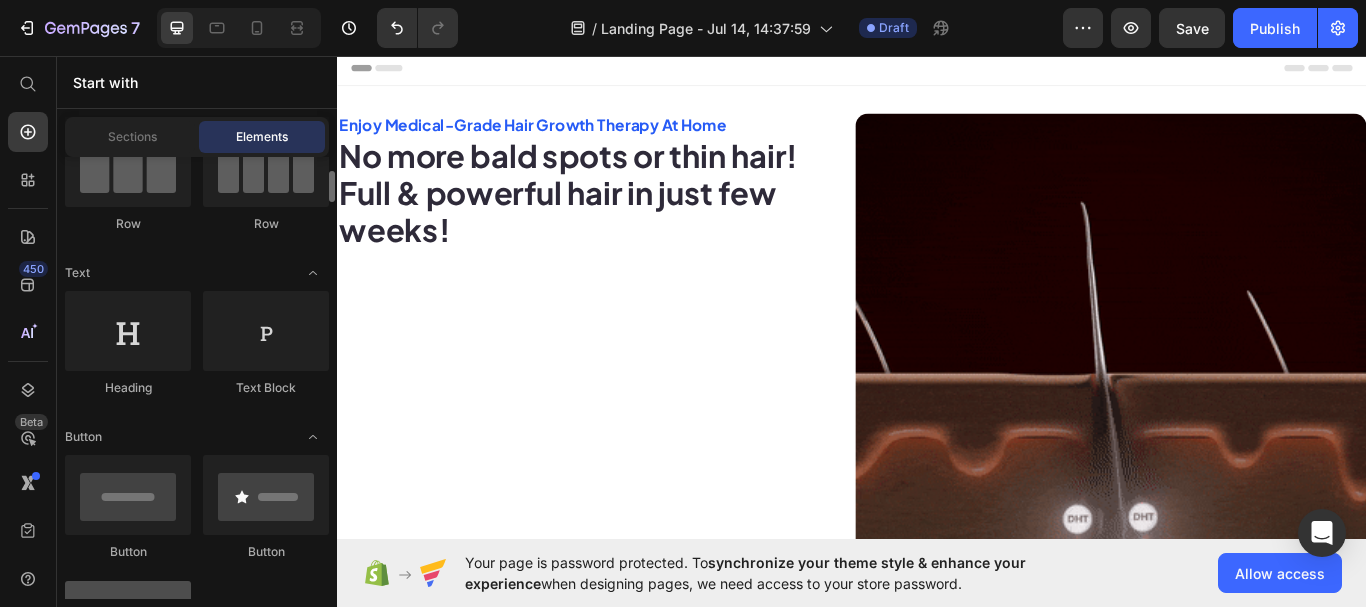 scroll, scrollTop: 0, scrollLeft: 0, axis: both 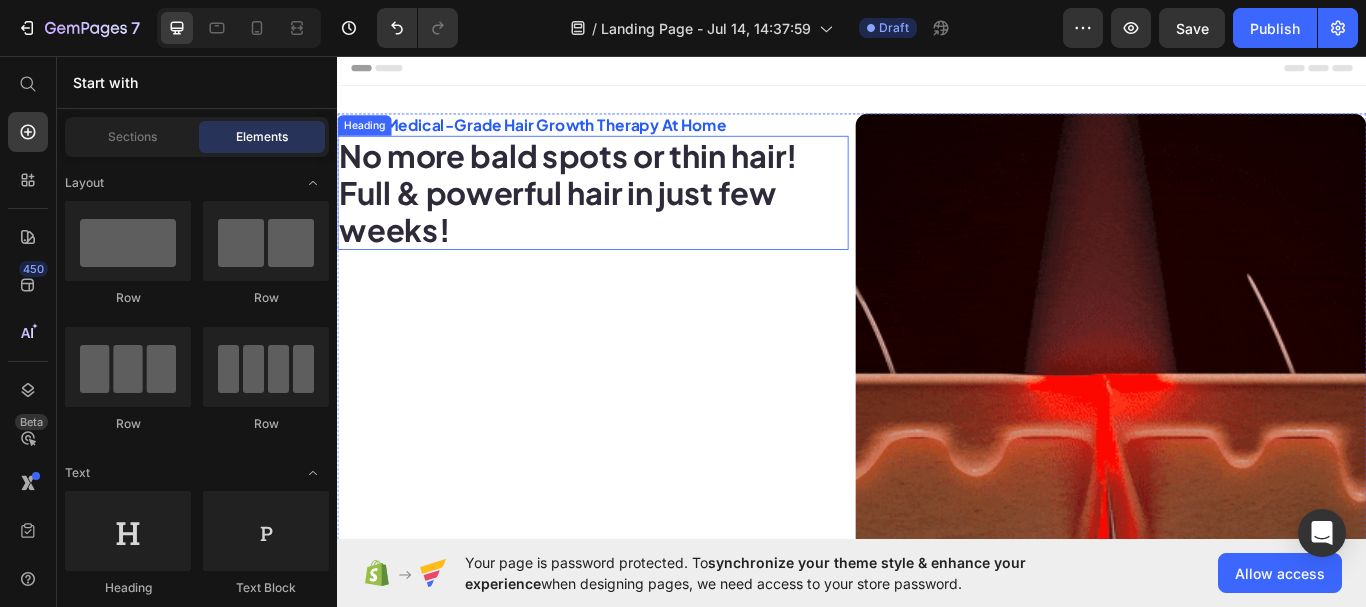 click on "No more bald spots or thin hair! Full & powerful hair in just few weeks!" at bounding box center (635, 217) 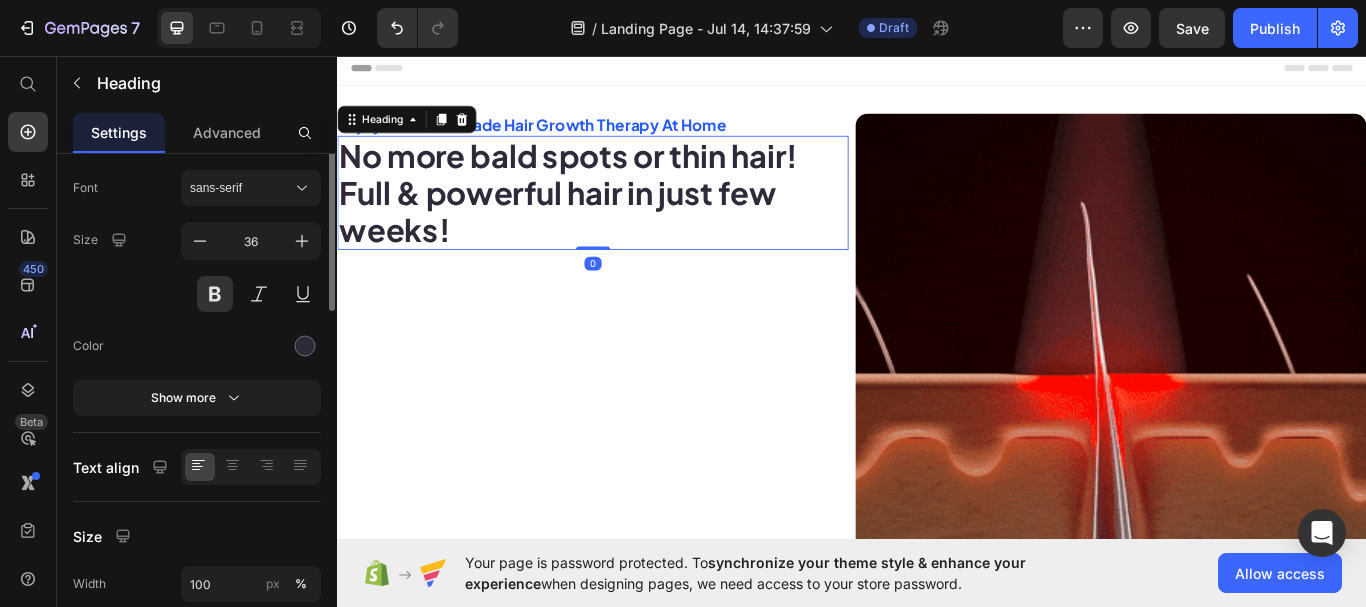 scroll, scrollTop: 0, scrollLeft: 0, axis: both 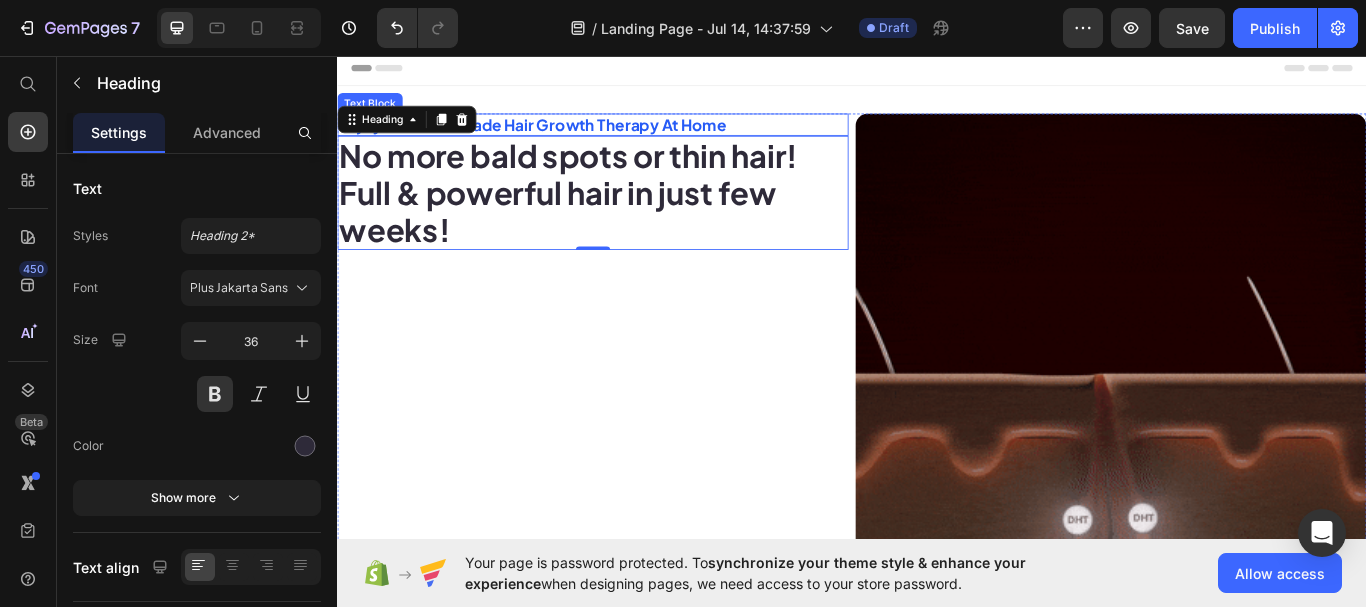 click on "Enjoy Medical-Grade Hair Growth Therapy At Home" at bounding box center [635, 137] 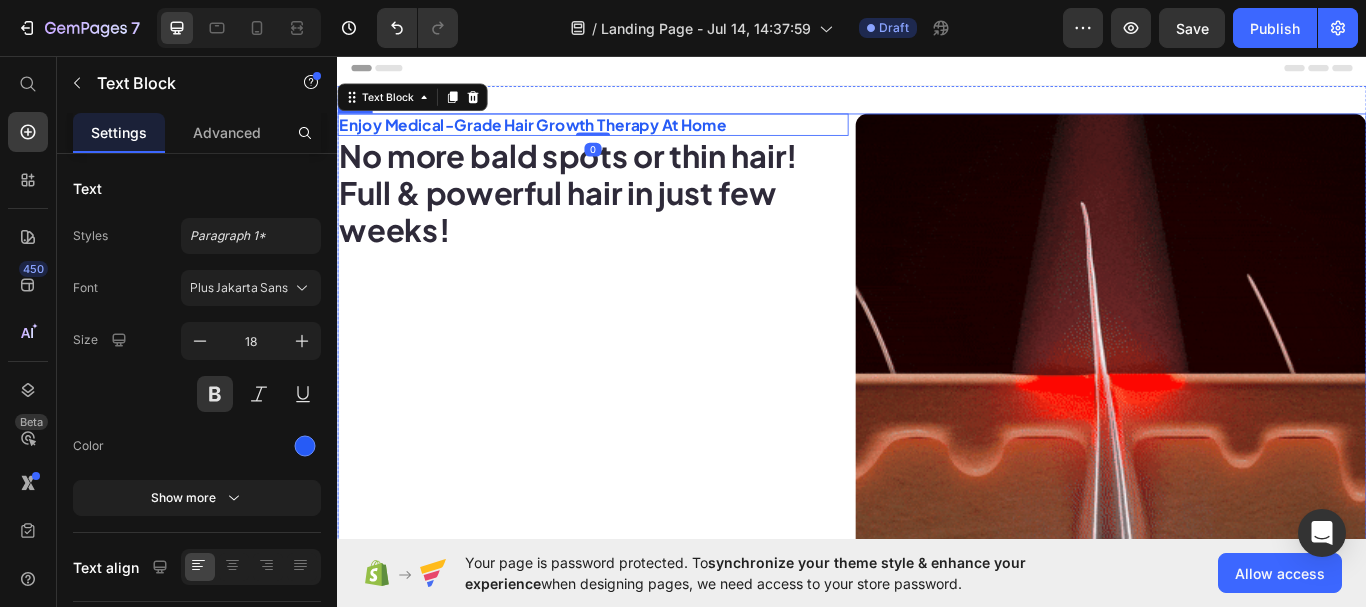 click on "Enjoy Medical-Grade Hair Growth Therapy At Home Text Block 0 No more bald spots or thin hair! Full & powerful hair in just few weeks! Heading" at bounding box center (635, 422) 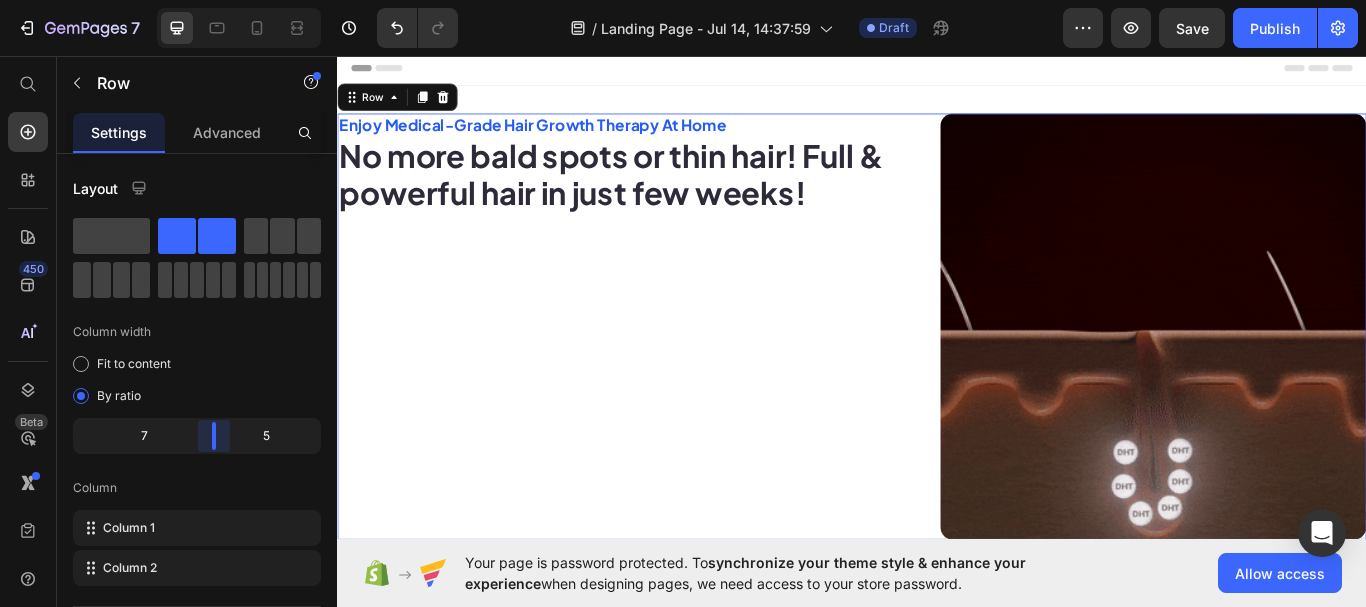 drag, startPoint x: 201, startPoint y: 433, endPoint x: 229, endPoint y: 429, distance: 28.284271 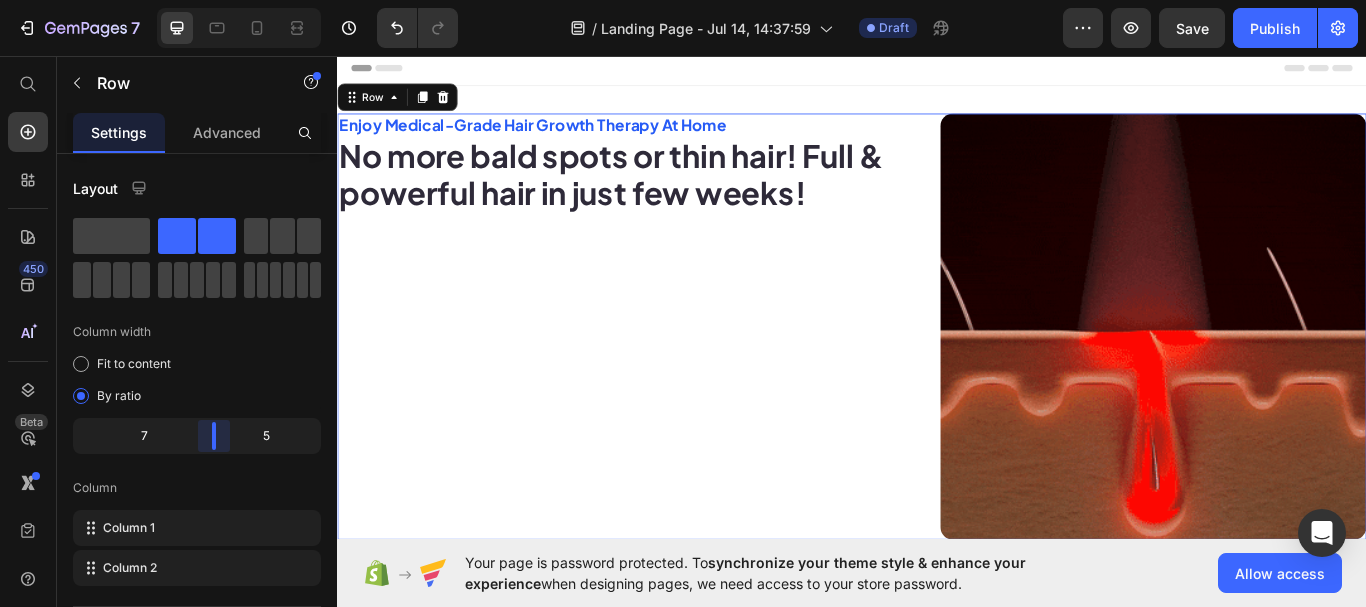 click on "7 Version history / Landing Page - Jul 14, 14:37:59 Draft Preview Save Publish 450 Beta Start with Sections Elements Hero Section Product Detail Brands Trusted Badges Guarantee Product Breakdown How to use Testimonials Compare Bundle FAQs Social Proof Brand Story Product List Collection Blog List Contact Sticky Add to Cart Custom Footer Browse Library 450 Layout Row Row Row Row Text Heading Text Block Button Button Button Sticky Back to top Media Image" at bounding box center [683, 0] 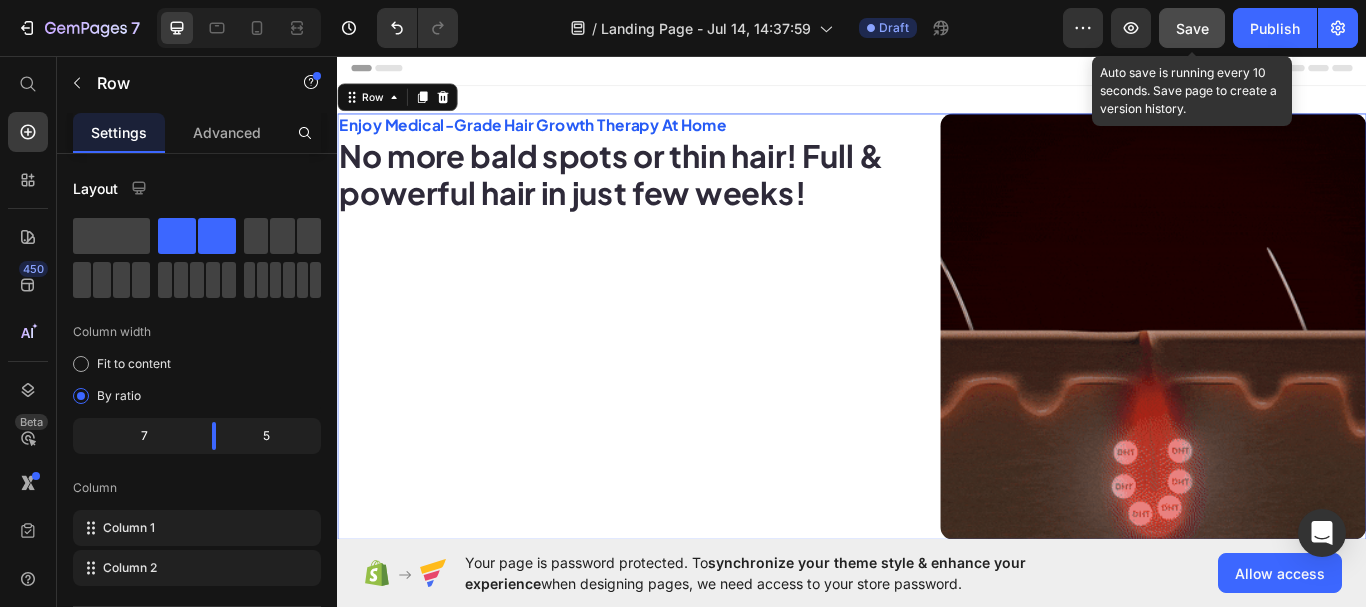 click on "Save" 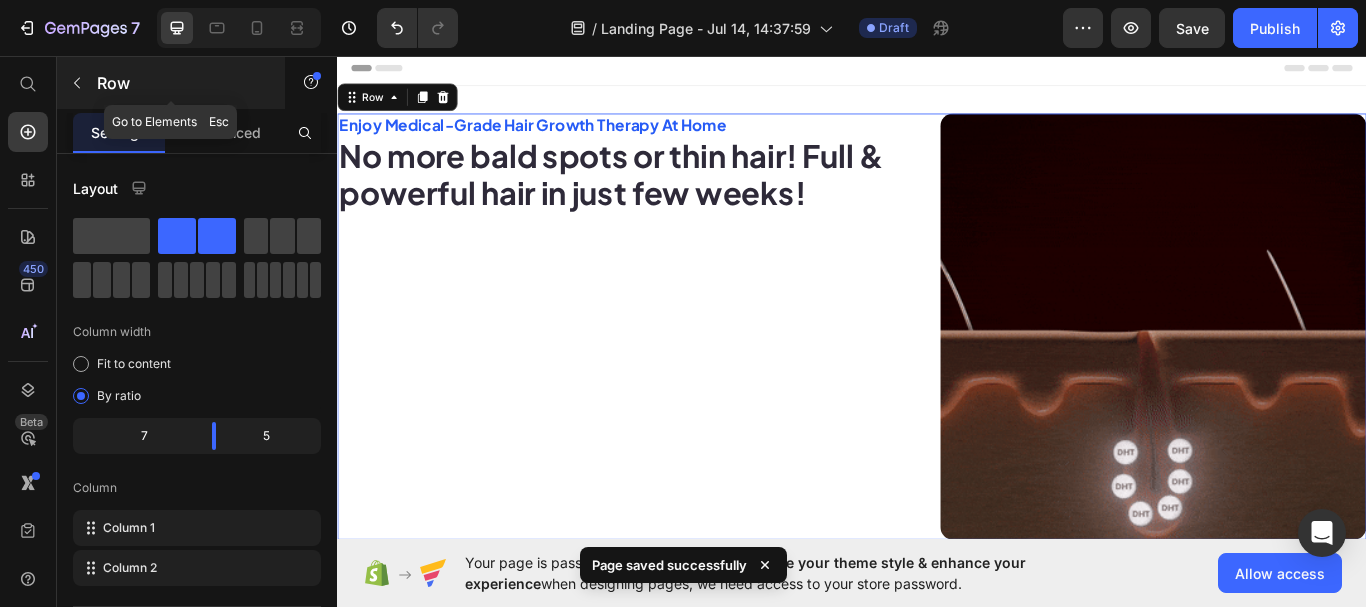 click 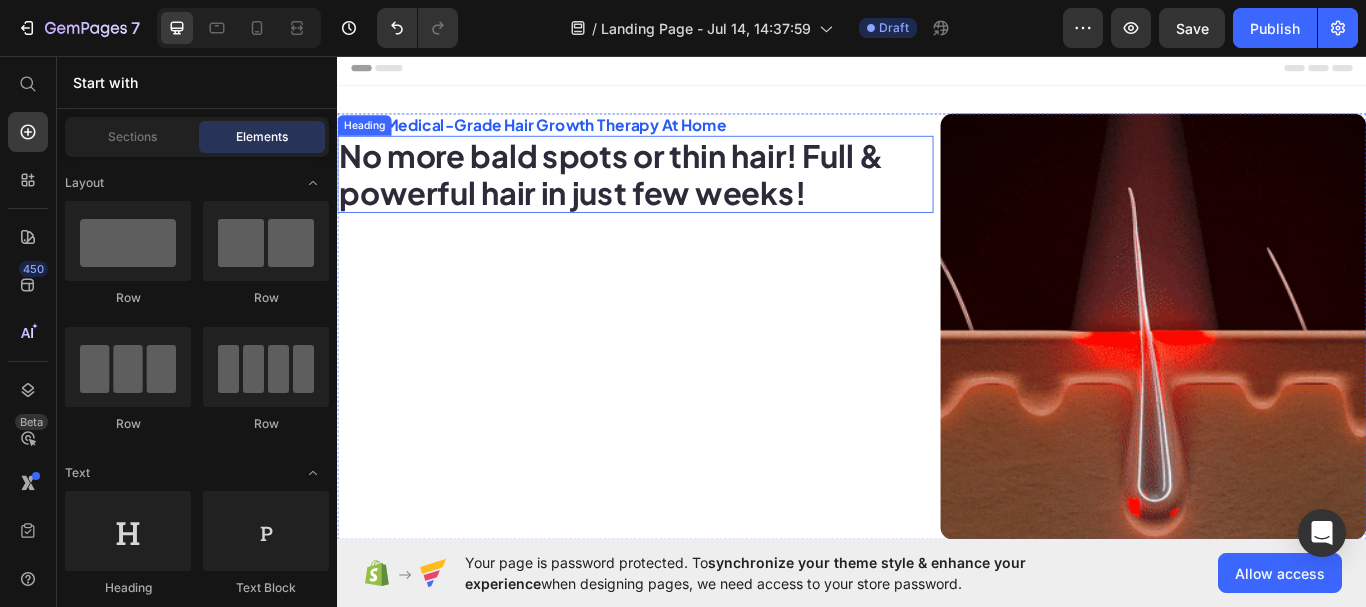 click on "No more bald spots or thin hair! Full & powerful hair in just few weeks!" at bounding box center (684, 195) 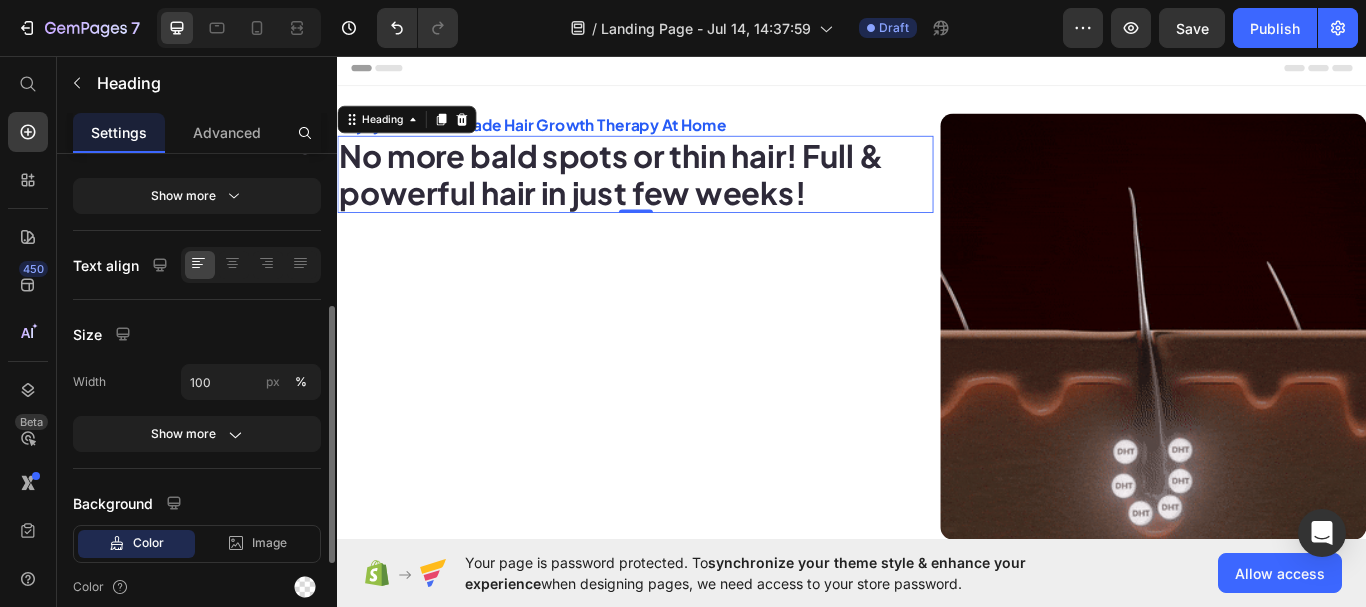 scroll, scrollTop: 202, scrollLeft: 0, axis: vertical 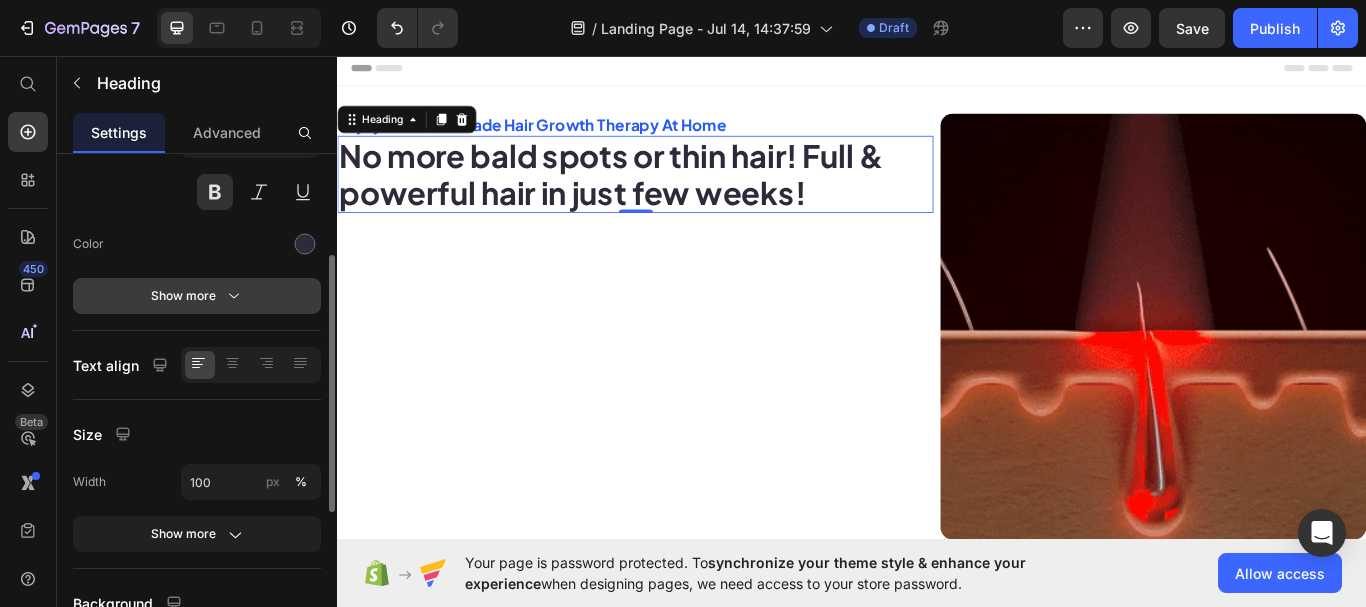 click on "Show more" at bounding box center (197, 296) 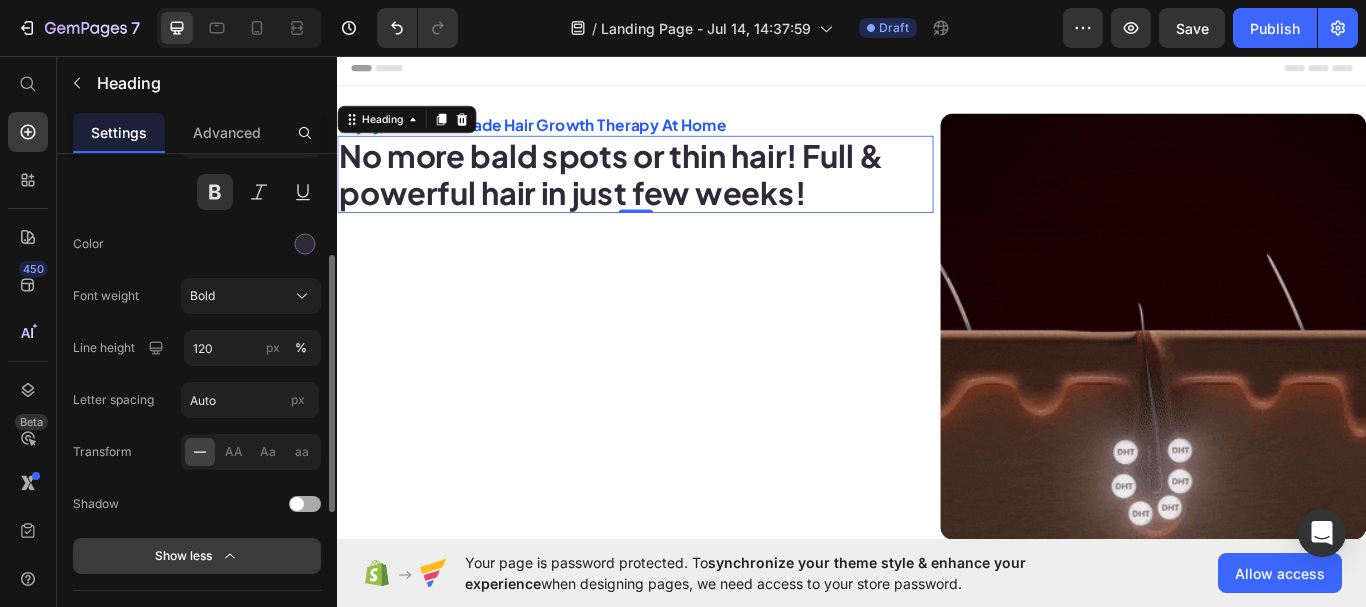 click on "Show less" at bounding box center [197, 556] 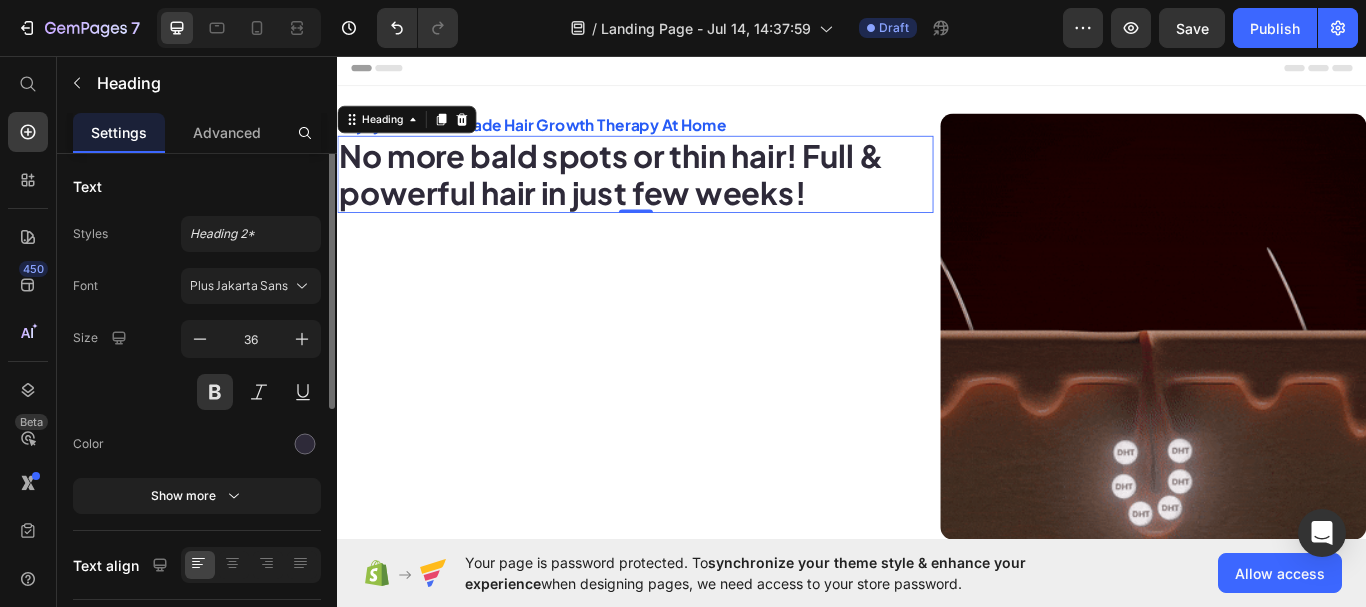scroll, scrollTop: 0, scrollLeft: 0, axis: both 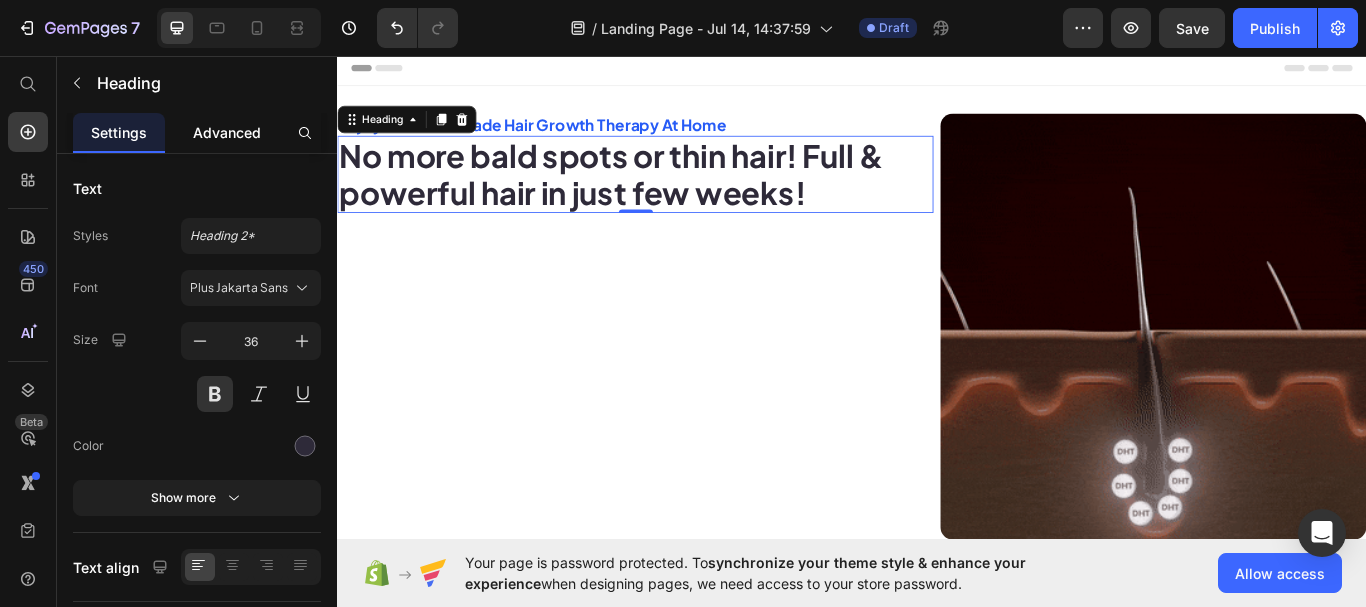 click on "Advanced" at bounding box center (227, 132) 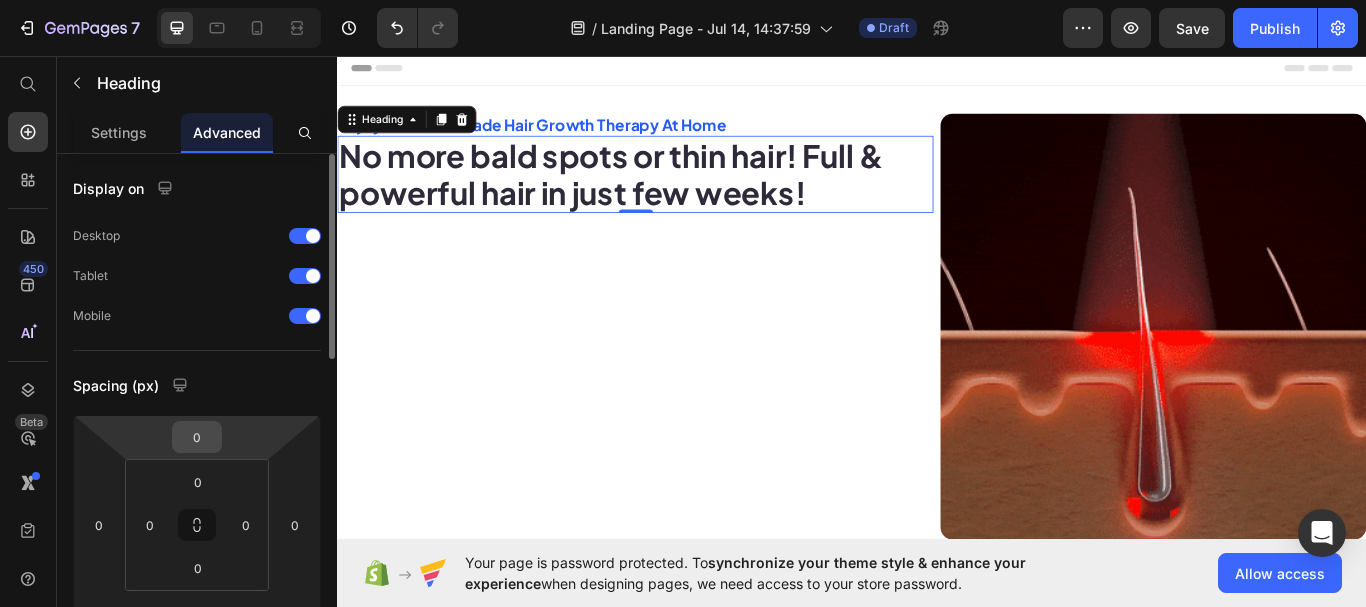 click on "0" at bounding box center [197, 437] 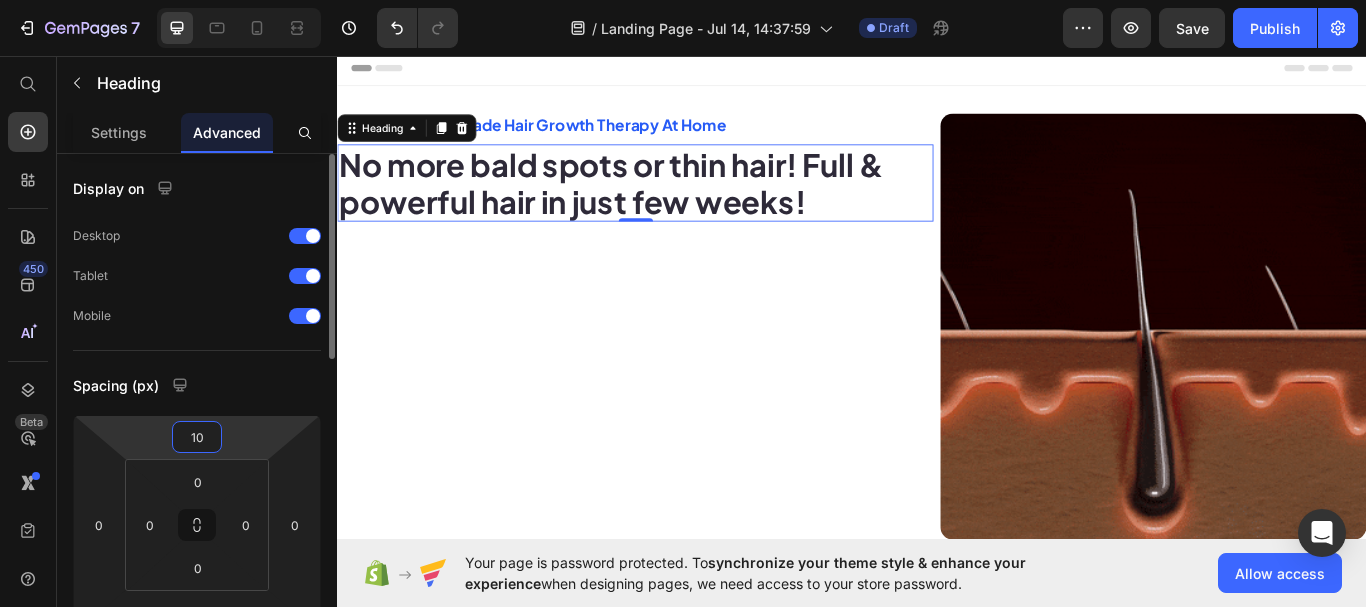 type on "10" 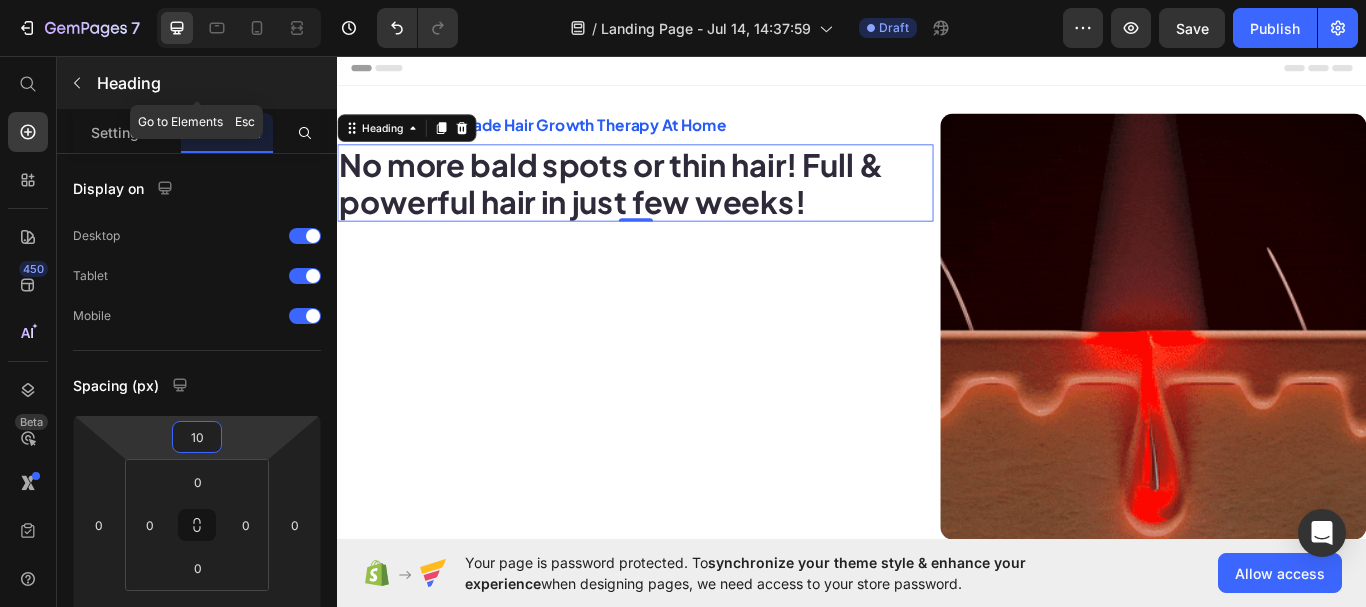 click 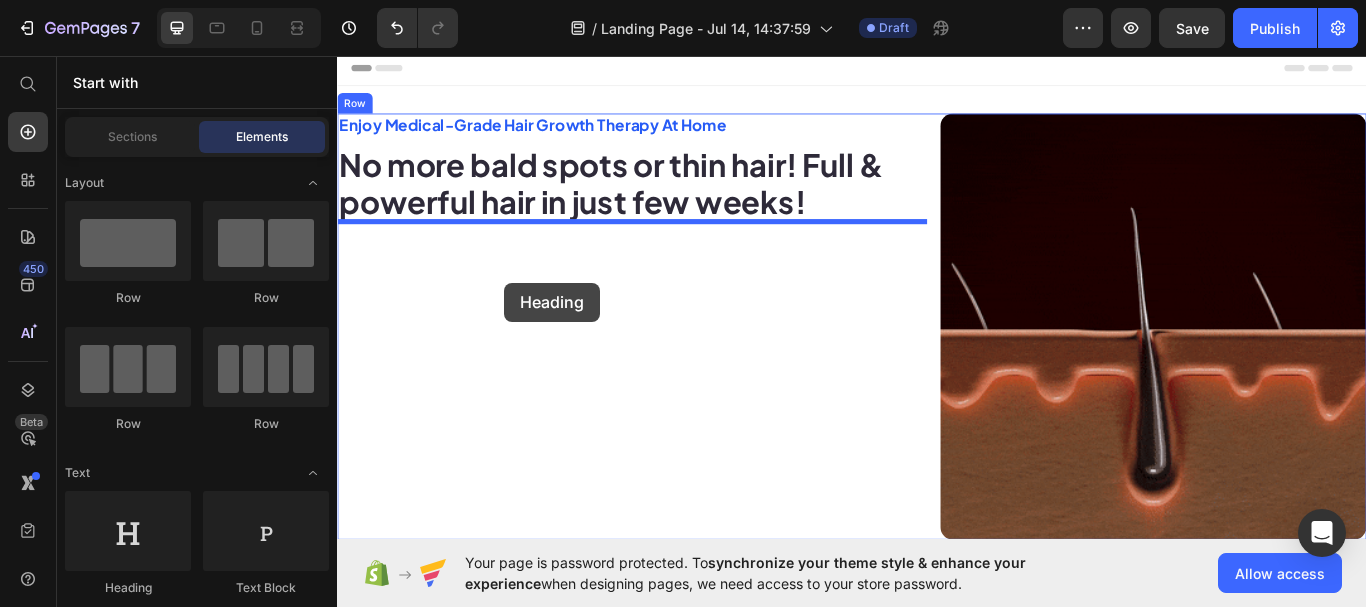 drag, startPoint x: 477, startPoint y: 589, endPoint x: 532, endPoint y: 321, distance: 273.58545 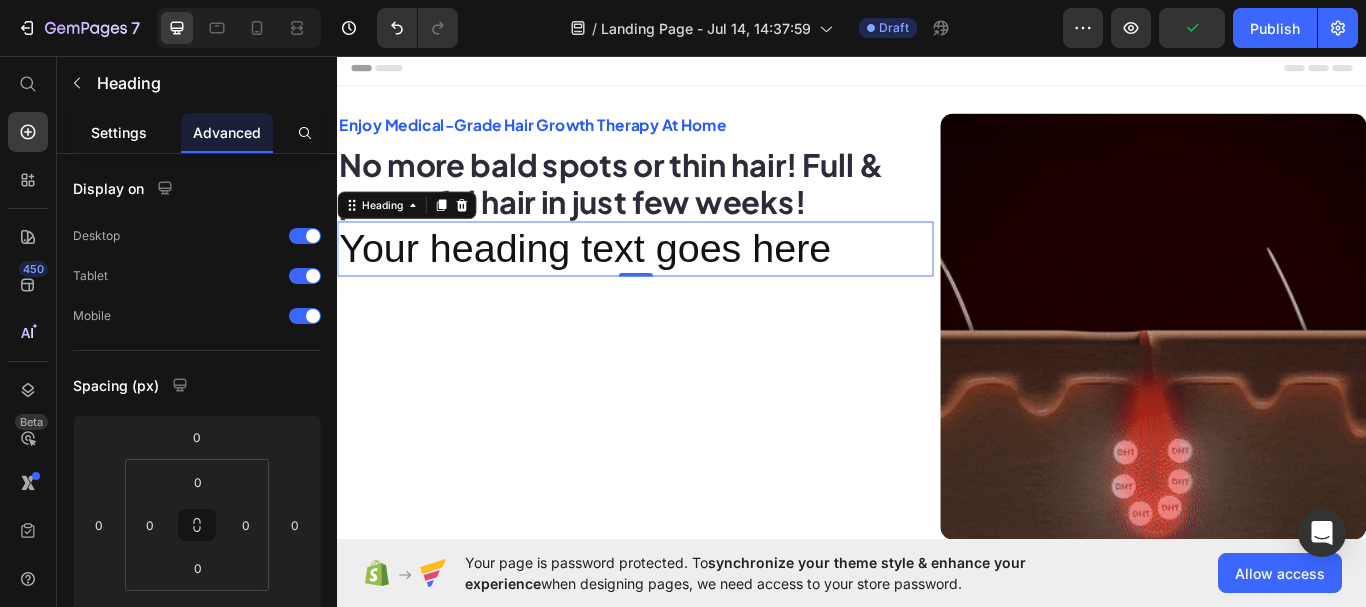 click on "Settings" at bounding box center [119, 132] 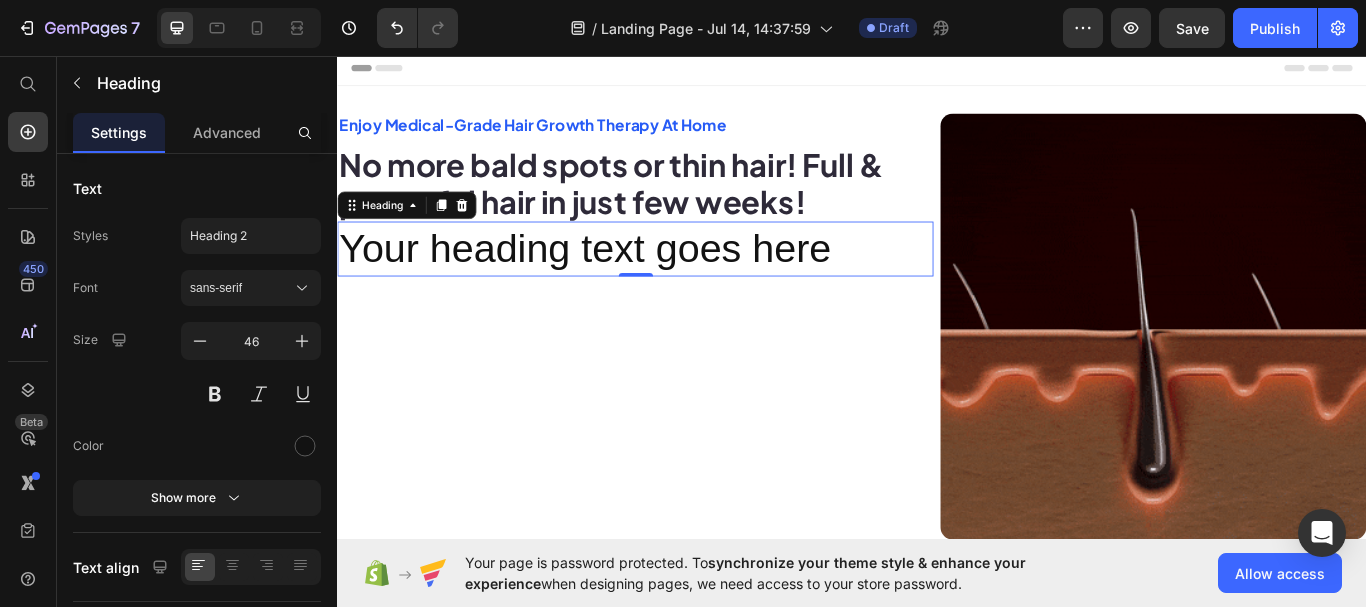 click on "Your heading text goes here" at bounding box center (684, 282) 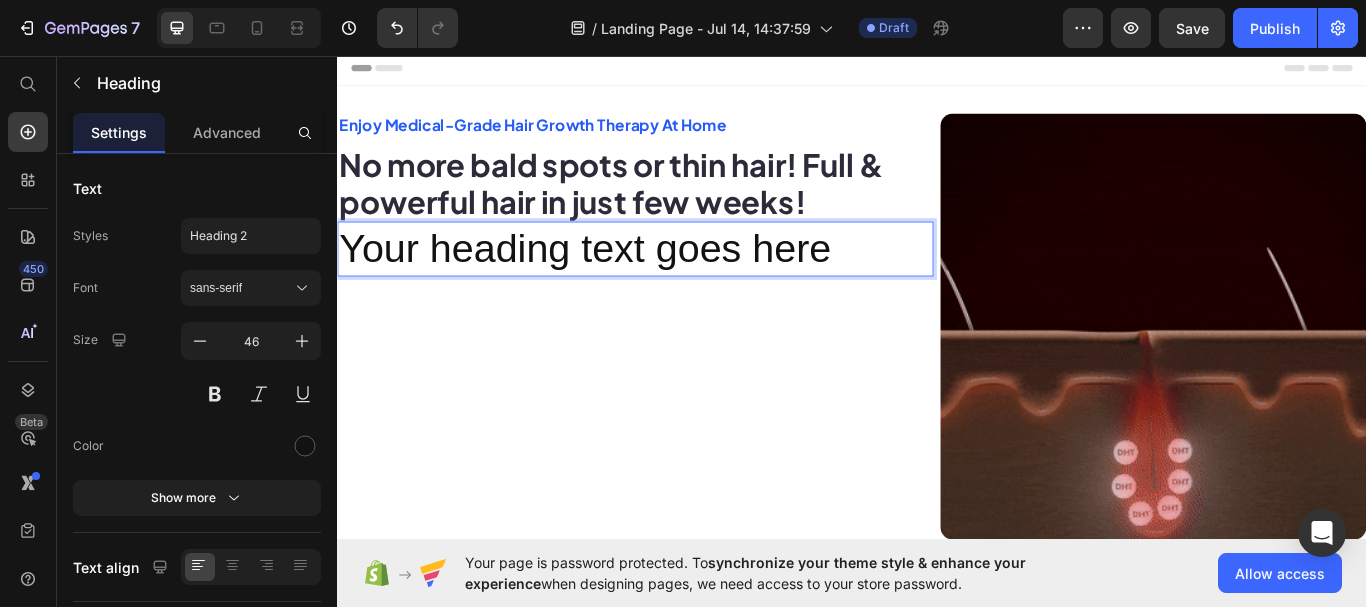 click on "Your heading text goes here" at bounding box center [684, 282] 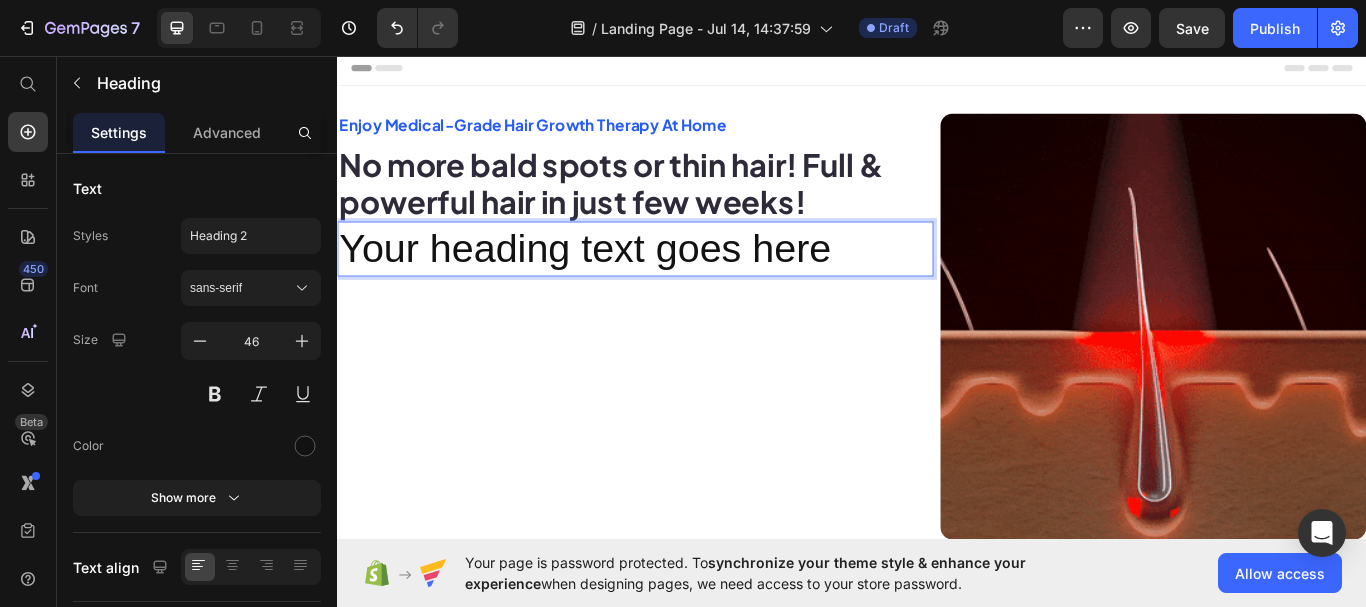 click on "Your heading text goes here" at bounding box center (684, 282) 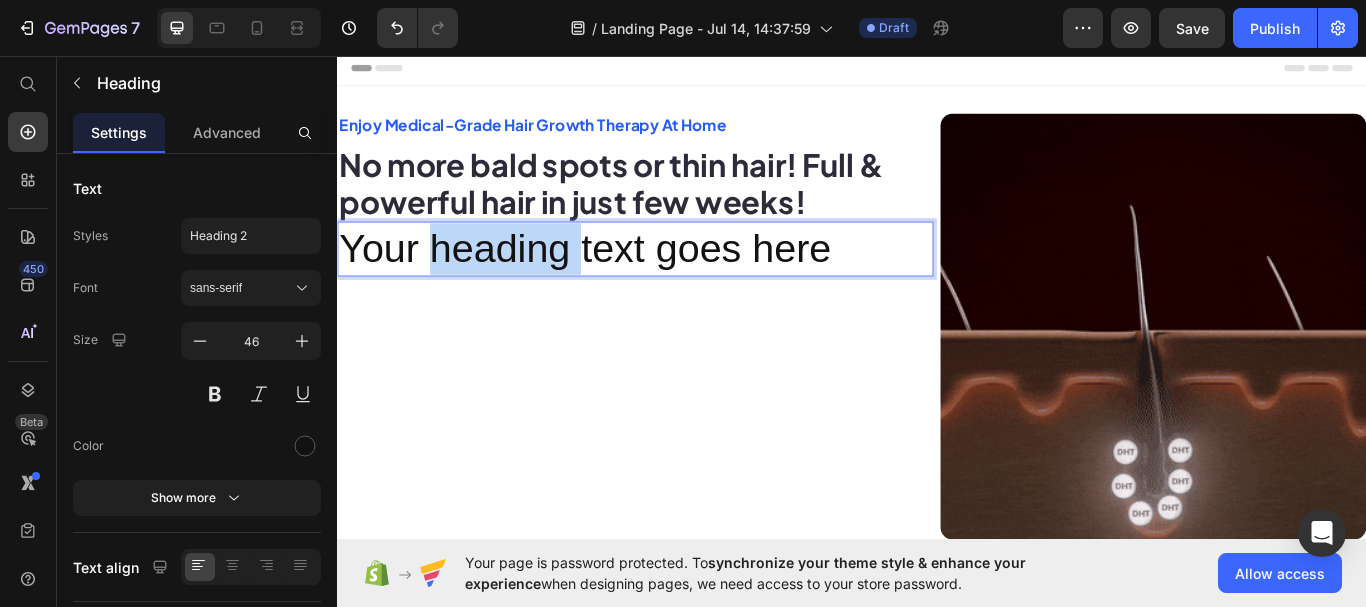 click on "Your heading text goes here" at bounding box center (684, 282) 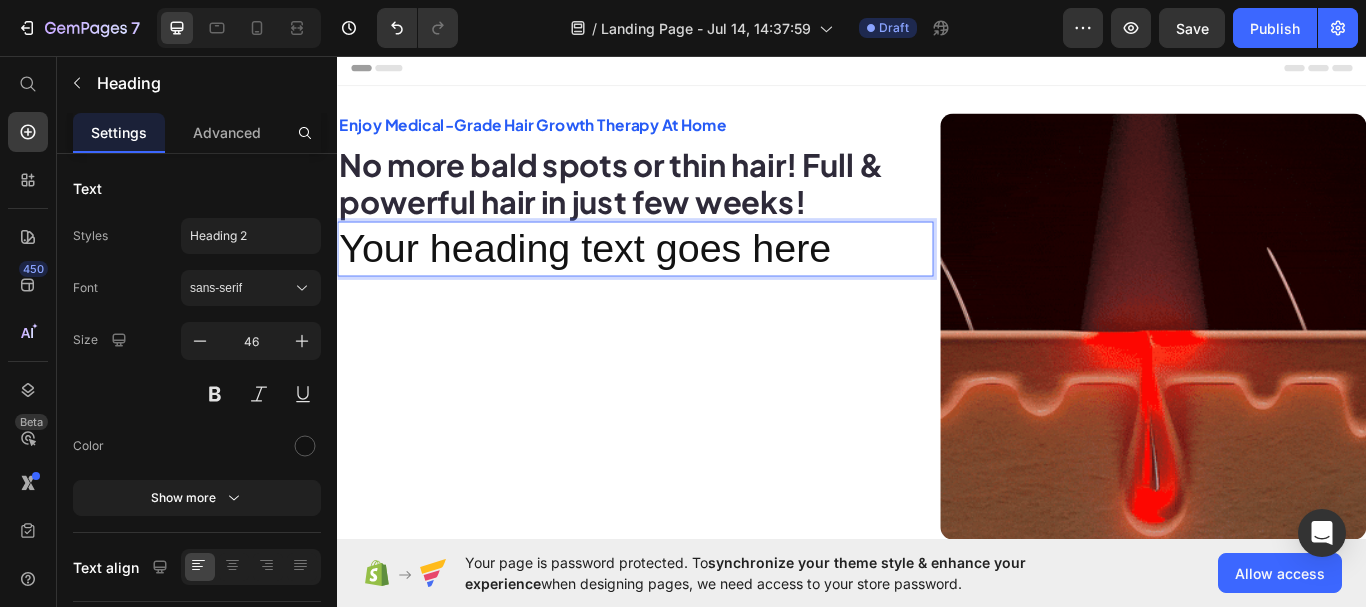 click on "Your heading text goes here" at bounding box center [684, 282] 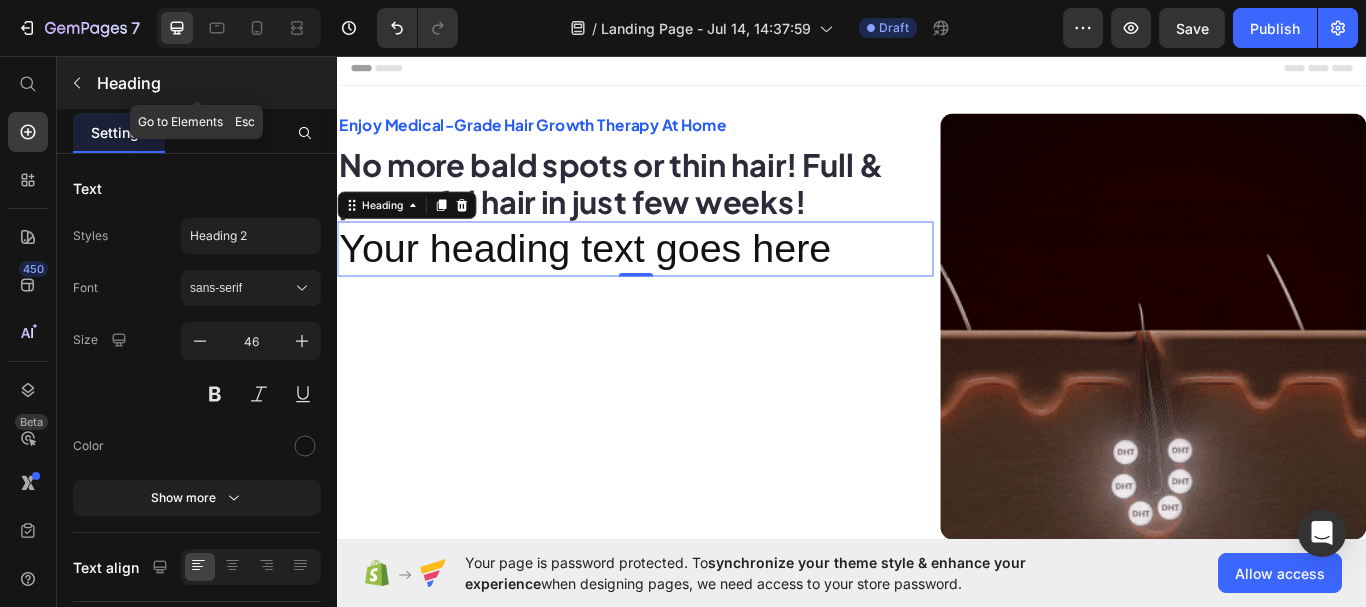 click 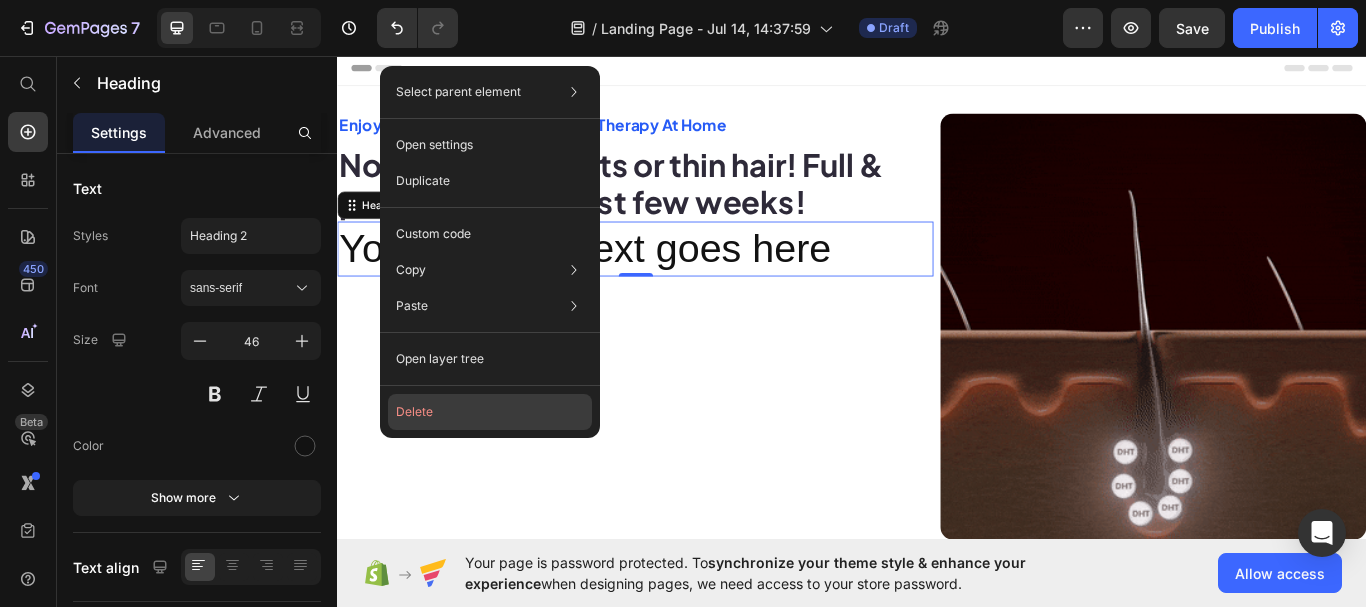 click on "Delete" 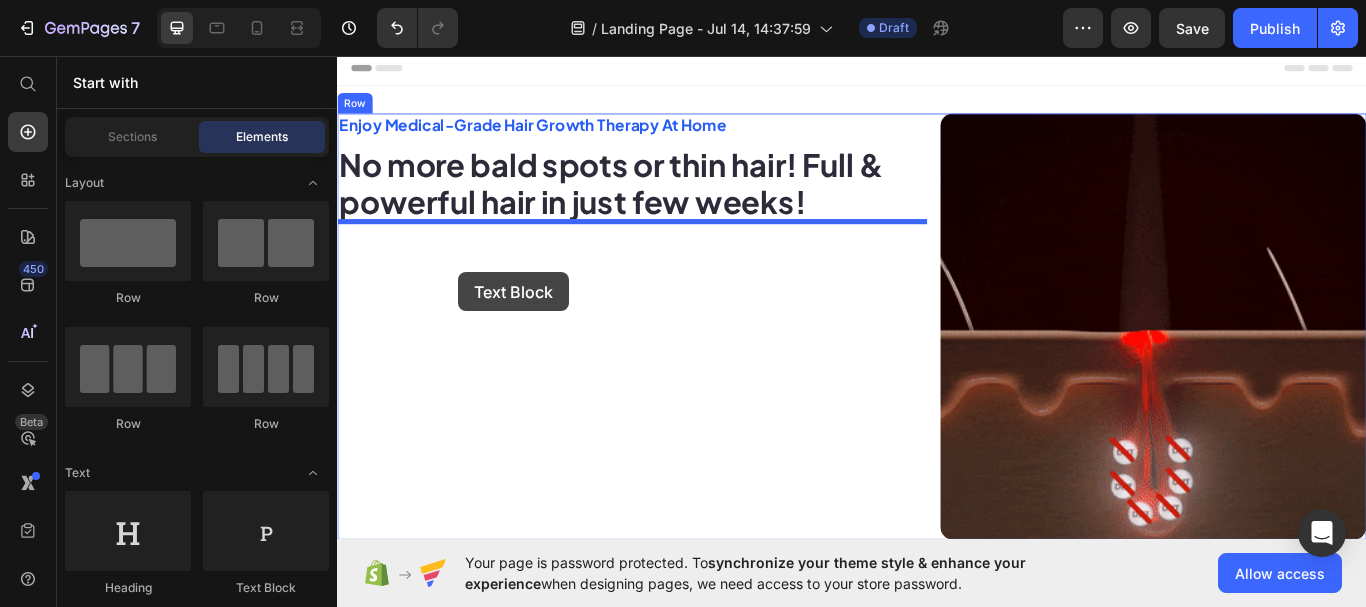 drag, startPoint x: 604, startPoint y: 589, endPoint x: 478, endPoint y: 309, distance: 307.04398 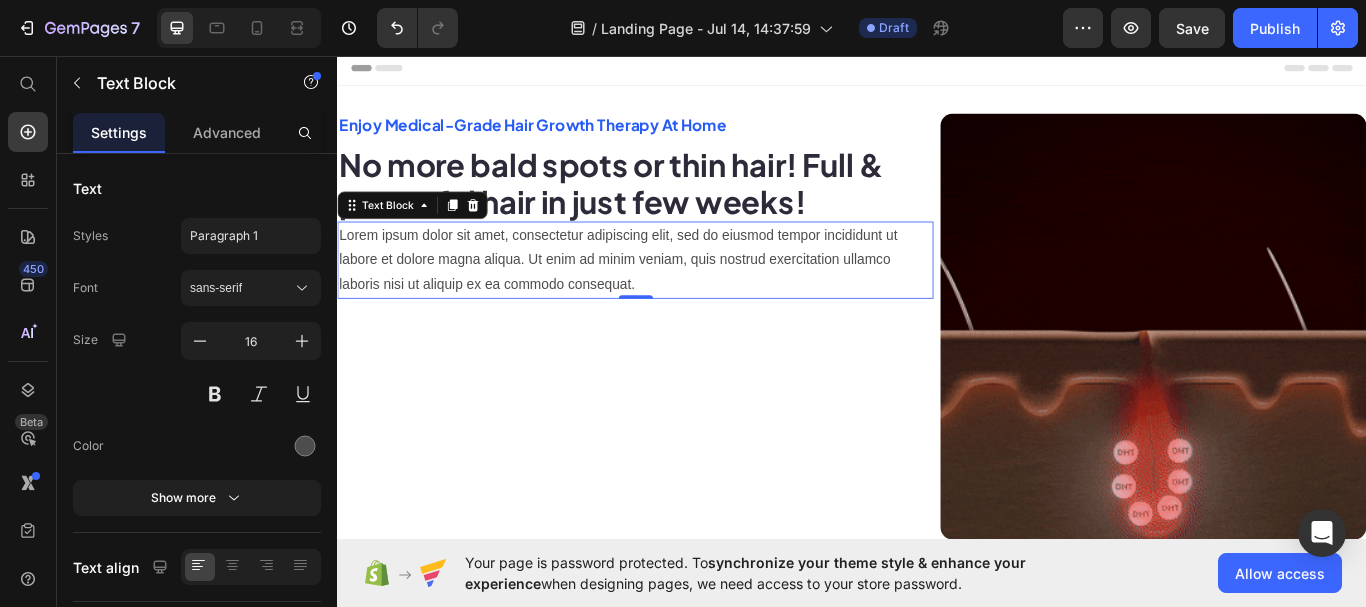 click on "Lorem ipsum dolor sit amet, consectetur adipiscing elit, sed do eiusmod tempor incididunt ut labore et dolore magna aliqua. Ut enim ad minim veniam, quis nostrud exercitation ullamco laboris nisi ut aliquip ex ea commodo consequat." at bounding box center (684, 295) 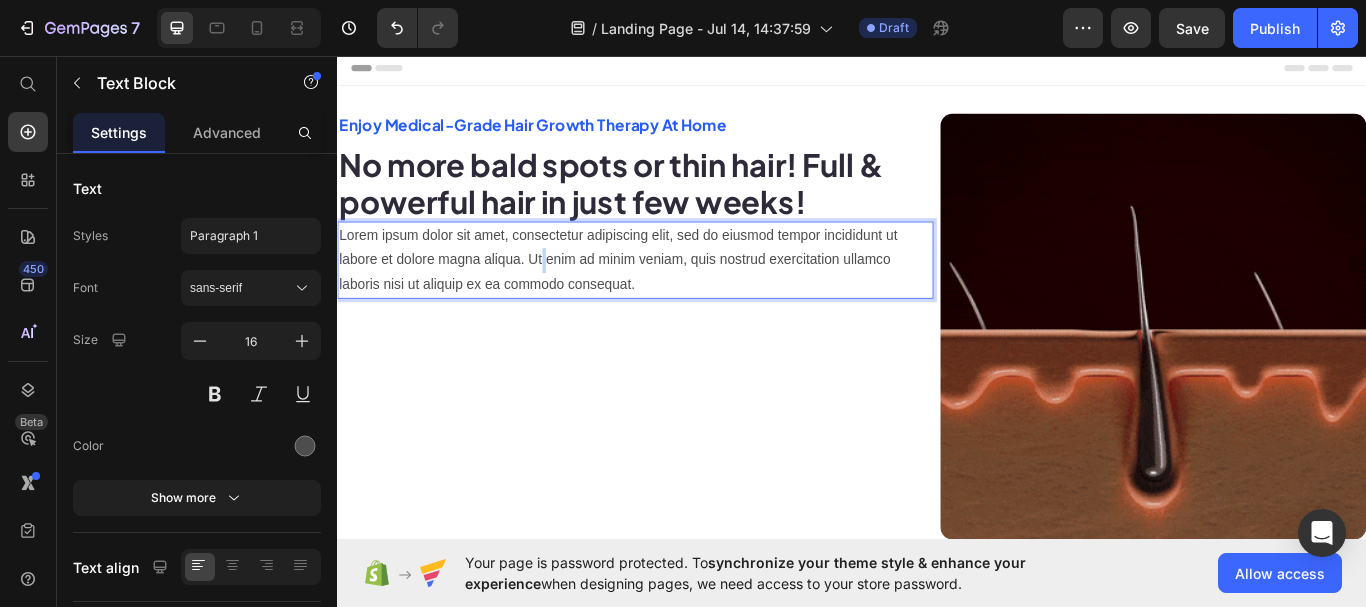 click on "Lorem ipsum dolor sit amet, consectetur adipiscing elit, sed do eiusmod tempor incididunt ut labore et dolore magna aliqua. Ut enim ad minim veniam, quis nostrud exercitation ullamco laboris nisi ut aliquip ex ea commodo consequat." at bounding box center [684, 295] 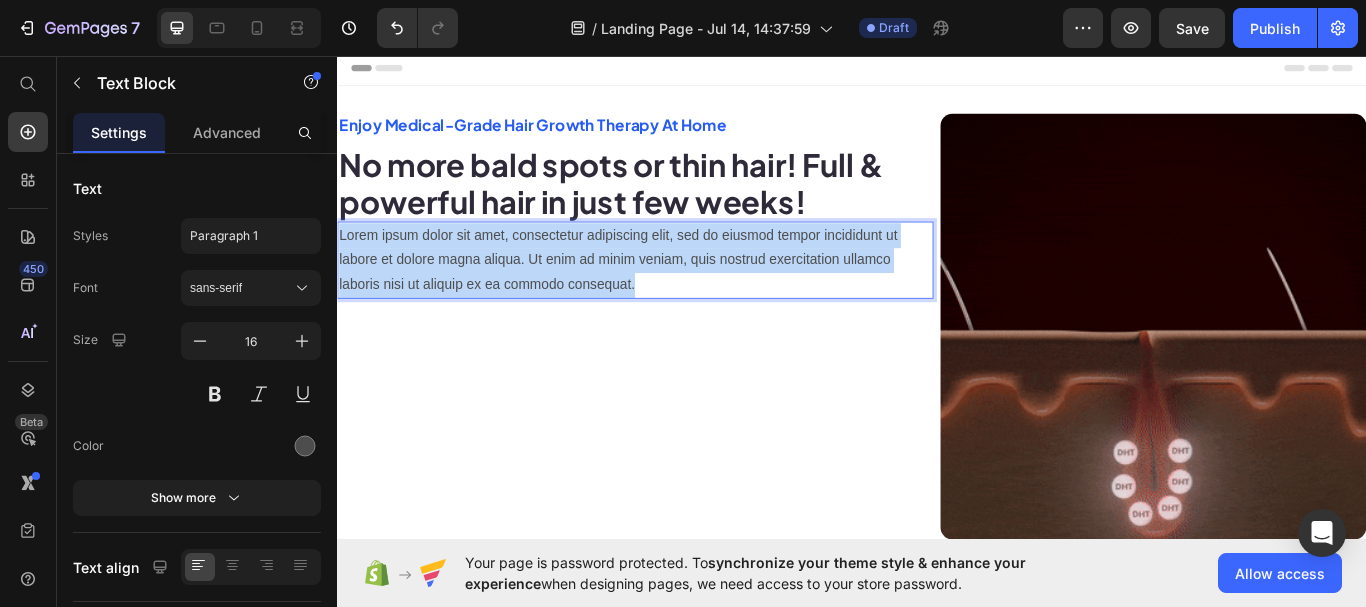 click on "Lorem ipsum dolor sit amet, consectetur adipiscing elit, sed do eiusmod tempor incididunt ut labore et dolore magna aliqua. Ut enim ad minim veniam, quis nostrud exercitation ullamco laboris nisi ut aliquip ex ea commodo consequat." at bounding box center (684, 295) 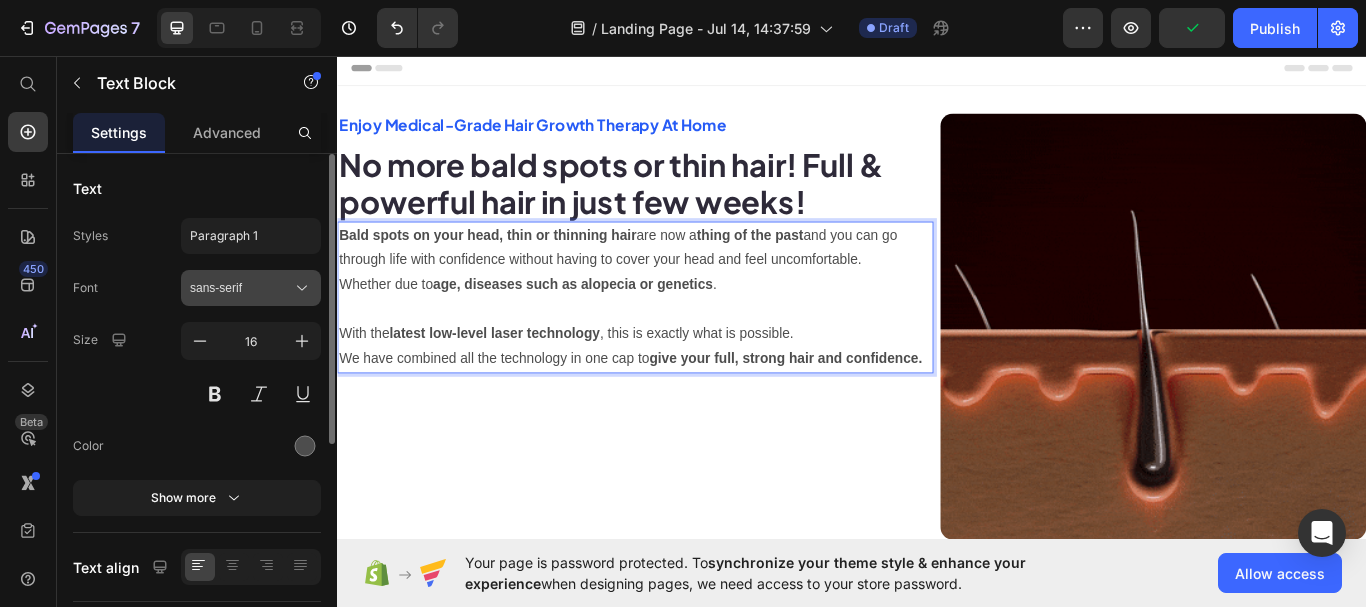 click on "sans-serif" at bounding box center [241, 288] 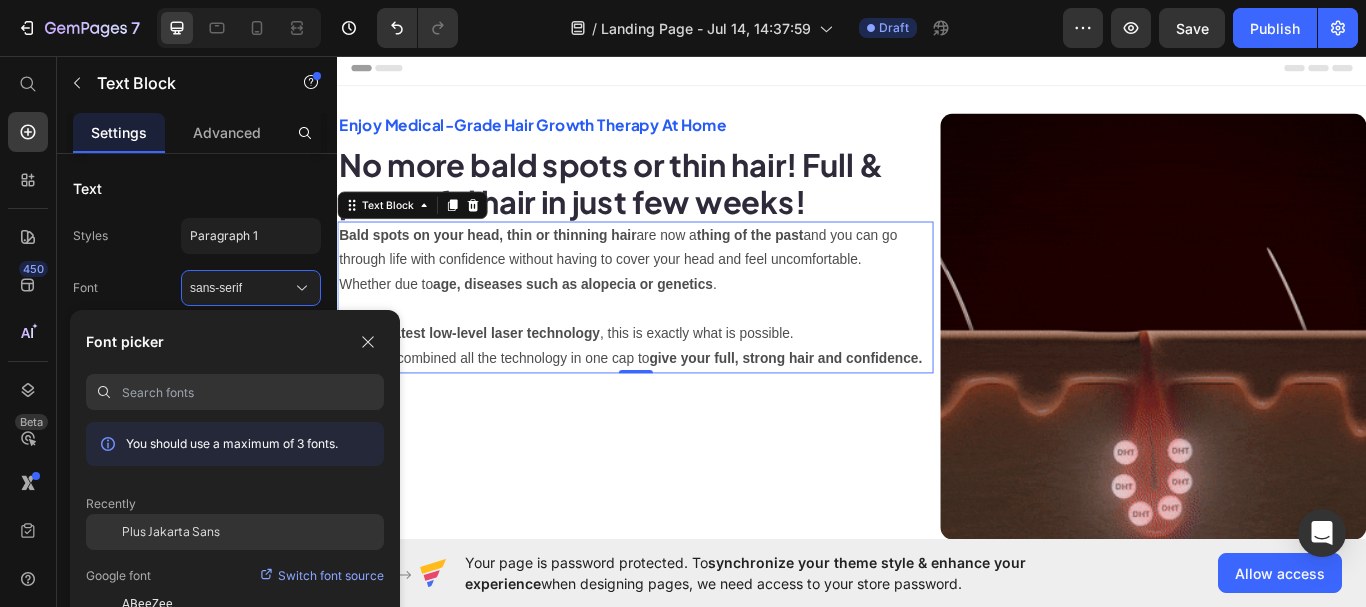 click on "Plus Jakarta Sans" 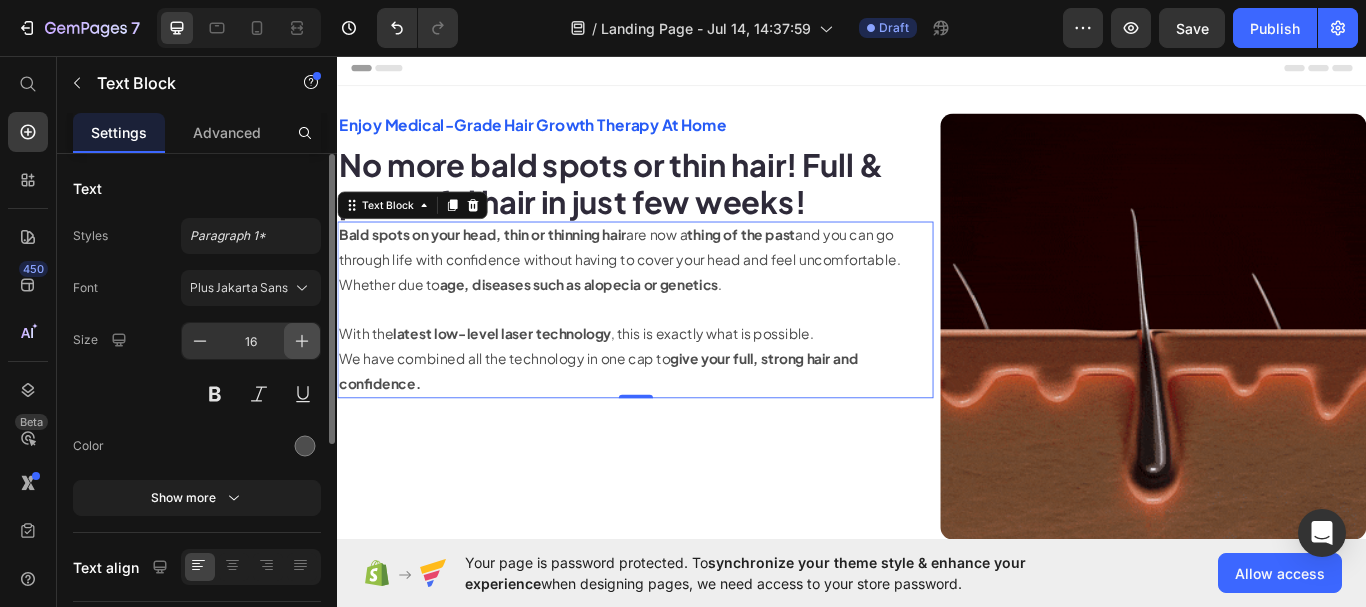 click 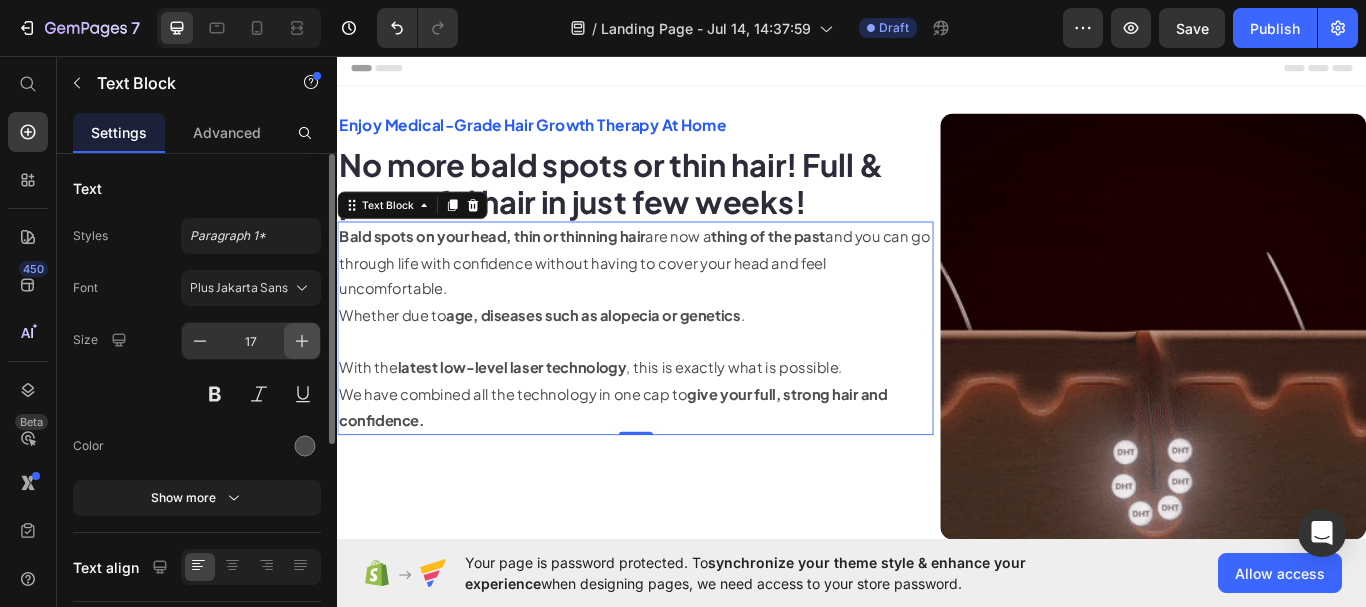 click 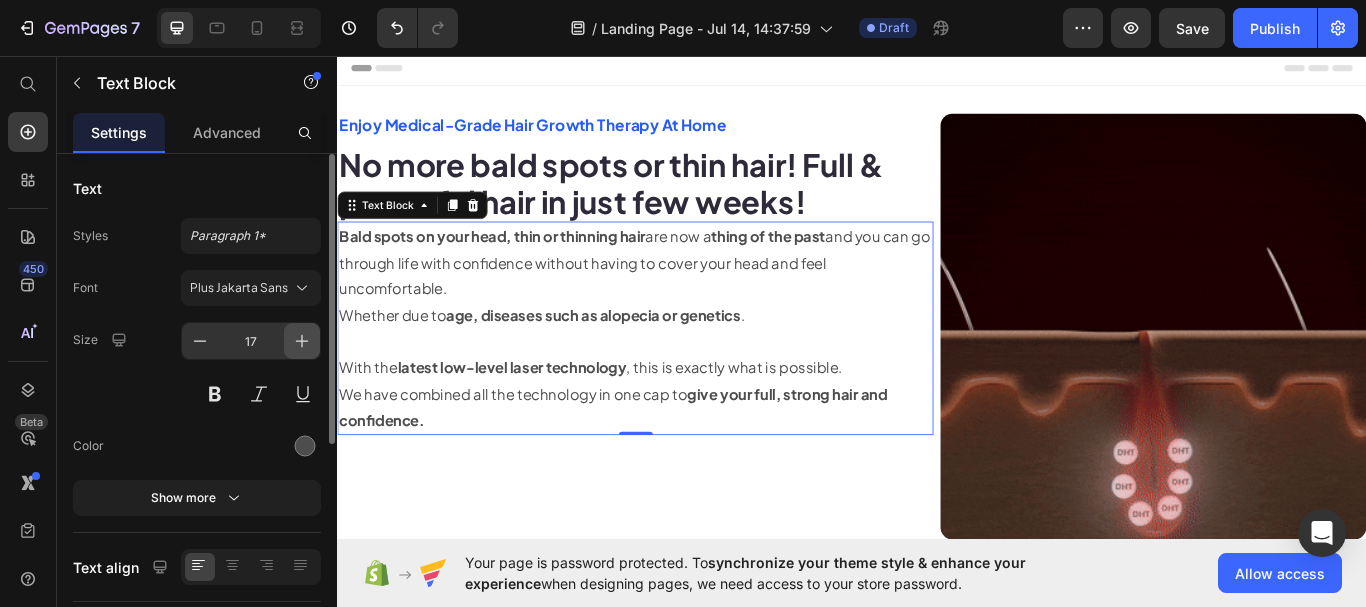 type on "18" 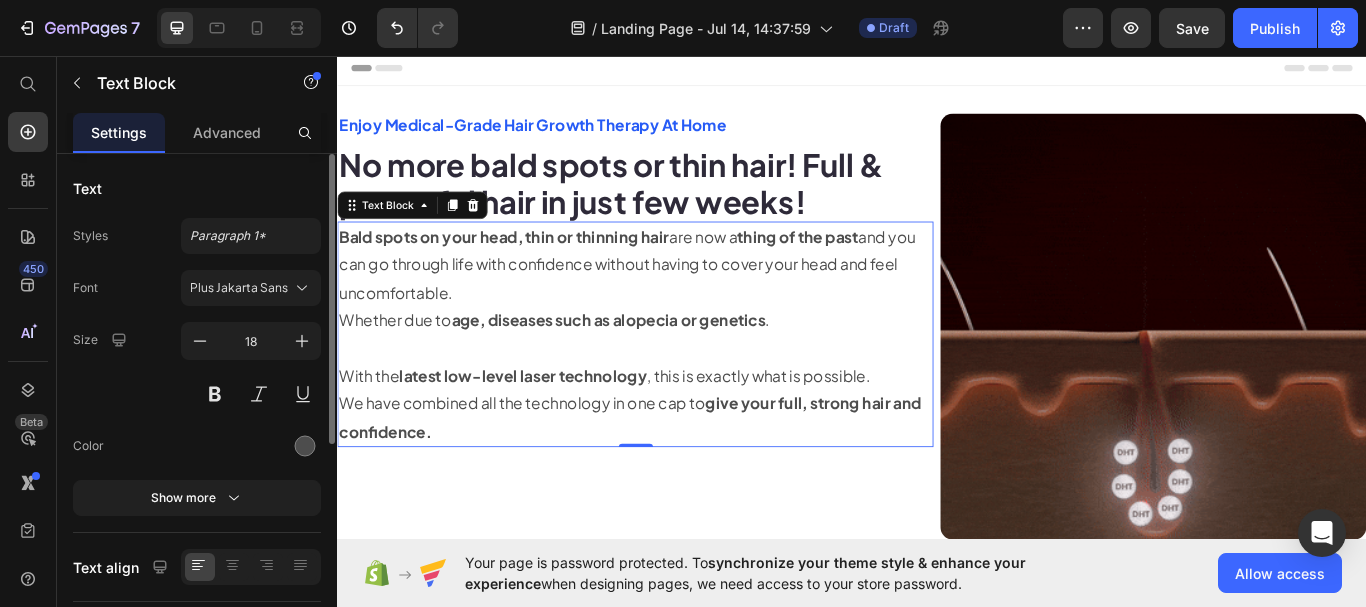 type 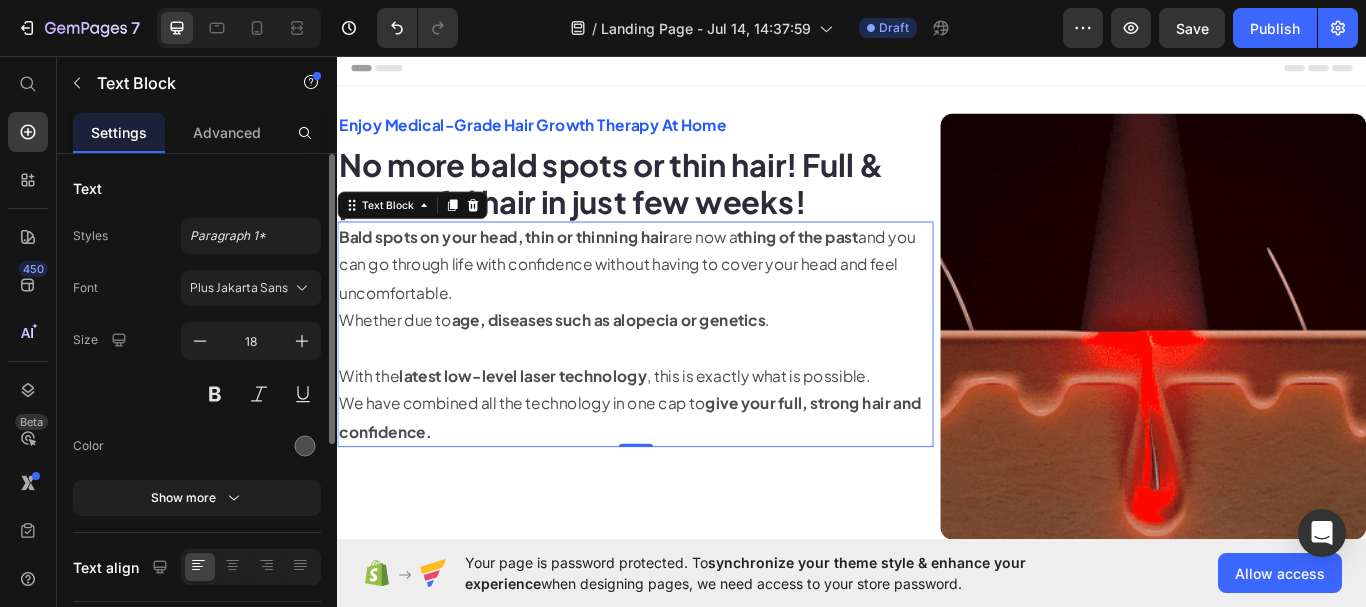click at bounding box center [302, 341] 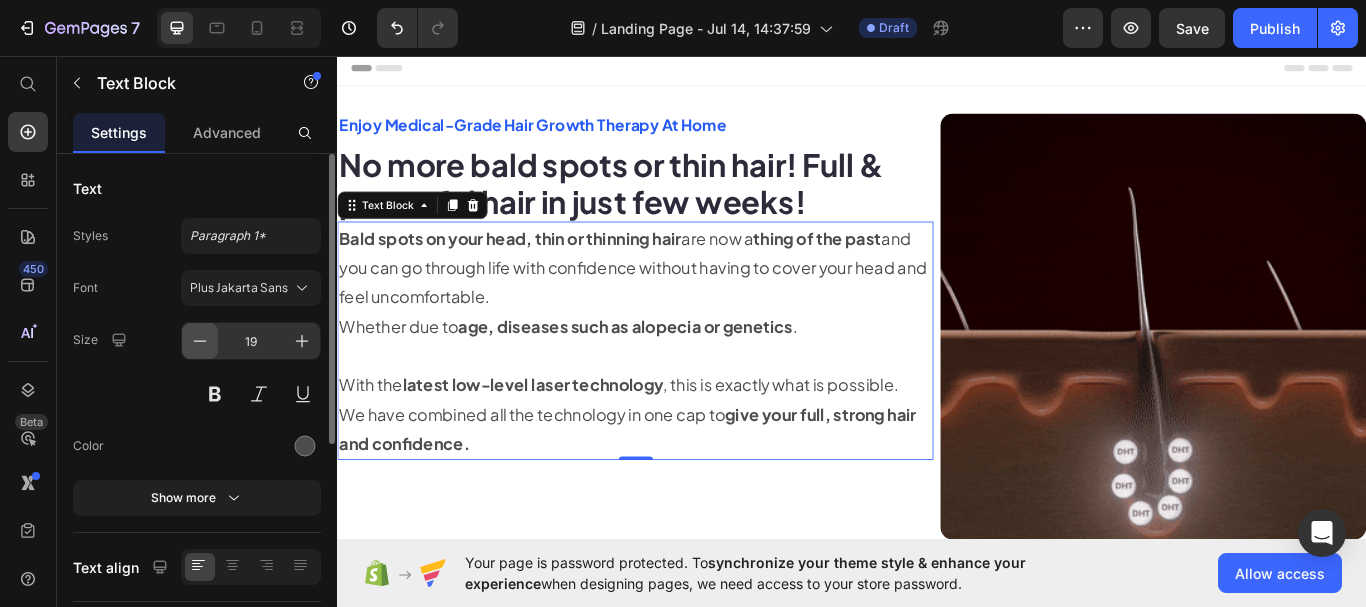 click at bounding box center [200, 341] 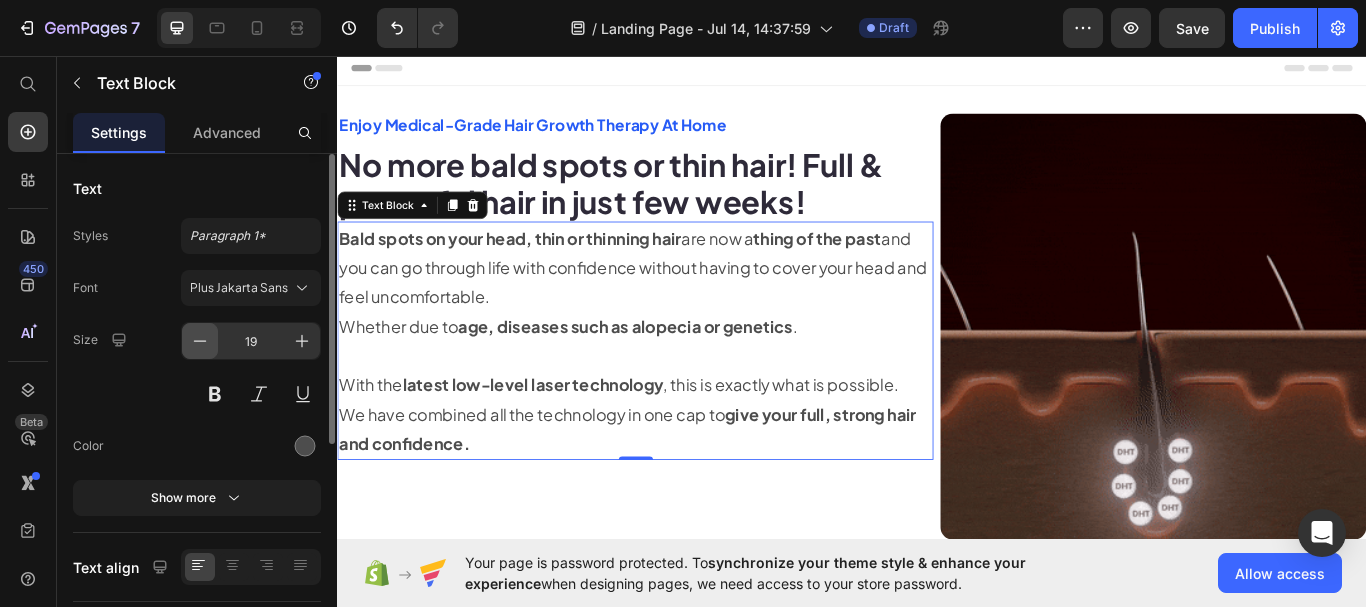 type on "18" 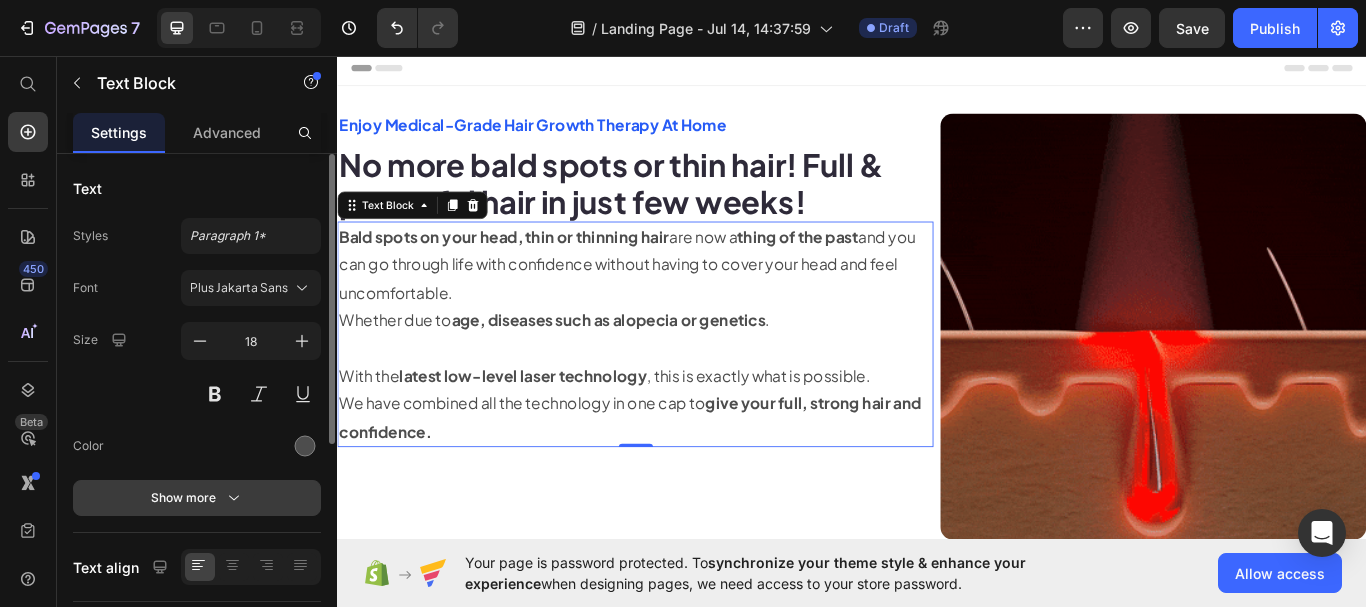 click on "Show more" at bounding box center [197, 498] 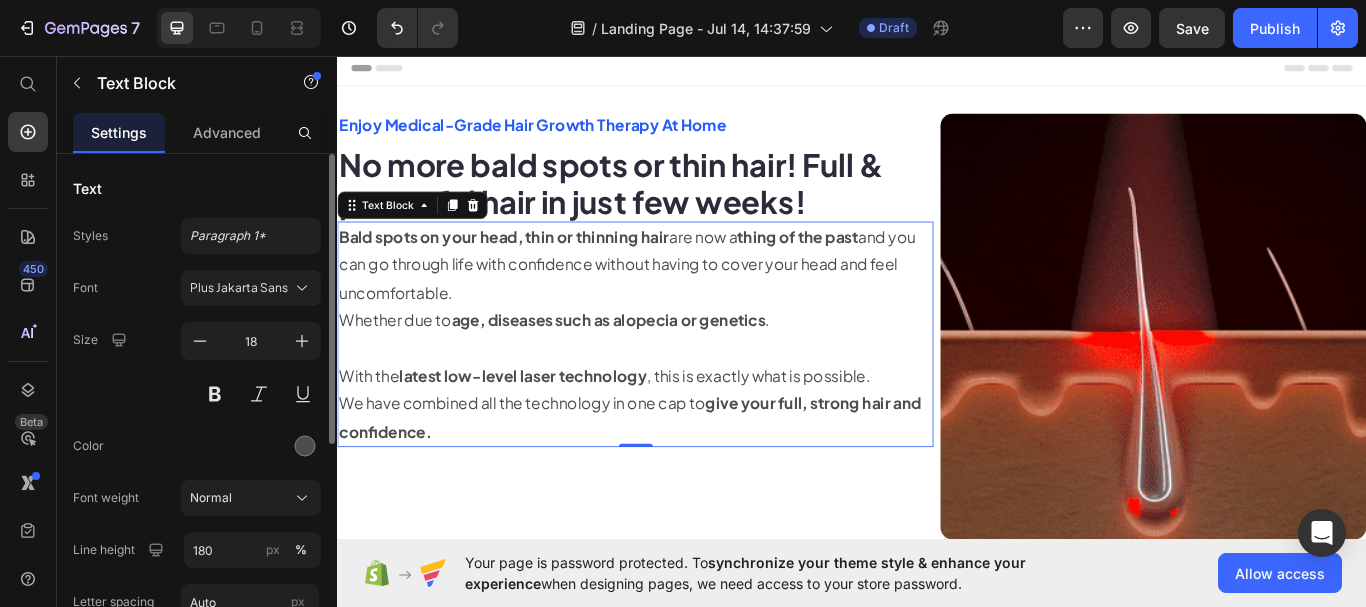 scroll, scrollTop: 100, scrollLeft: 0, axis: vertical 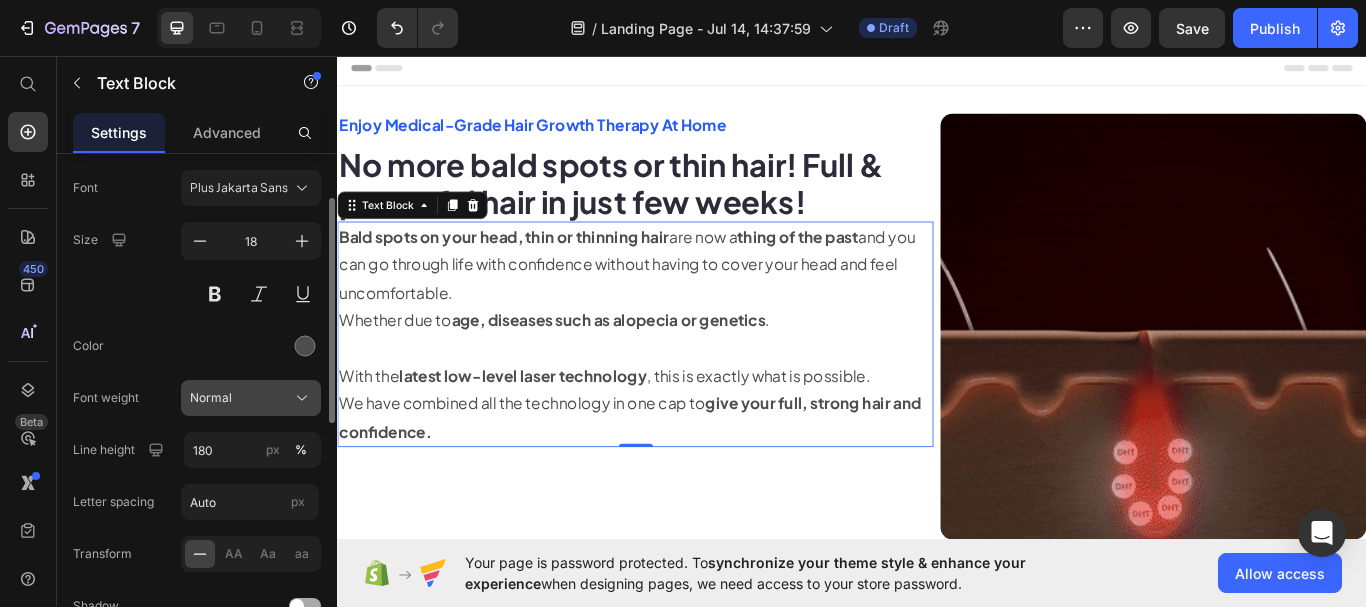 click on "Normal" at bounding box center [251, 398] 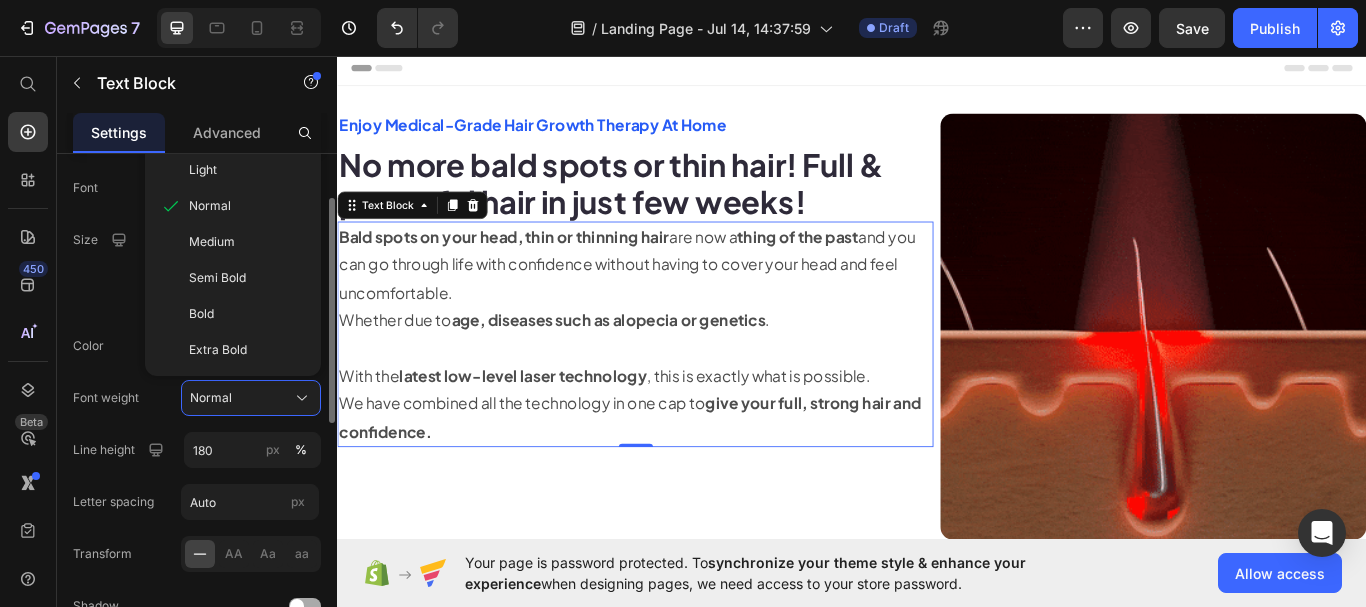 click on "Bold" at bounding box center [201, 314] 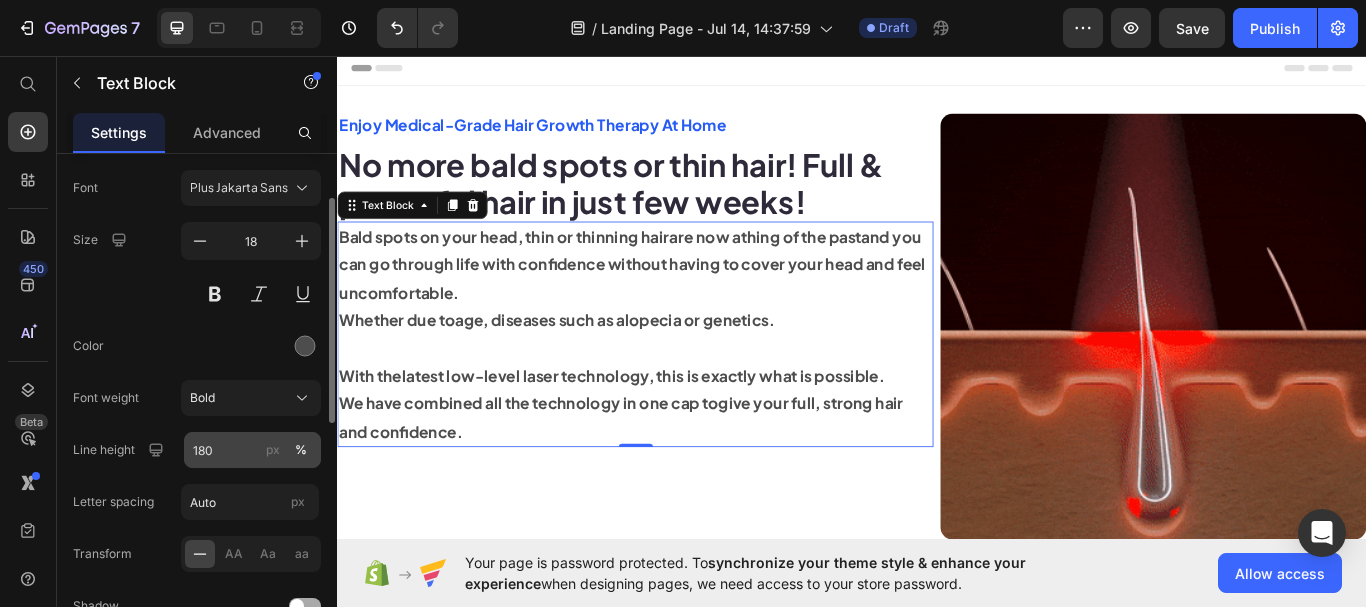 scroll, scrollTop: 200, scrollLeft: 0, axis: vertical 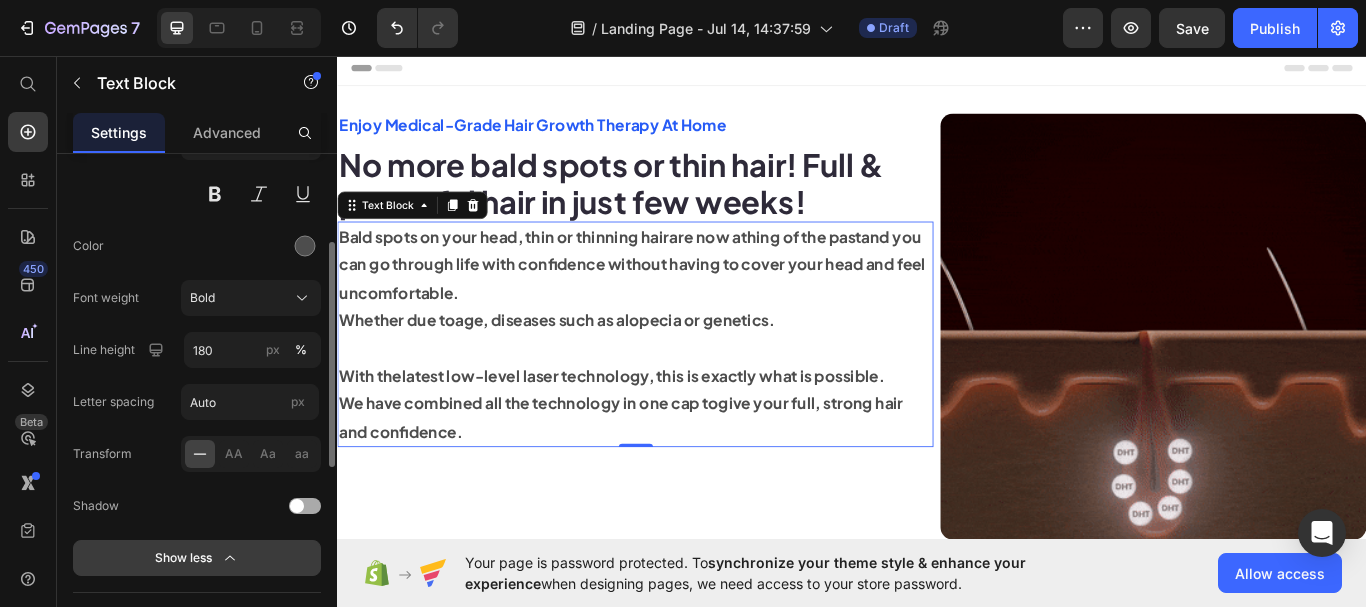 click on "Show less" at bounding box center (197, 558) 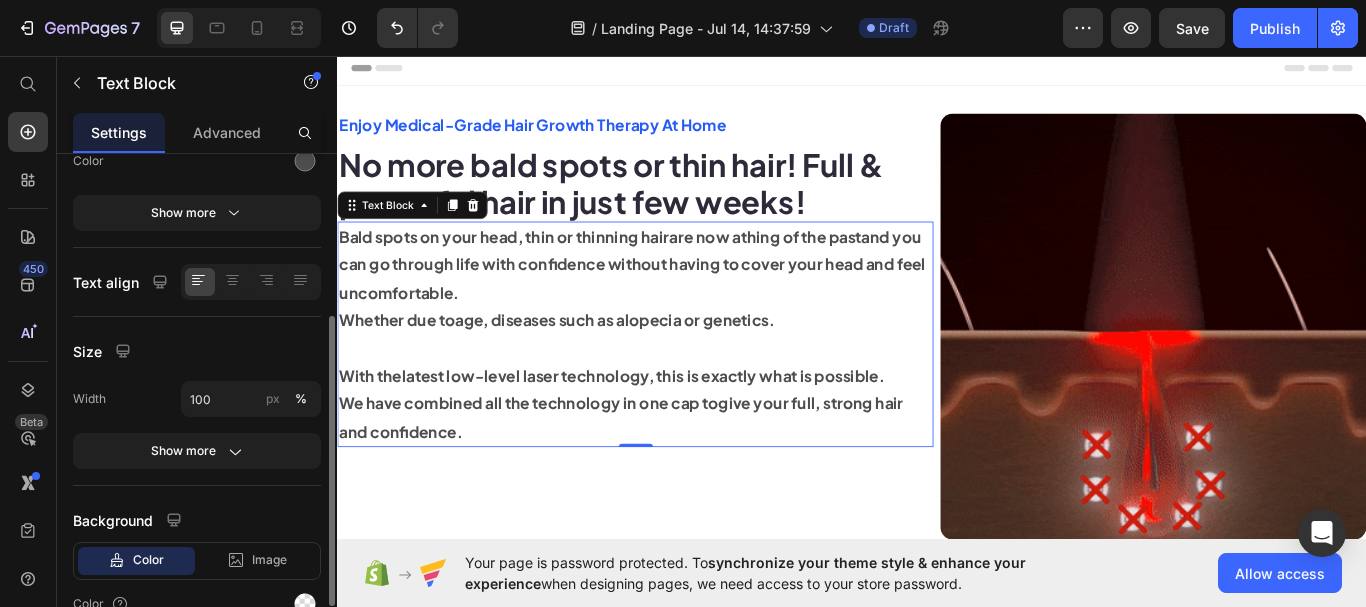 scroll, scrollTop: 85, scrollLeft: 0, axis: vertical 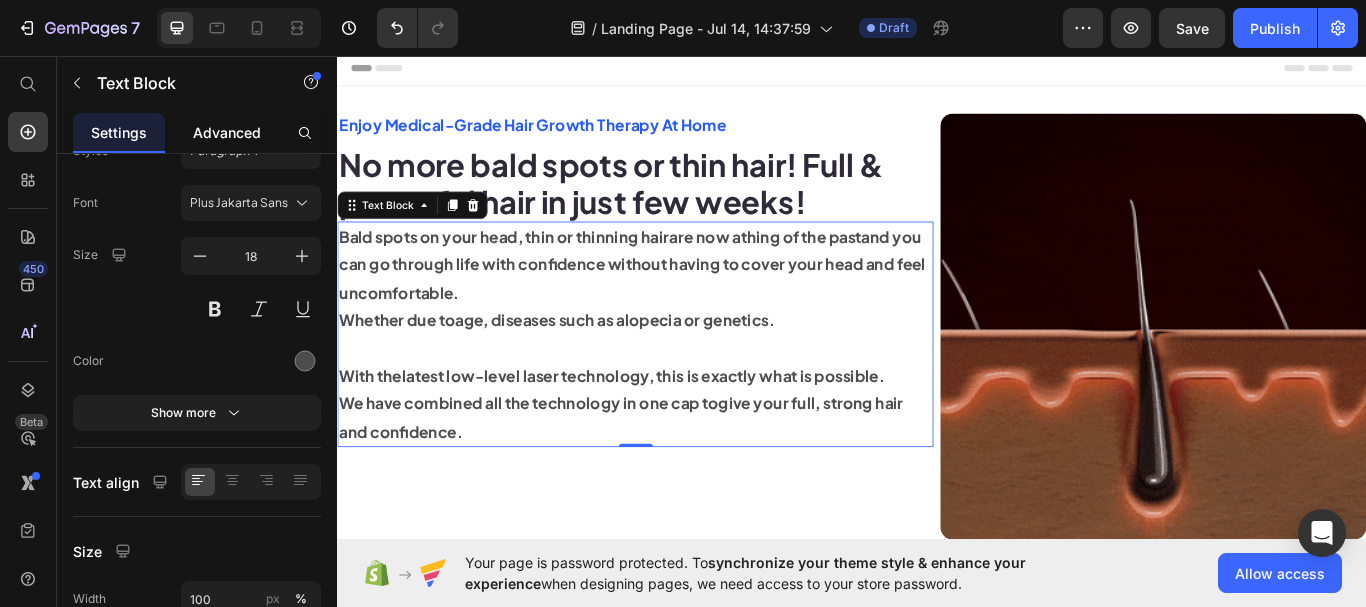 click on "Advanced" at bounding box center [227, 132] 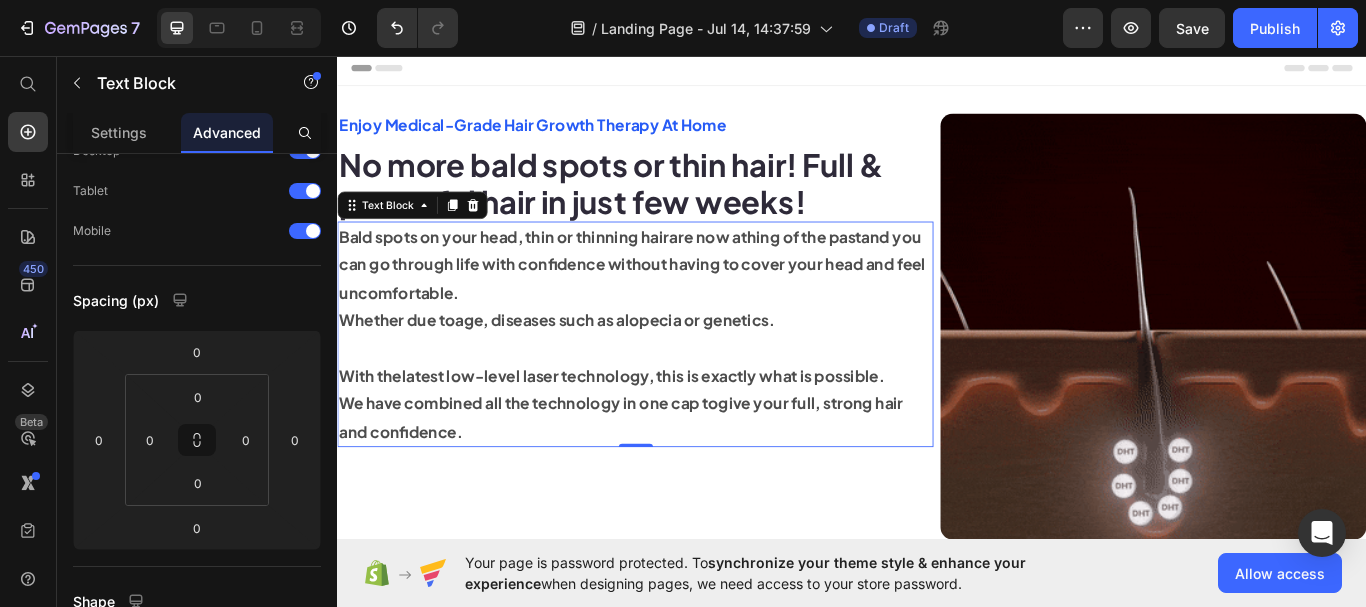 scroll, scrollTop: 0, scrollLeft: 0, axis: both 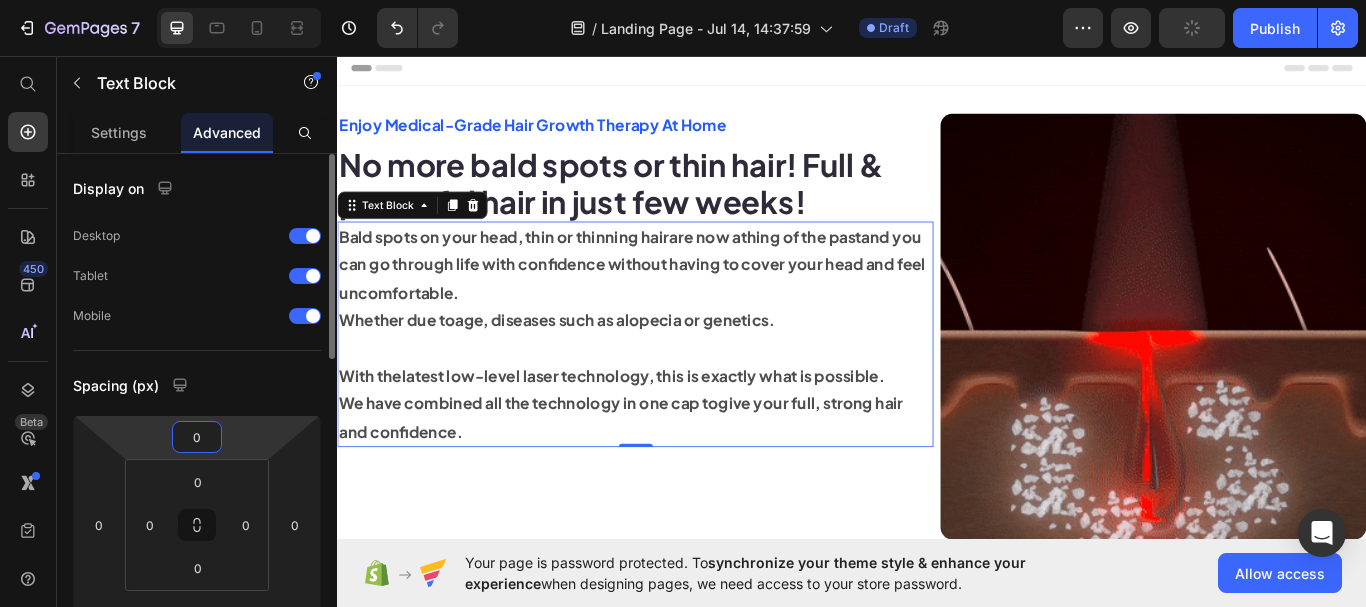 click on "0" at bounding box center (197, 437) 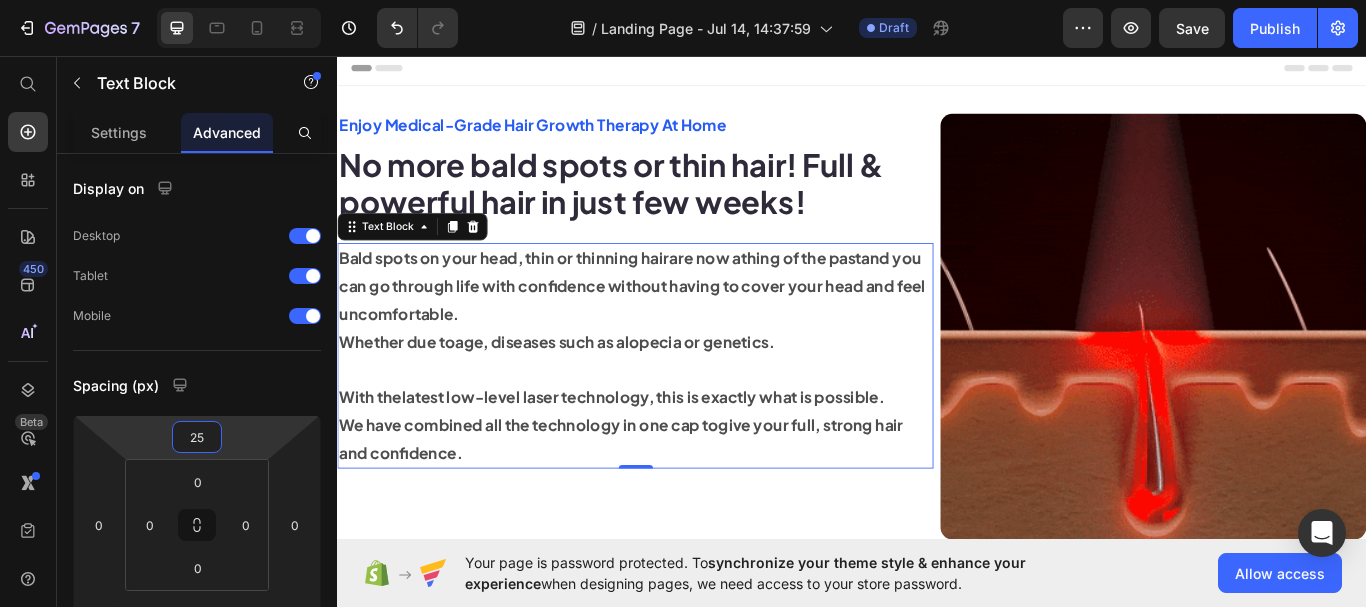 type on "25" 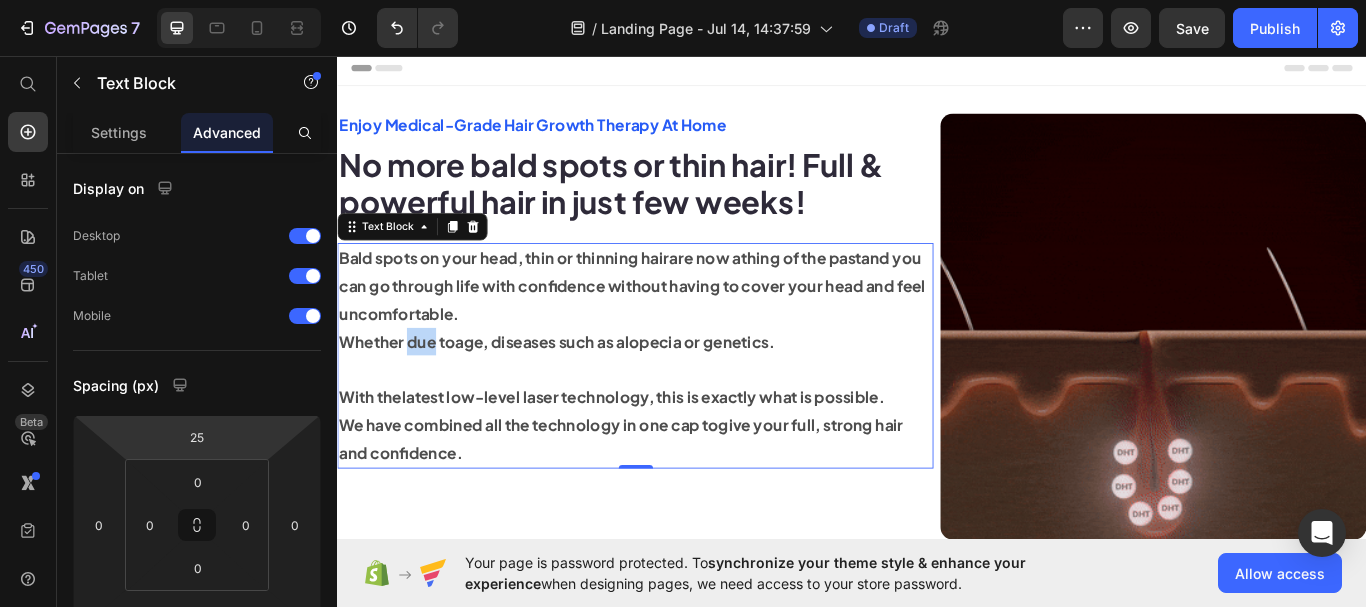 click on "Whether due to age, diseases such as alopecia or genetics ." at bounding box center [684, 390] 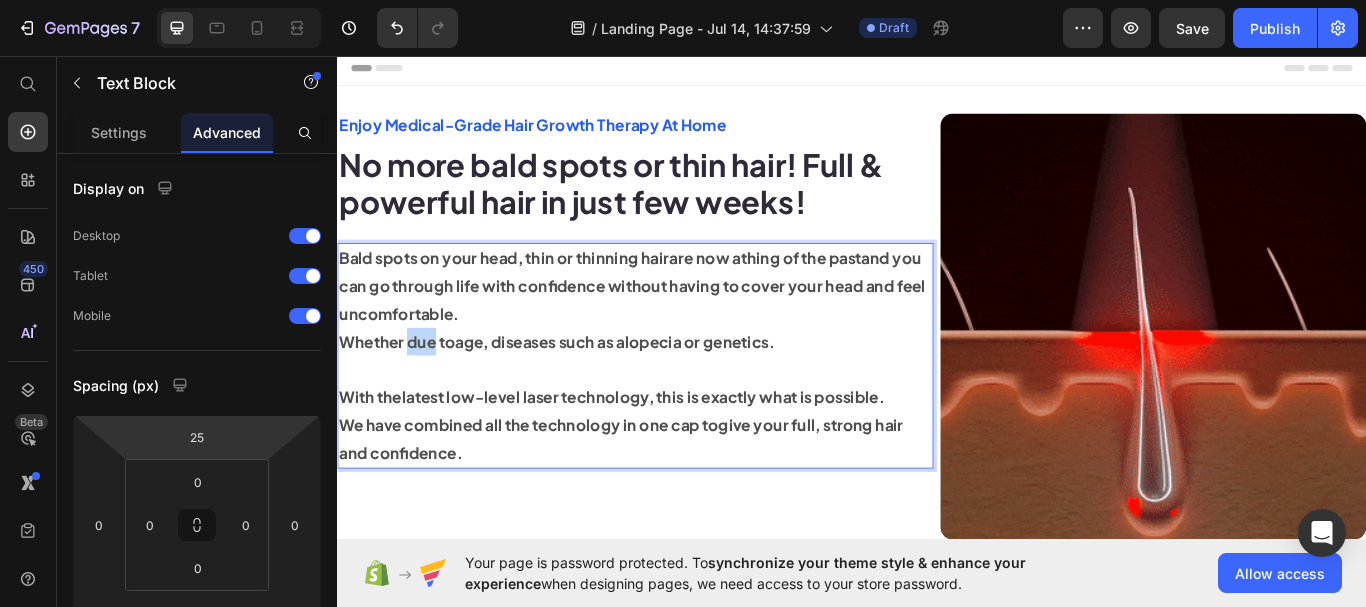 click on "Whether due to age, diseases such as alopecia or genetics ." at bounding box center [684, 390] 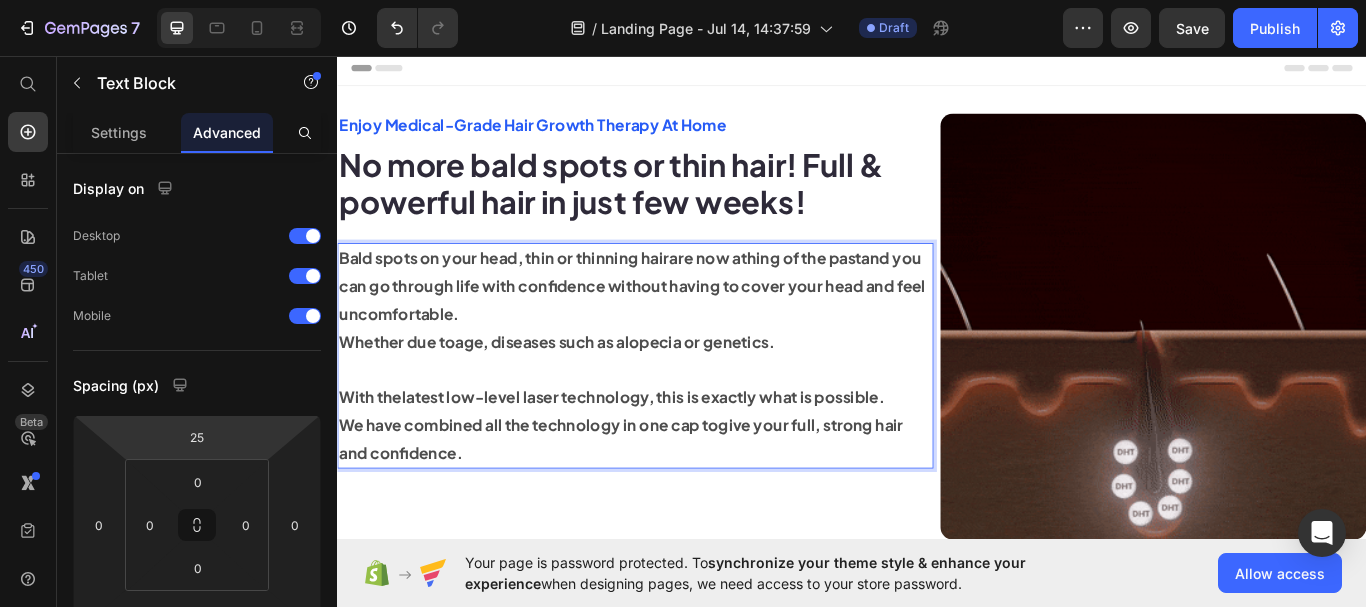 click on "Whether due to age, diseases such as alopecia or genetics ." at bounding box center (684, 390) 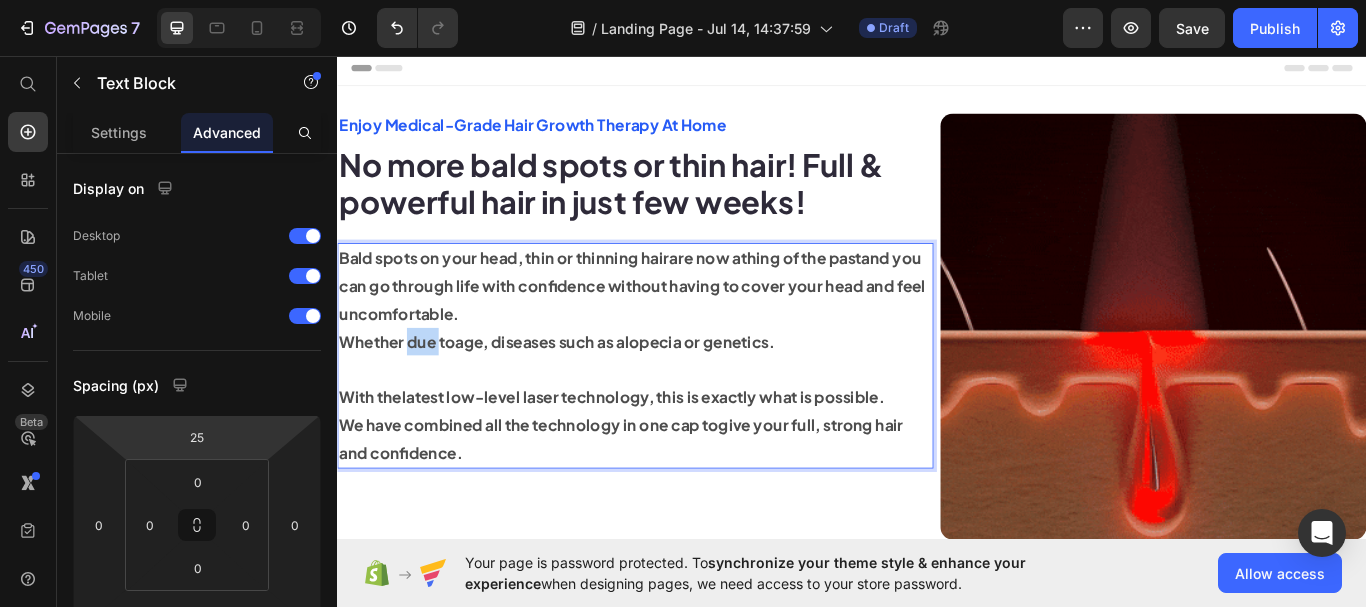 click on "Whether due to age, diseases such as alopecia or genetics ." at bounding box center (684, 390) 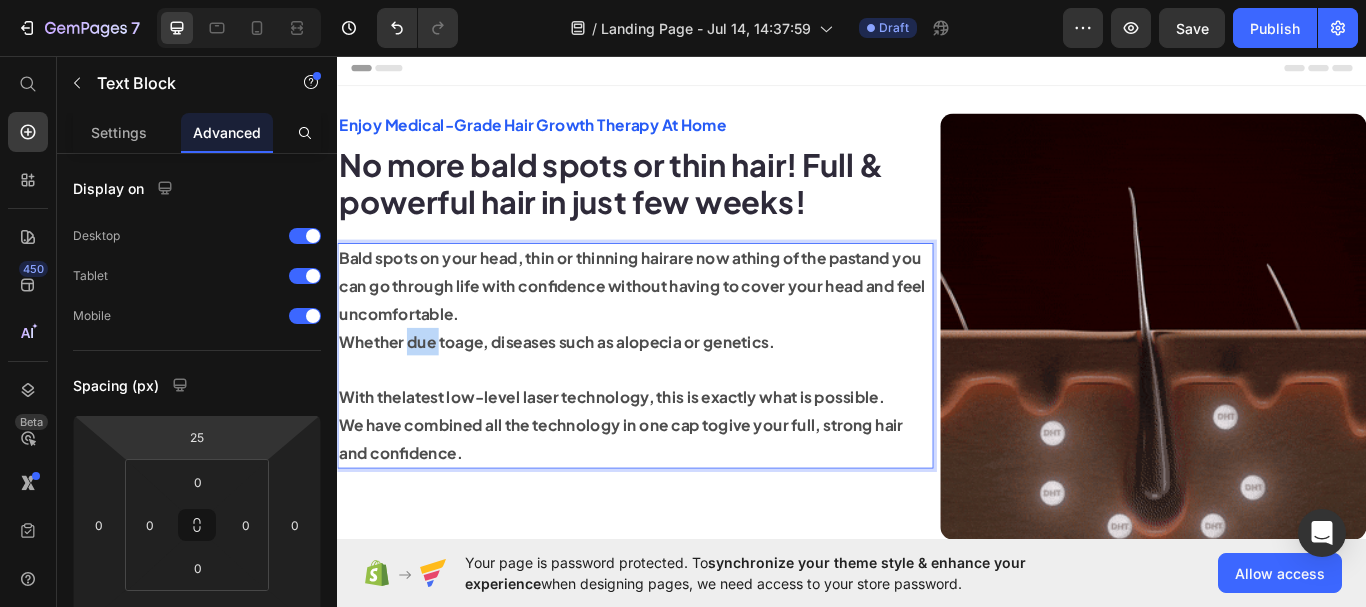 click on "Whether due to age, diseases such as alopecia or genetics ." at bounding box center (684, 390) 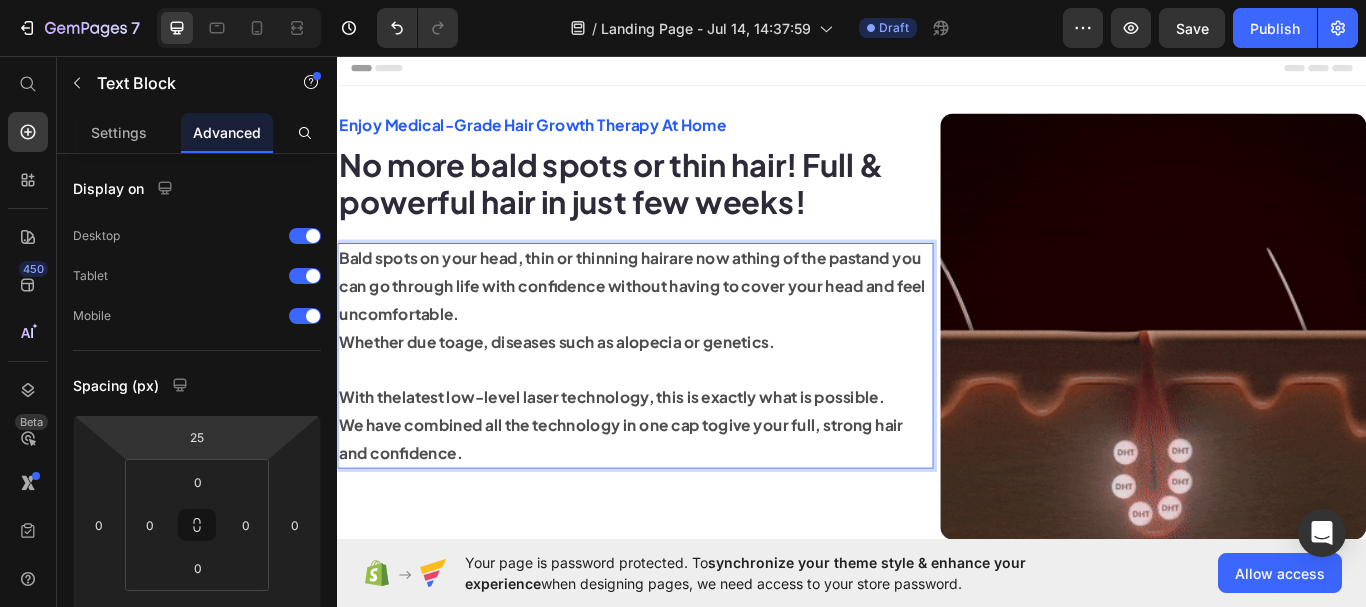 click on "Whether due to age, diseases such as alopecia or genetics ." at bounding box center [684, 390] 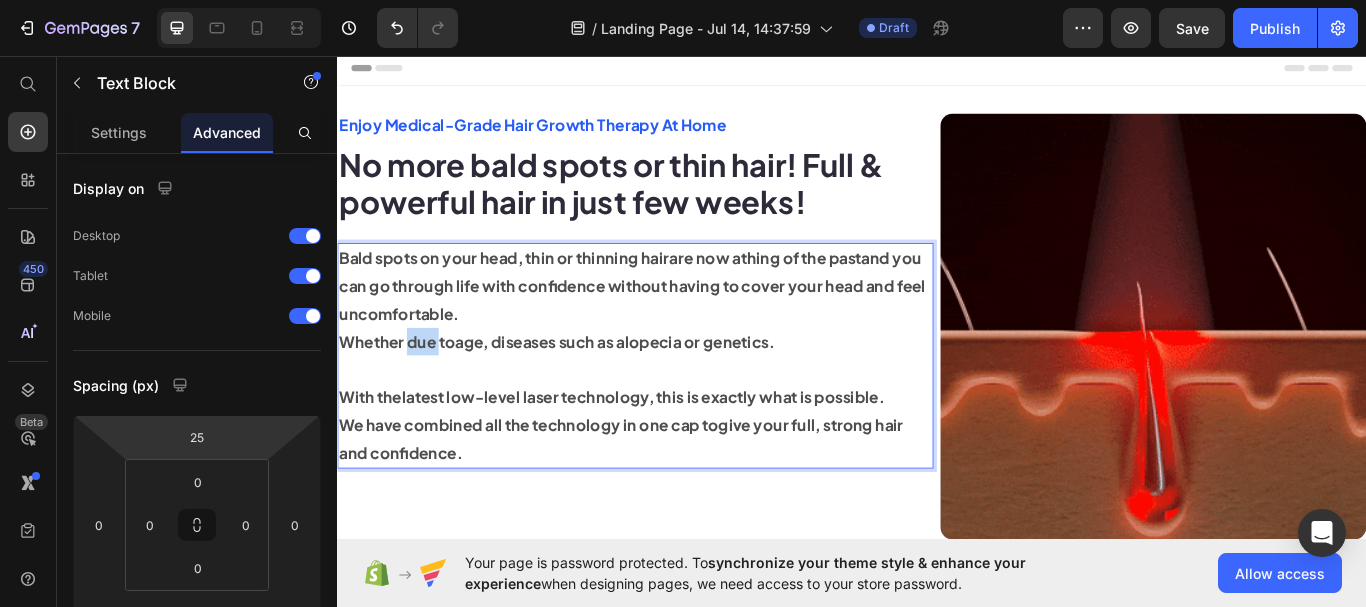 click on "Whether due to age, diseases such as alopecia or genetics ." at bounding box center (684, 390) 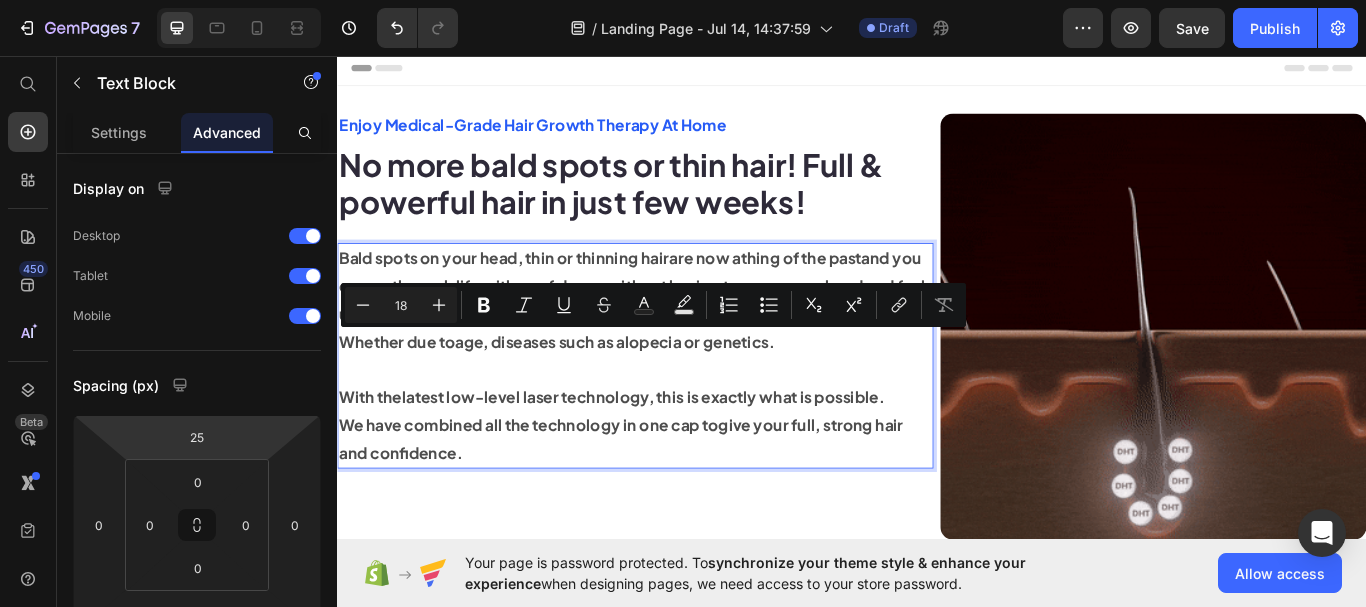 click at bounding box center [684, 423] 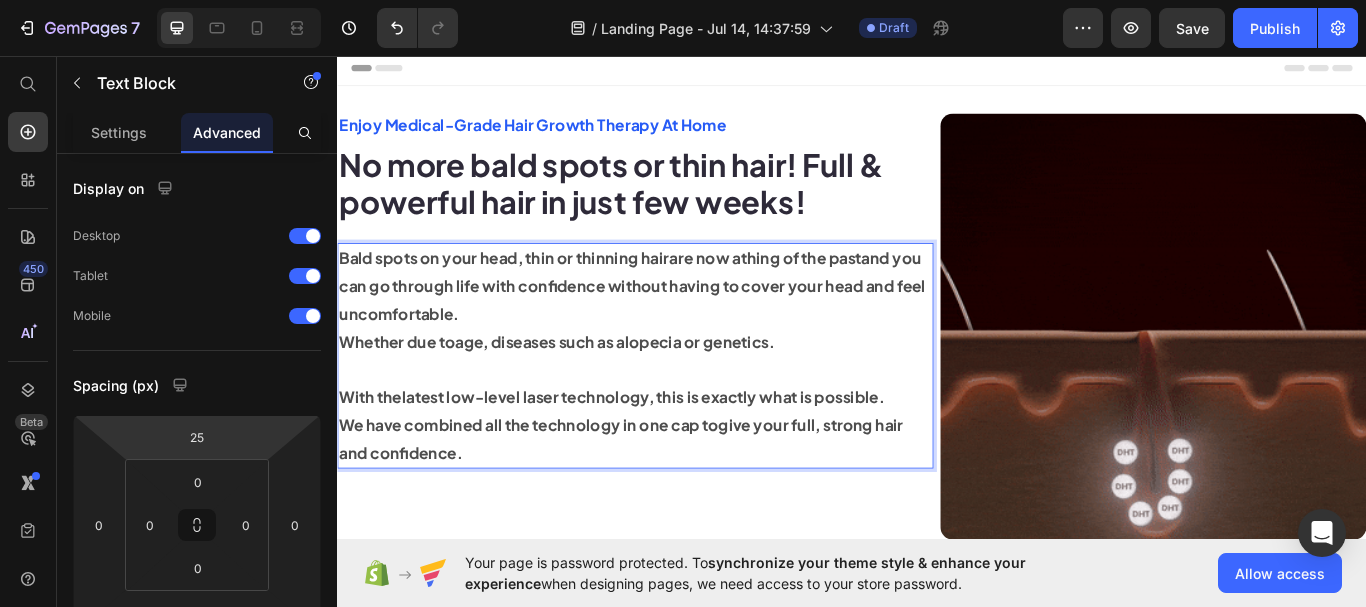 click on "Bald spots on your head, thin or thinning hair are now a thing of the past and you can go through life with confidence without having to cover your head and feel uncomfortable." at bounding box center [684, 325] 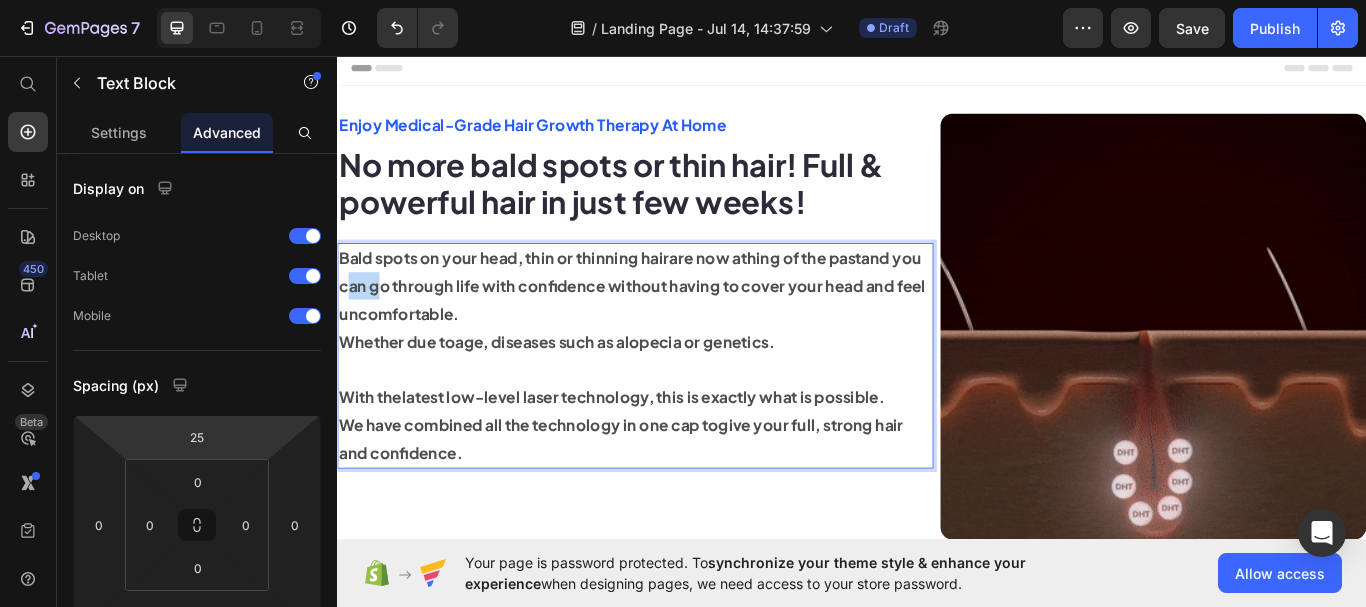 click on "Bald spots on your head, thin or thinning hair are now a thing of the past and you can go through life with confidence without having to cover your head and feel uncomfortable." at bounding box center (684, 325) 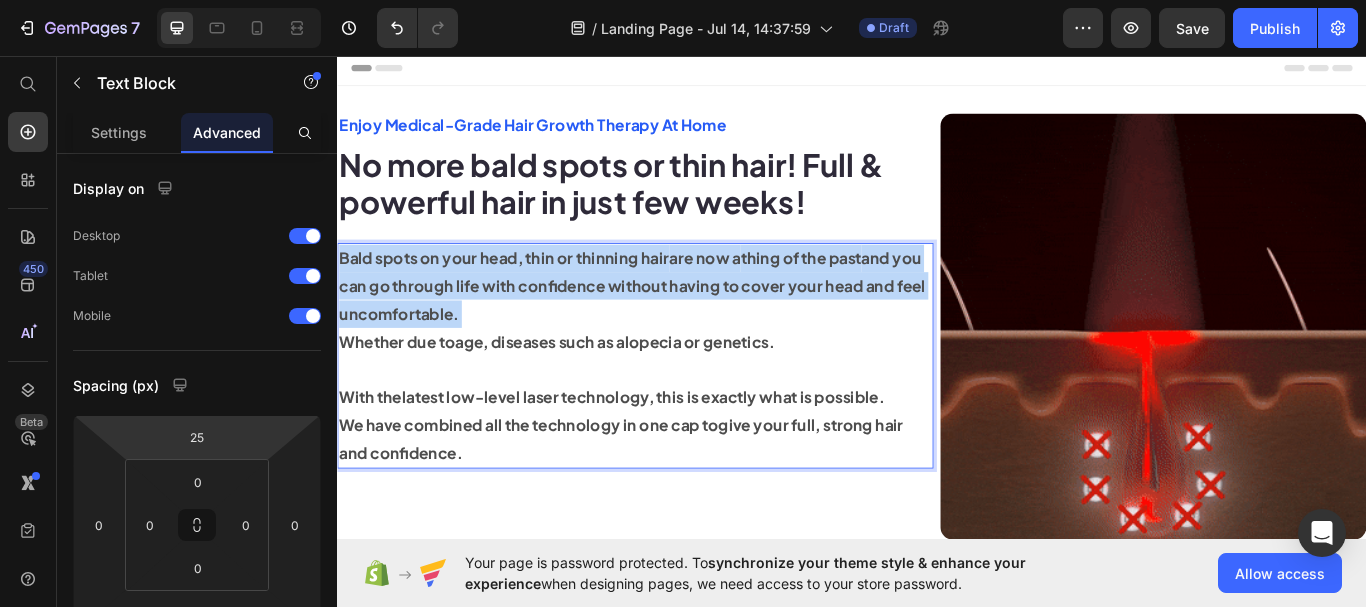 click on "Bald spots on your head, thin or thinning hair are now a thing of the past and you can go through life with confidence without having to cover your head and feel uncomfortable." at bounding box center [684, 325] 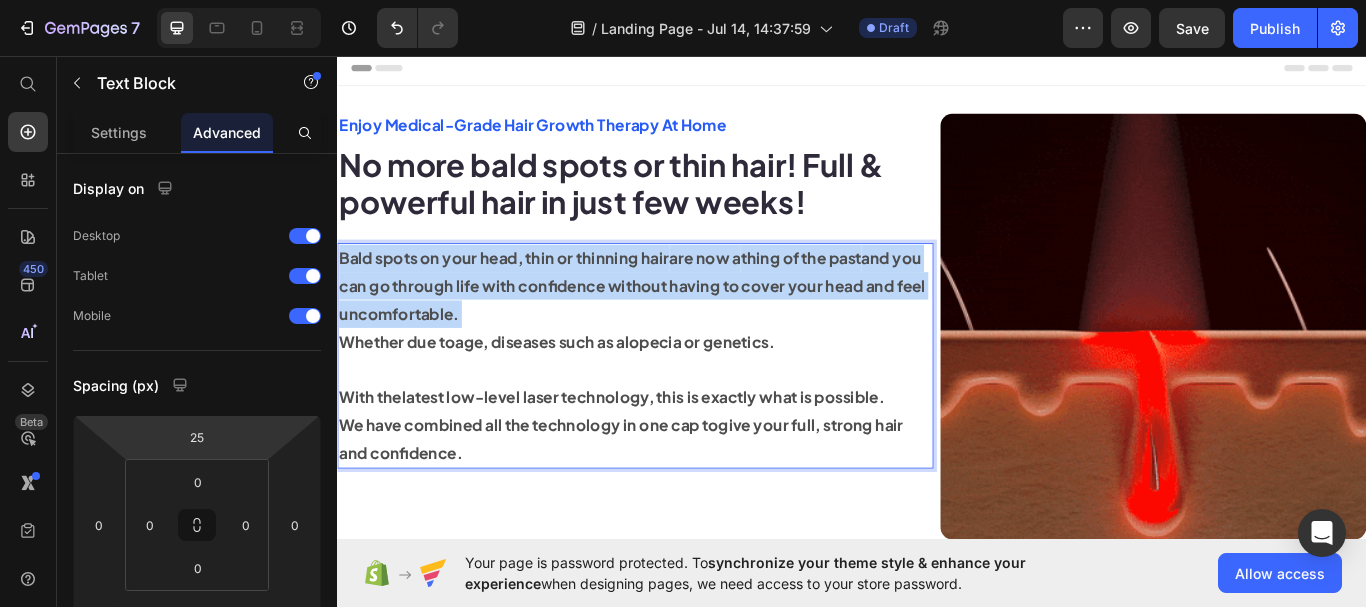 click on "Bald spots on your head, thin or thinning hair are now a thing of the past and you can go through life with confidence without having to cover your head and feel uncomfortable." at bounding box center (684, 325) 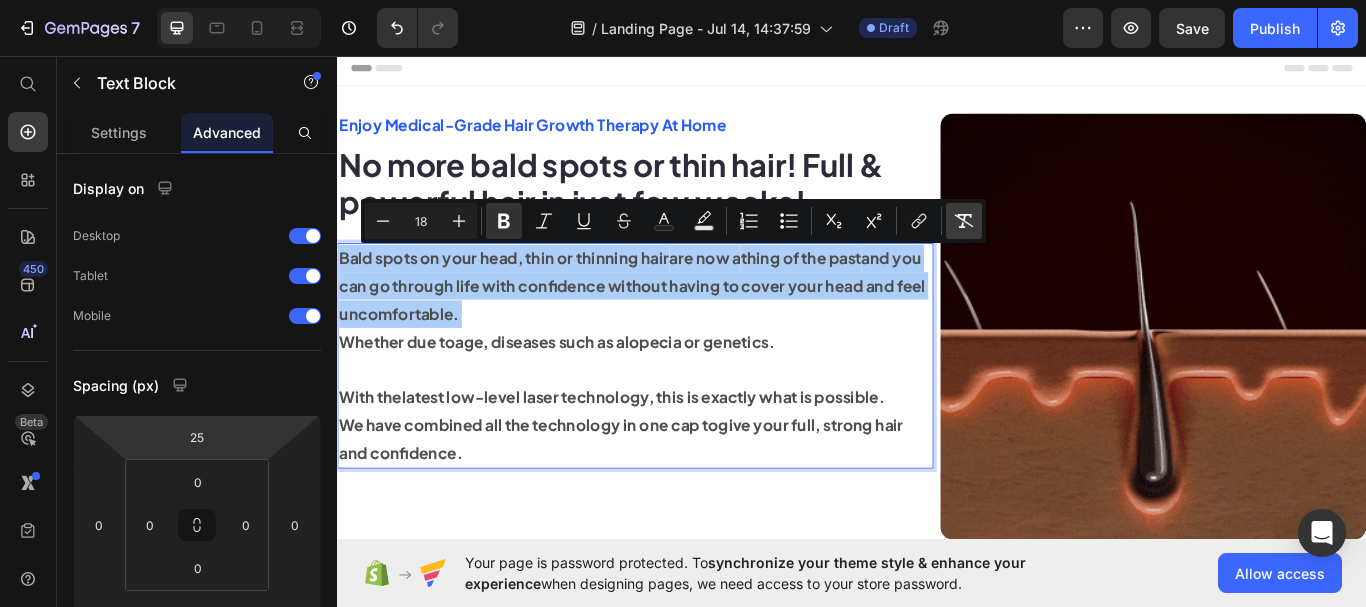 click 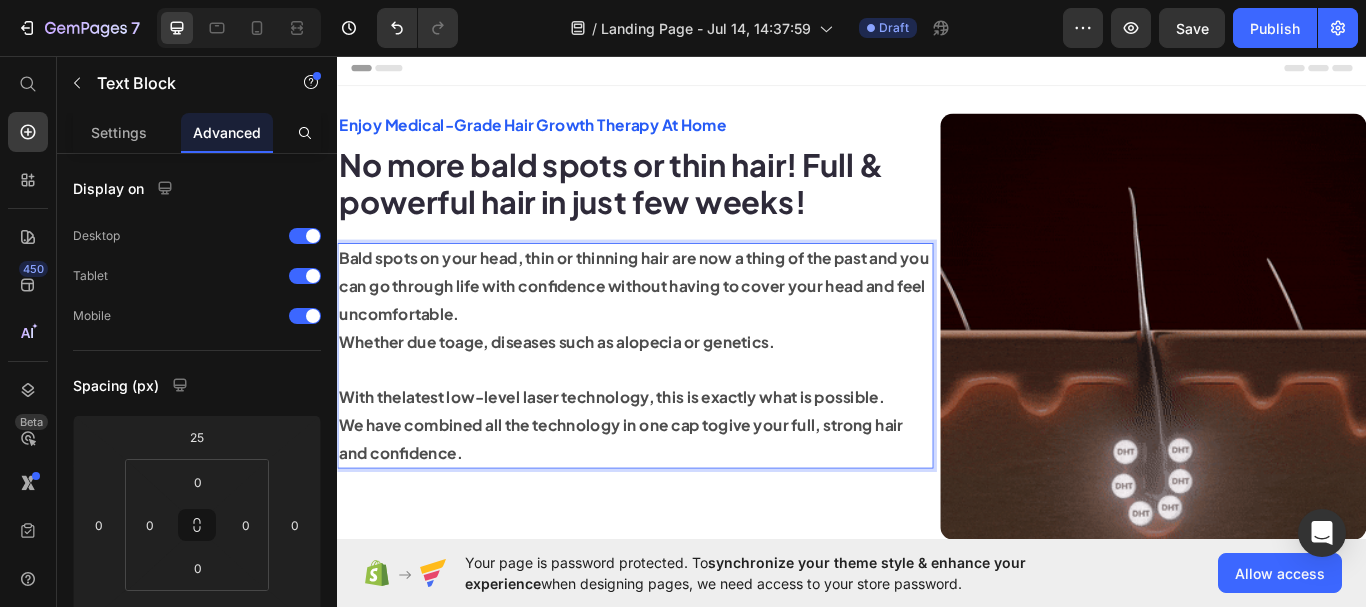 click on "Whether due to age, diseases such as alopecia or genetics ." at bounding box center [684, 390] 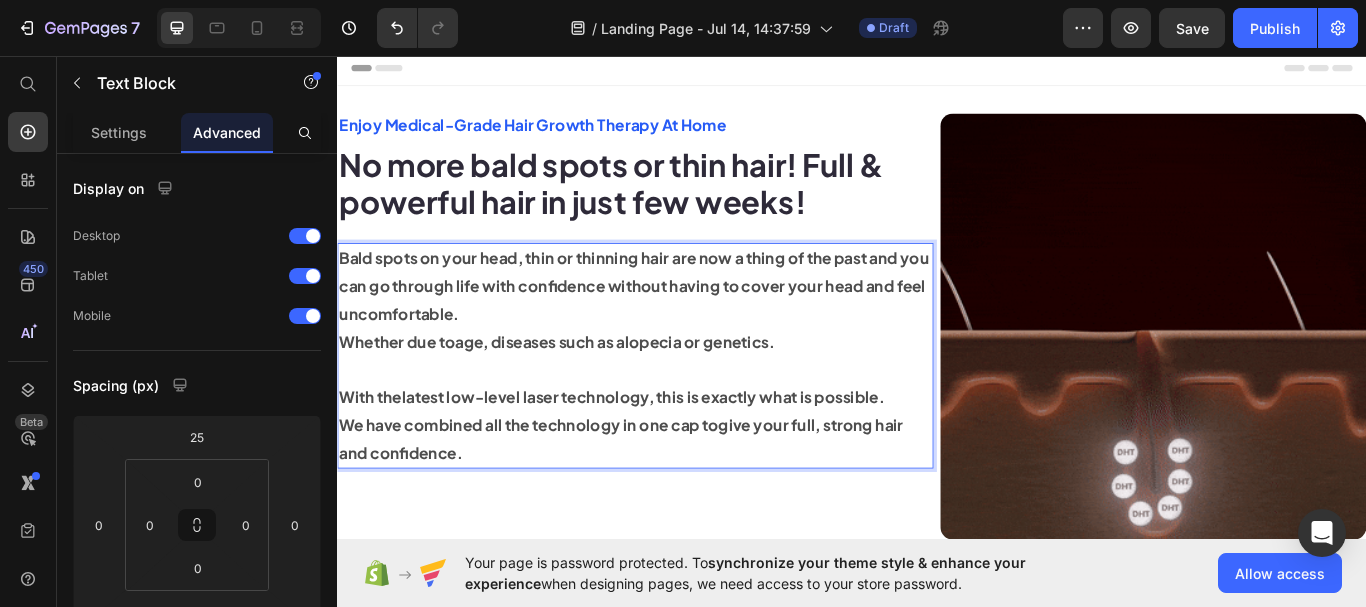 click on "Whether due to age, diseases such as alopecia or genetics ." at bounding box center (684, 390) 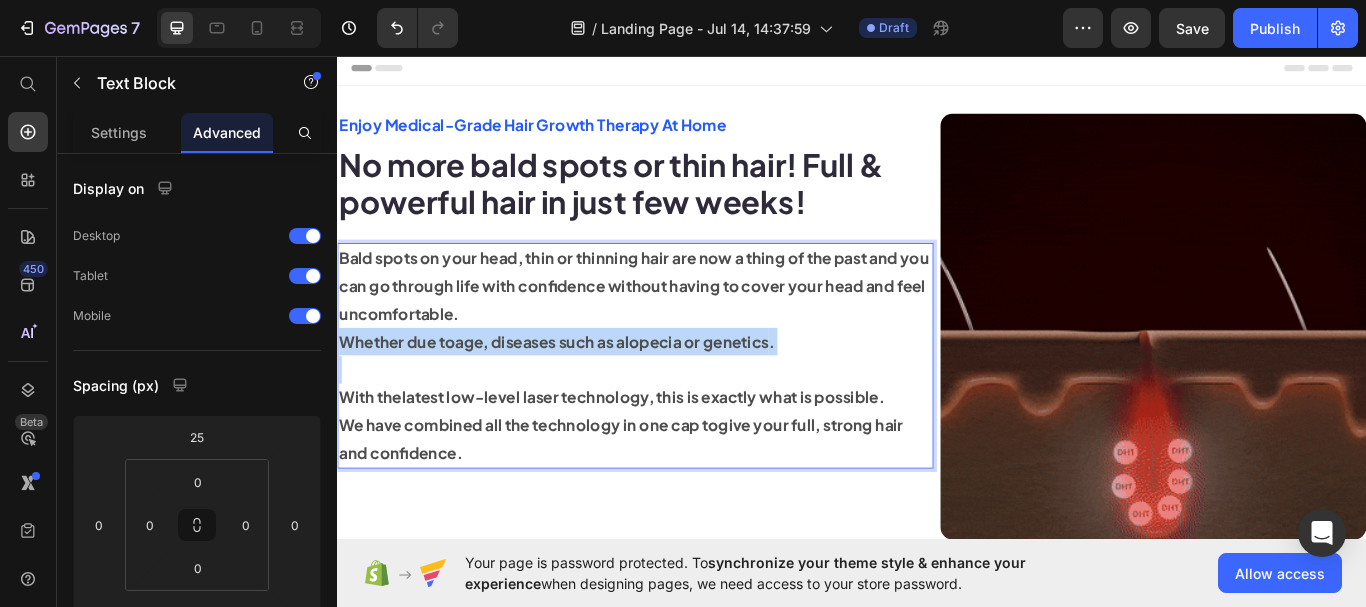 click on "Whether due to age, diseases such as alopecia or genetics ." at bounding box center (684, 390) 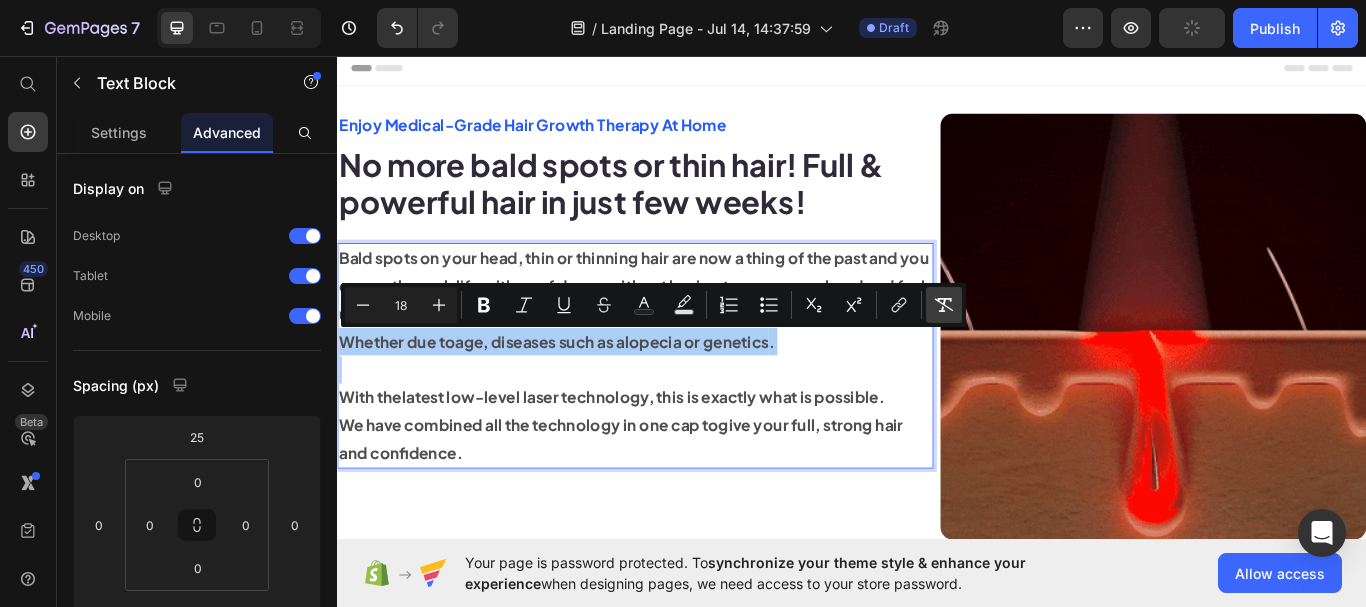 click 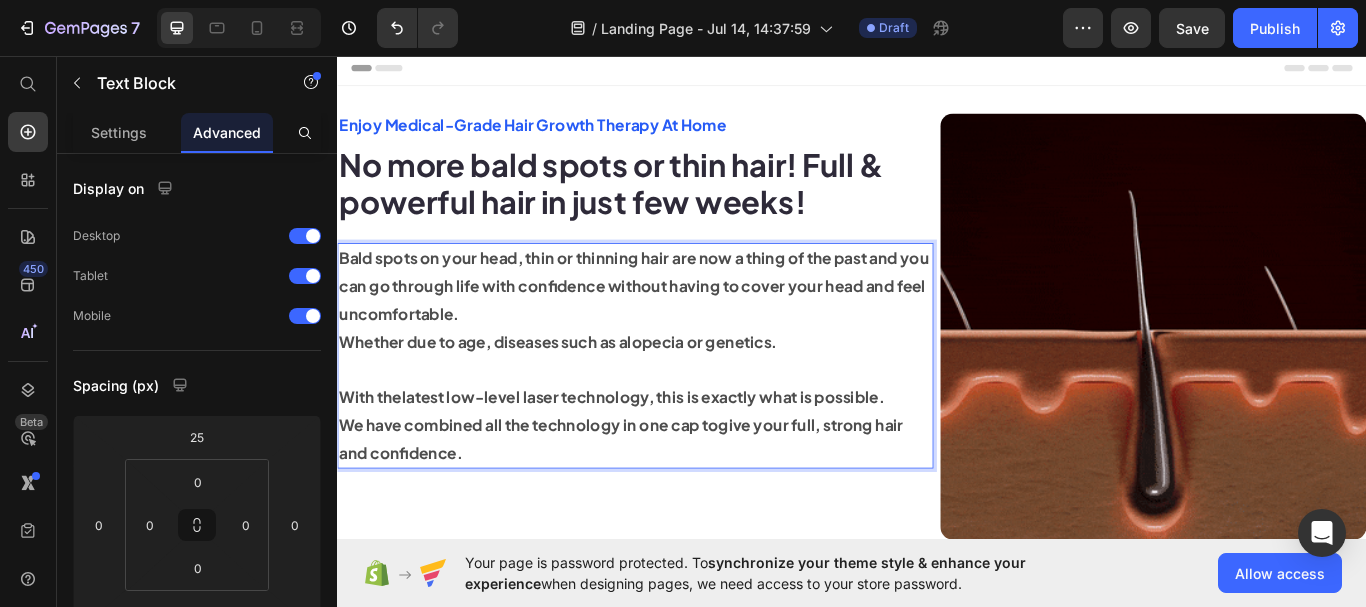 click on "latest low-level laser technology" at bounding box center [556, 454] 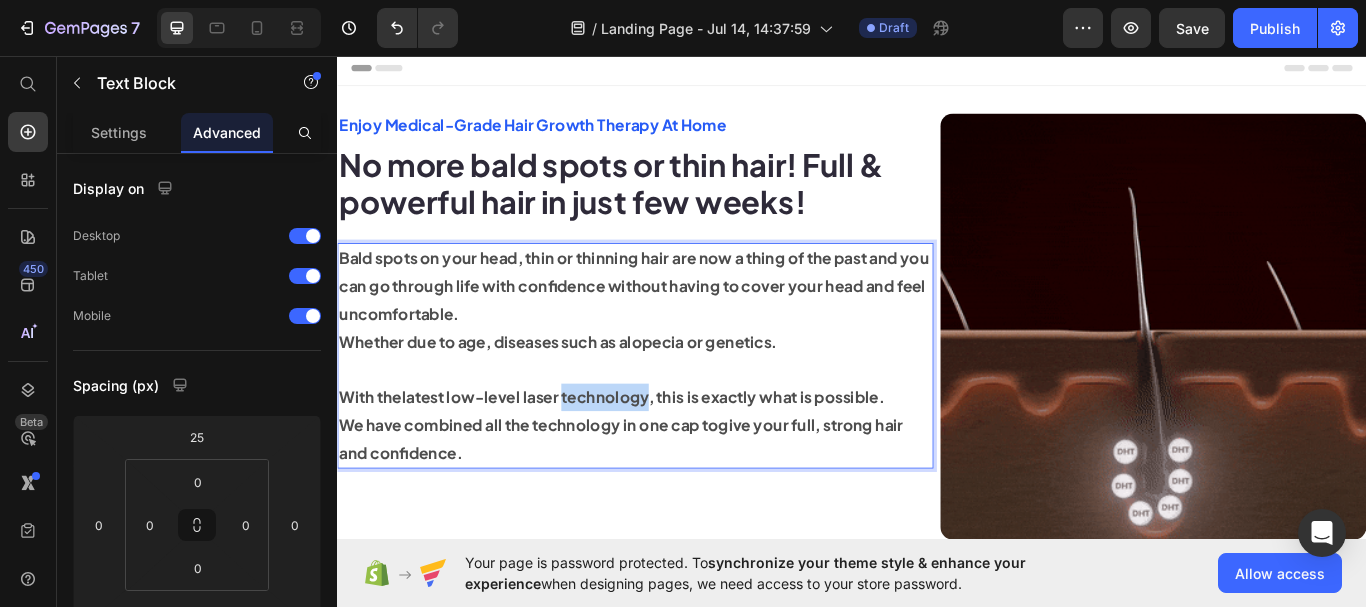 click on "latest low-level laser technology" at bounding box center (556, 454) 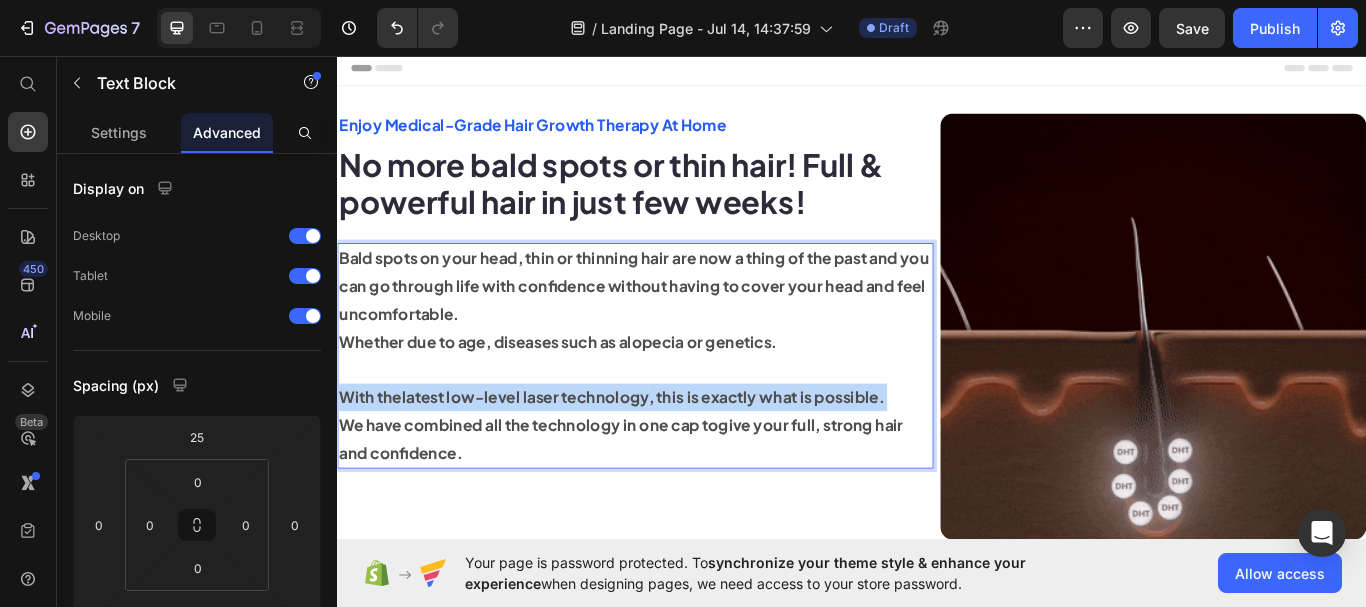 click on "latest low-level laser technology" at bounding box center [556, 454] 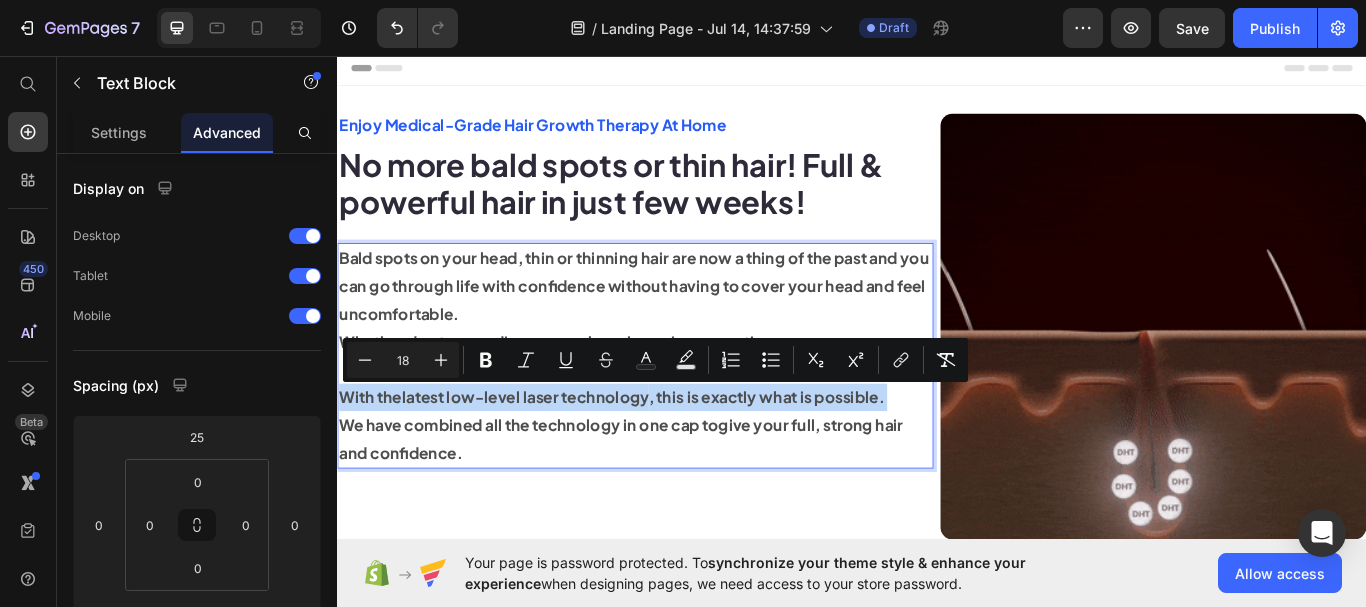 click on "latest low-level laser technology" at bounding box center [556, 454] 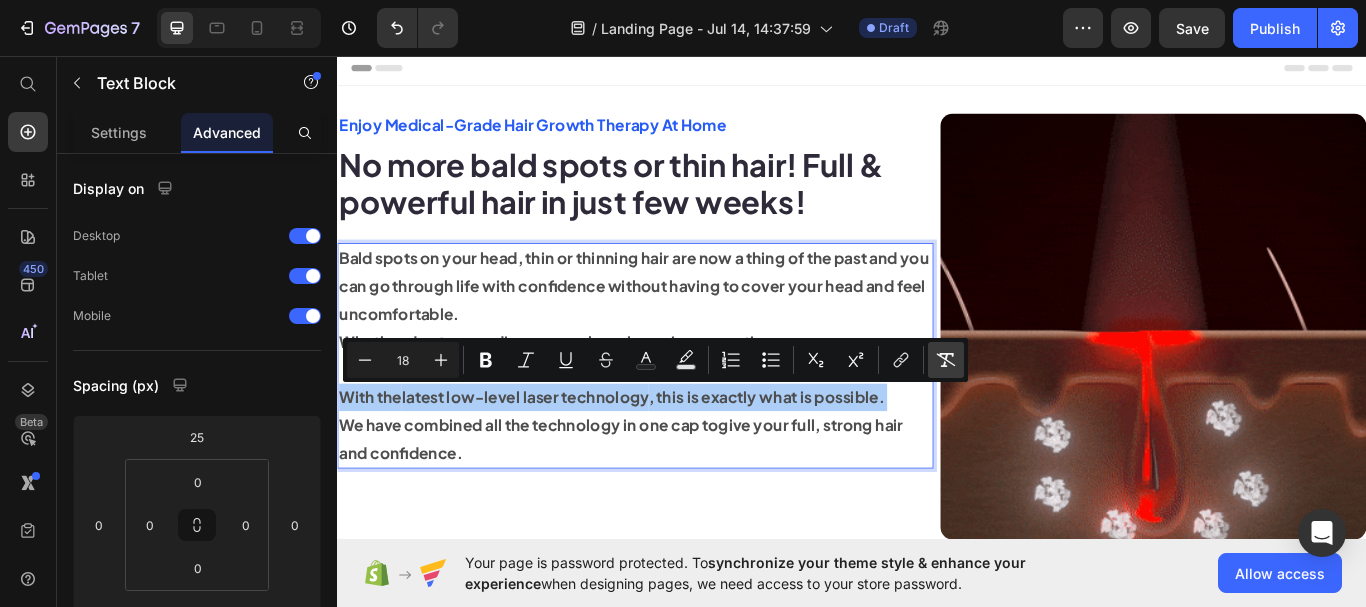 click on "Remove Format" at bounding box center (946, 360) 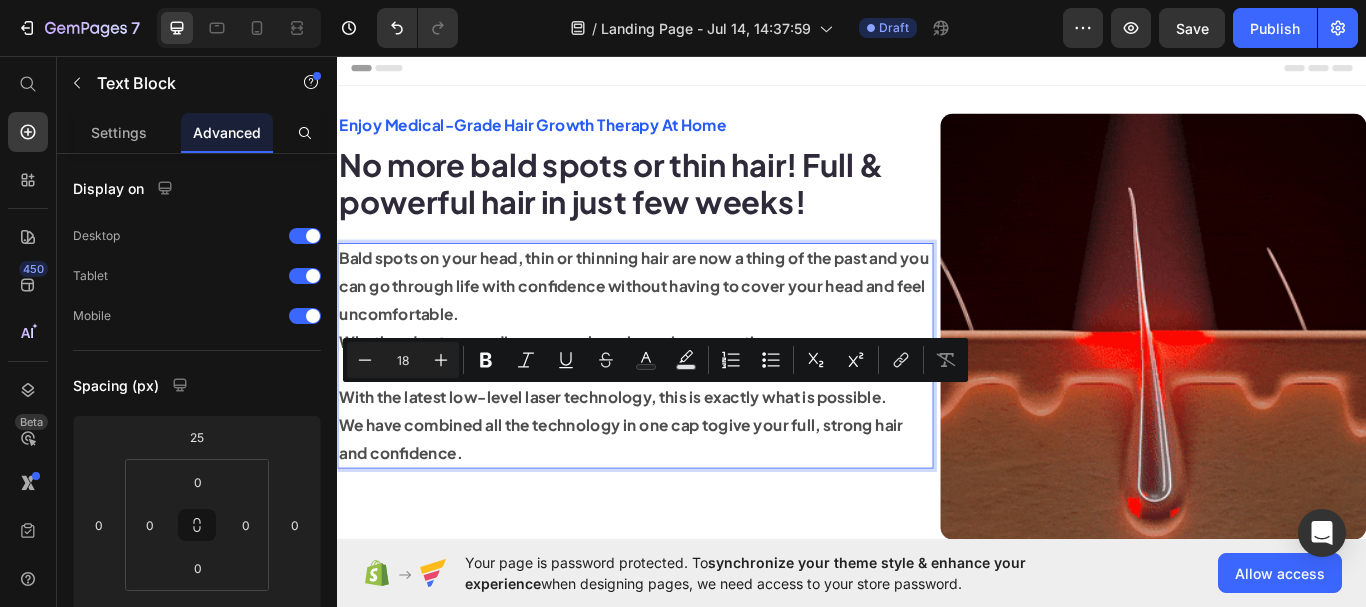 click on "We have combined all the technology in one cap to give your full, strong hair and confidence." at bounding box center [684, 503] 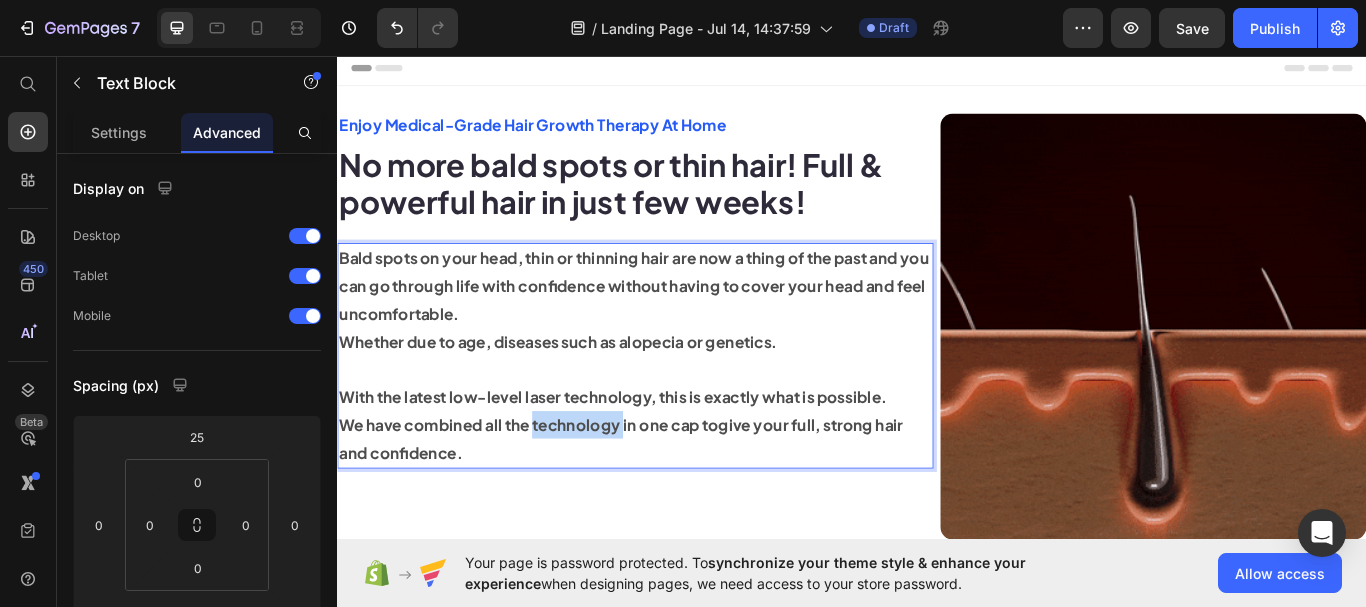 click on "We have combined all the technology in one cap to give your full, strong hair and confidence." at bounding box center (684, 503) 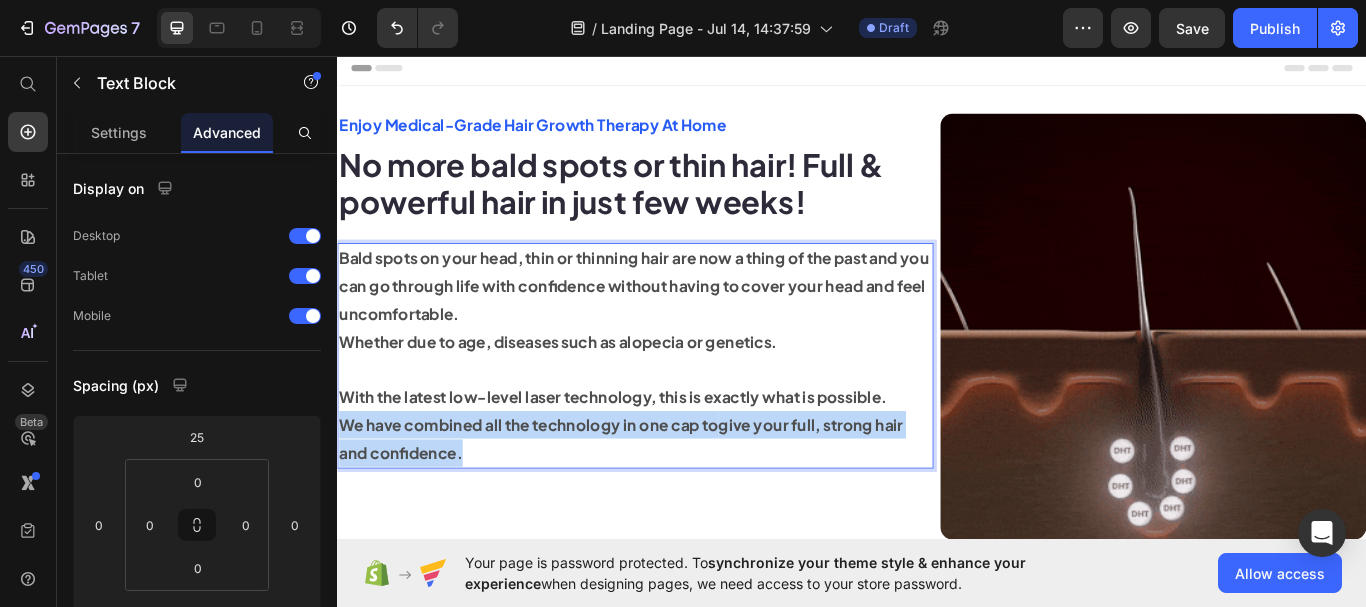 click on "We have combined all the technology in one cap to give your full, strong hair and confidence." at bounding box center (684, 503) 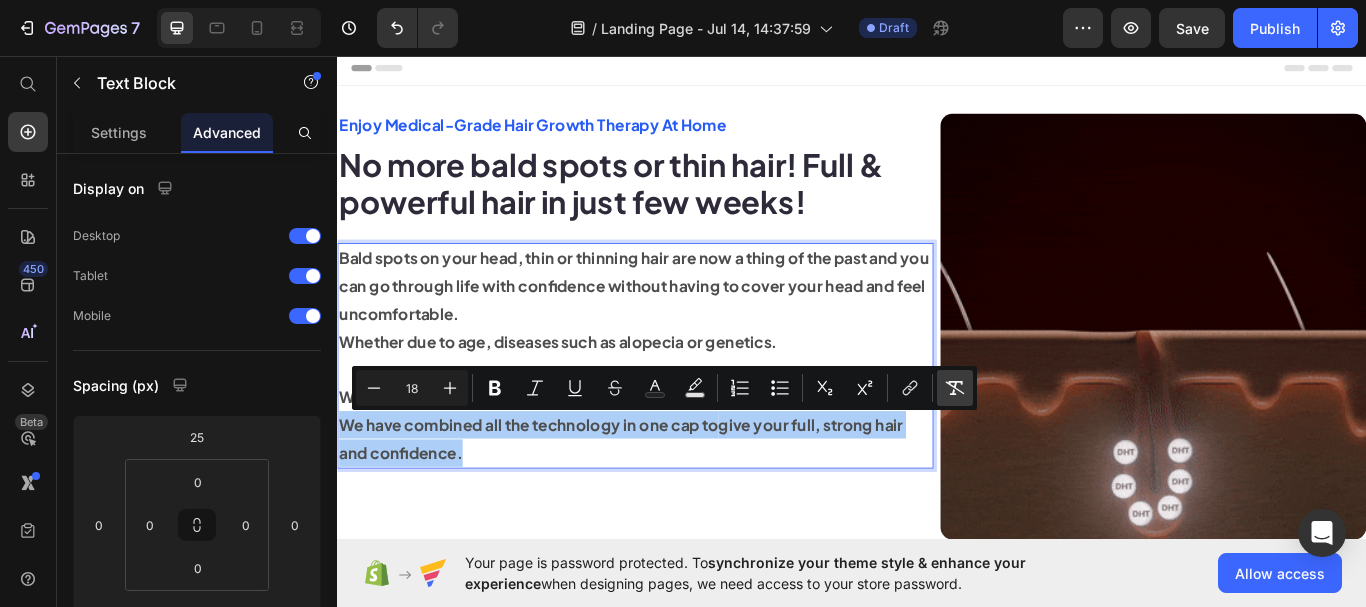 click 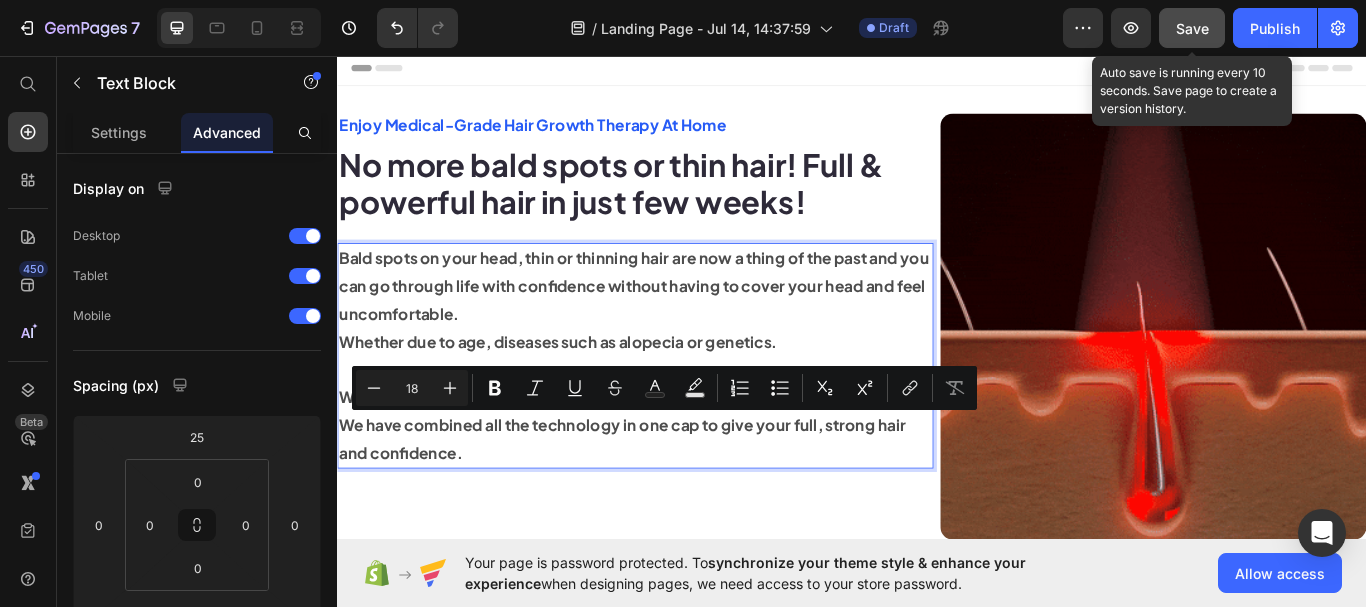 click on "Save" at bounding box center (1192, 28) 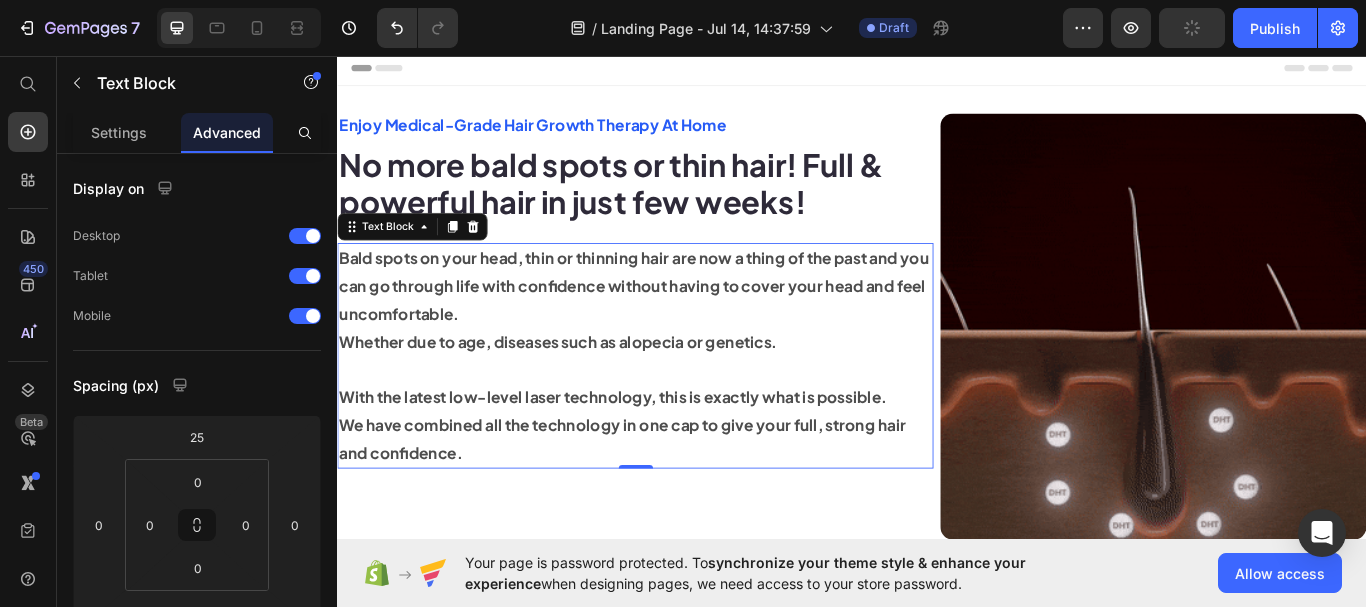 click on "Whether due to age, diseases such as alopecia or genetics." at bounding box center [684, 390] 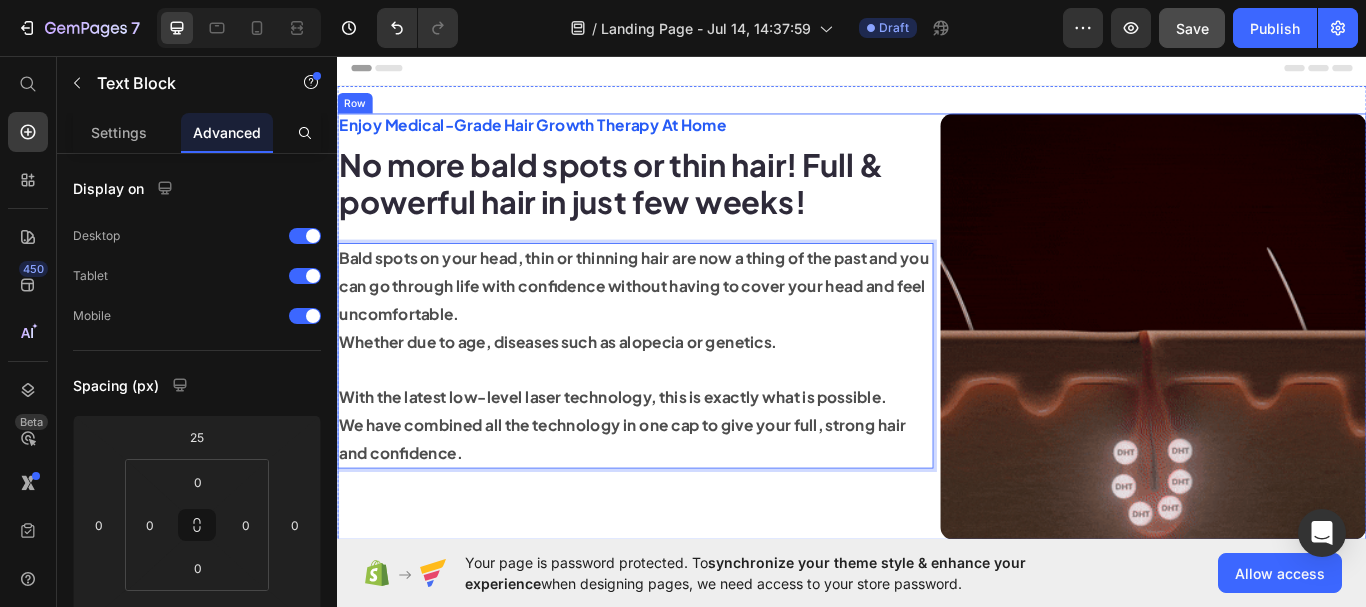 click on "Enjoy Medical-Grade Hair Growth Therapy At Home Text Block No more bald spots or thin hair! Full & powerful hair in just few weeks! Heading Bald spots on your head, thin or thinning hair are now a thing of the past and you can go through life with confidence without having to cover your head and feel uncomfortable. Whether due to age, diseases such as alopecia or genetics. With the latest low-level laser technology, this is exactly what is possible. We have combined all the technology in one cap to give your full, strong hair and confidence. Text Block 0" at bounding box center [684, 372] 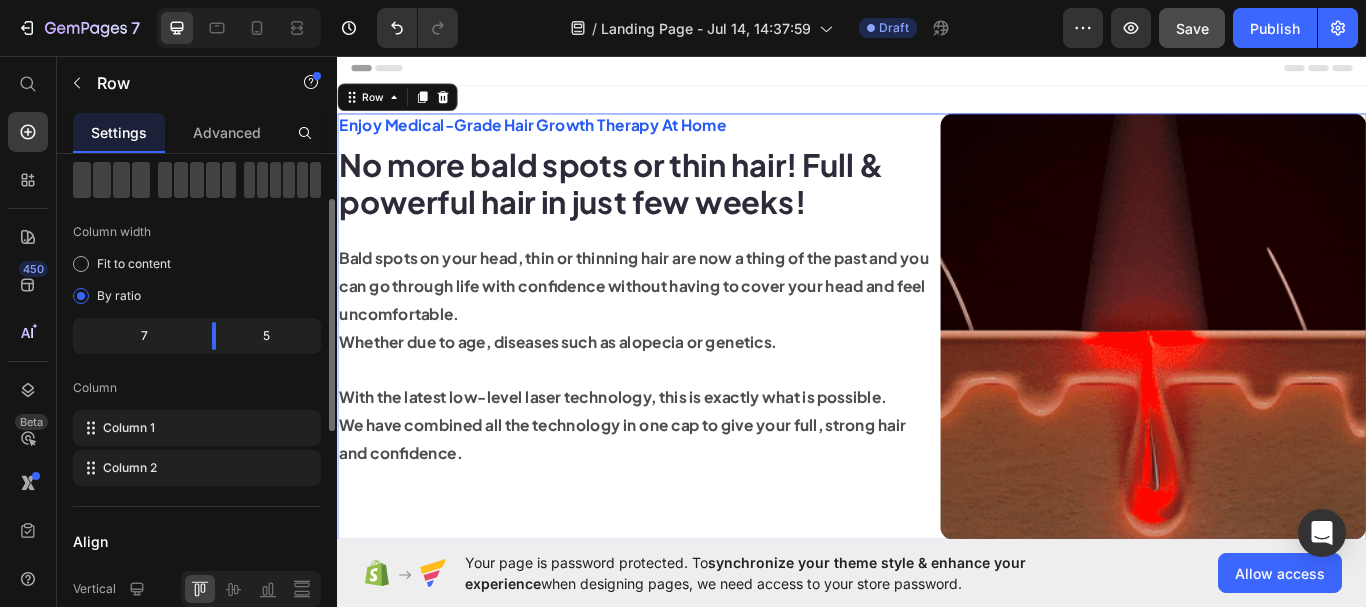 scroll, scrollTop: 200, scrollLeft: 0, axis: vertical 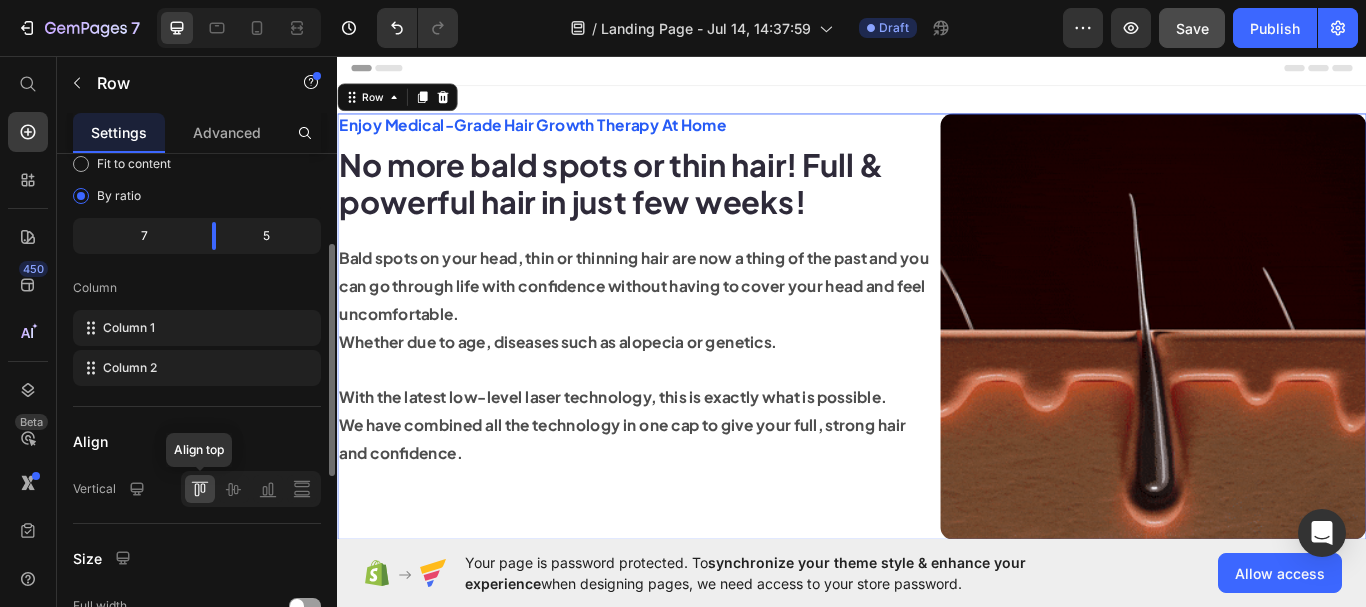 click 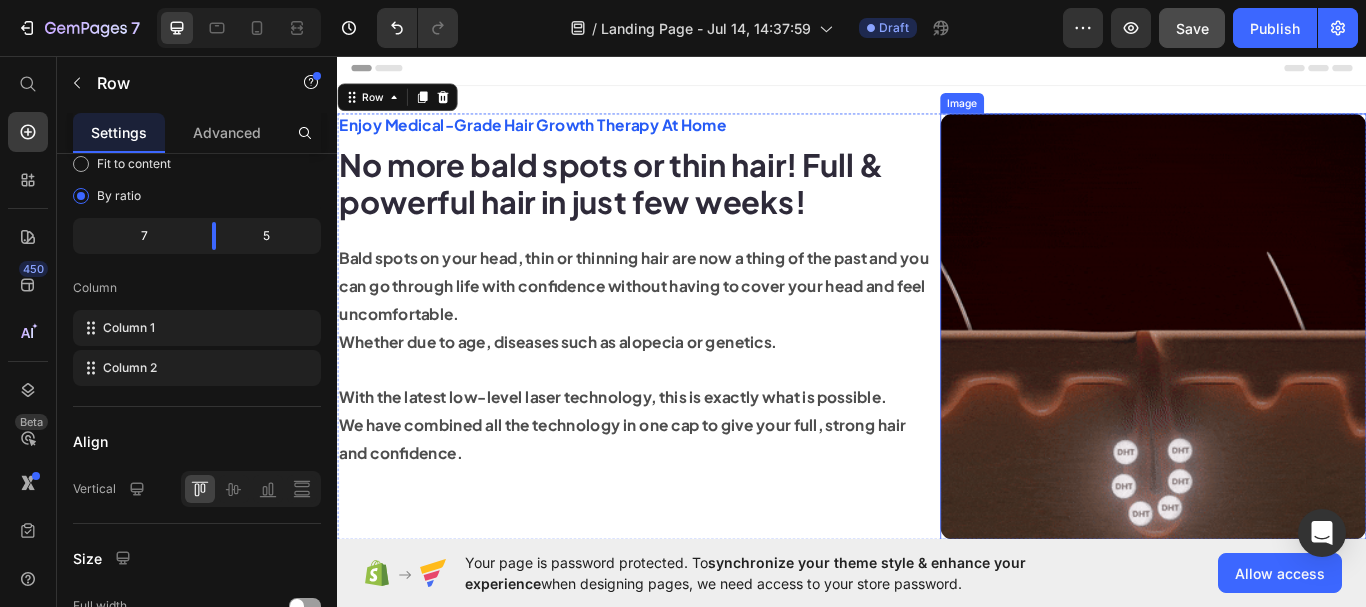click at bounding box center [1288, 372] 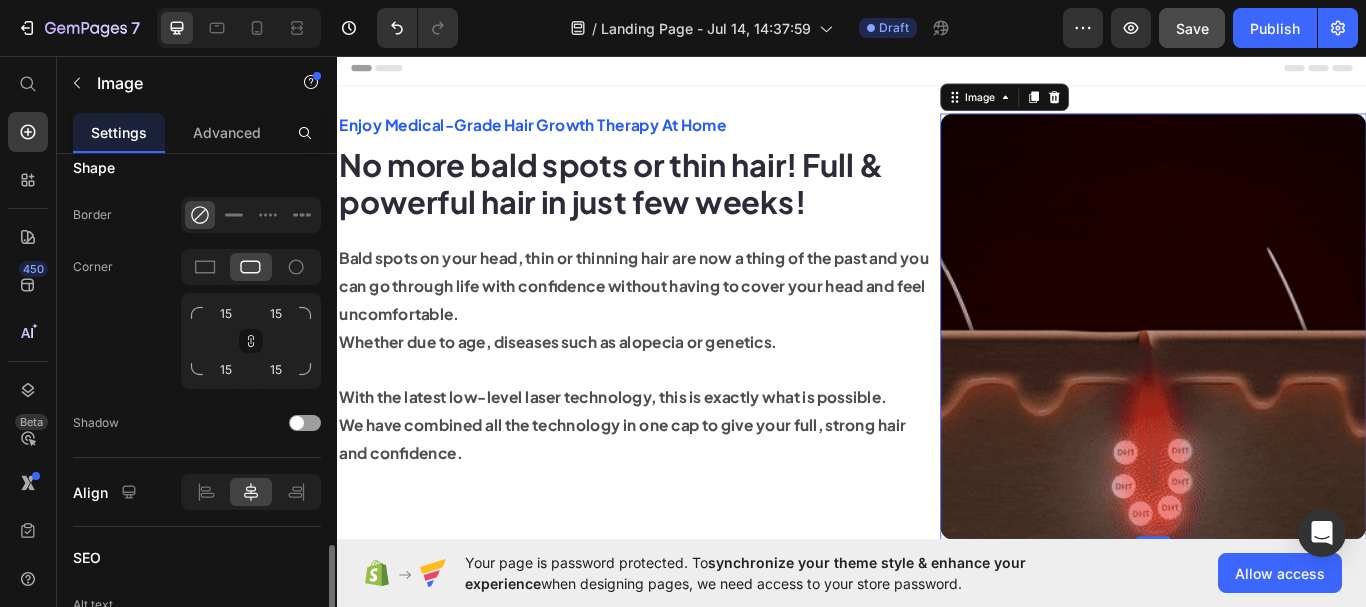 scroll, scrollTop: 900, scrollLeft: 0, axis: vertical 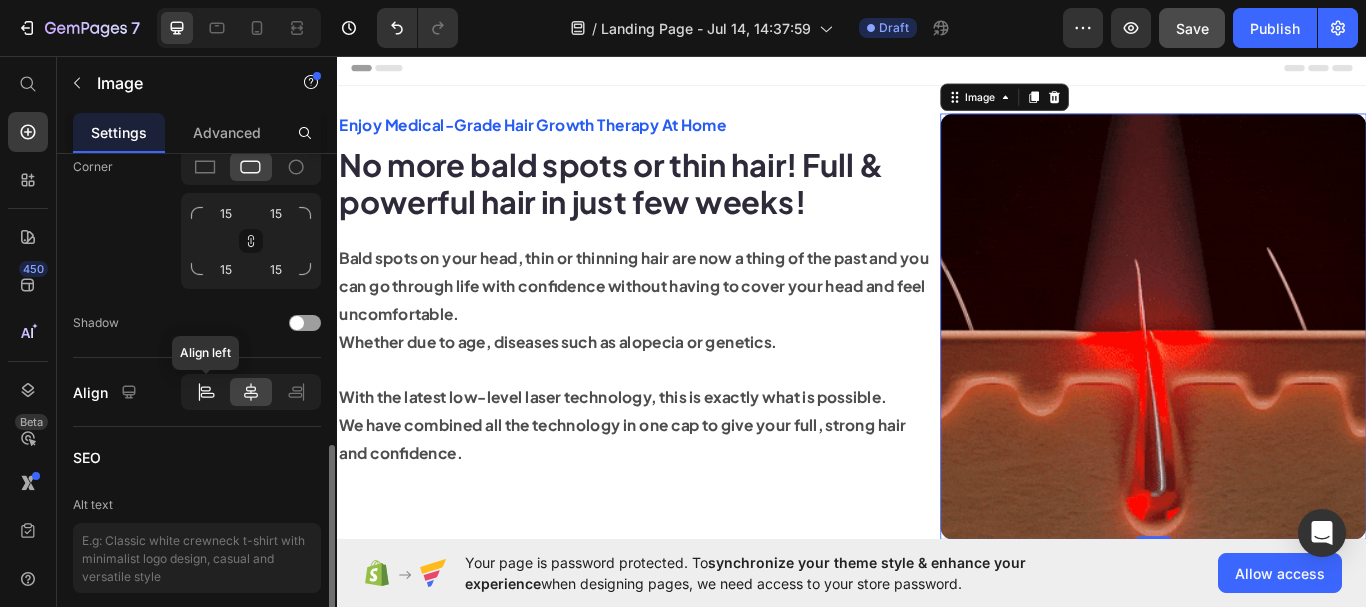 click 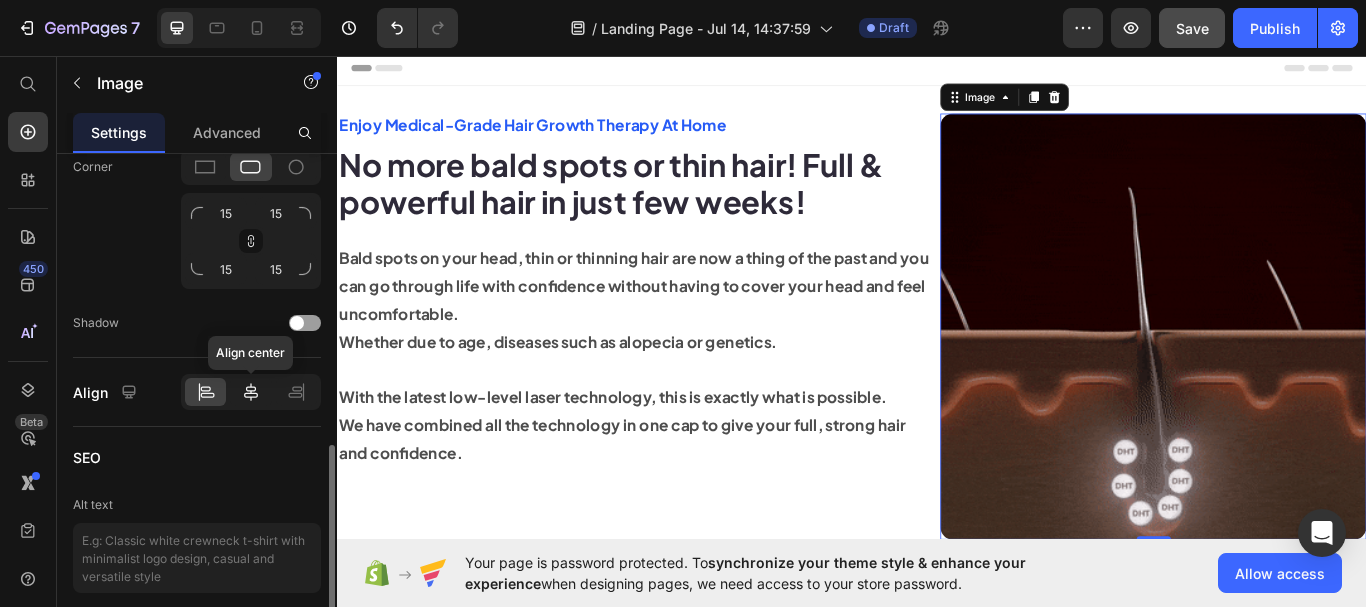 click 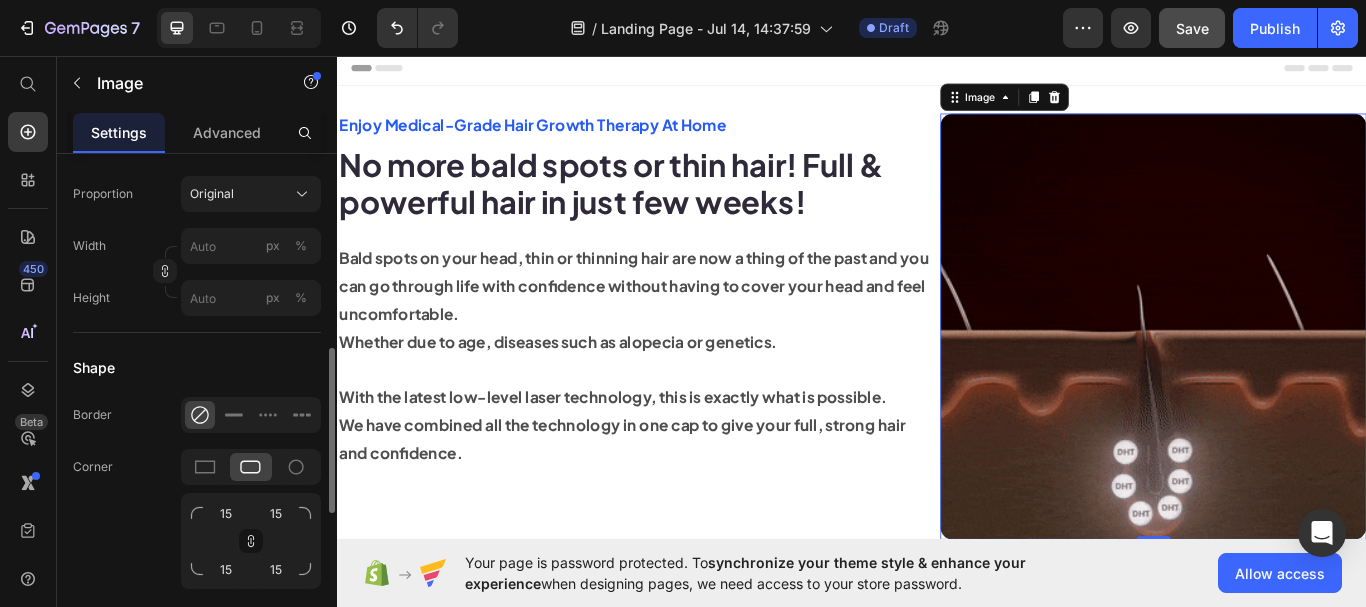 scroll, scrollTop: 700, scrollLeft: 0, axis: vertical 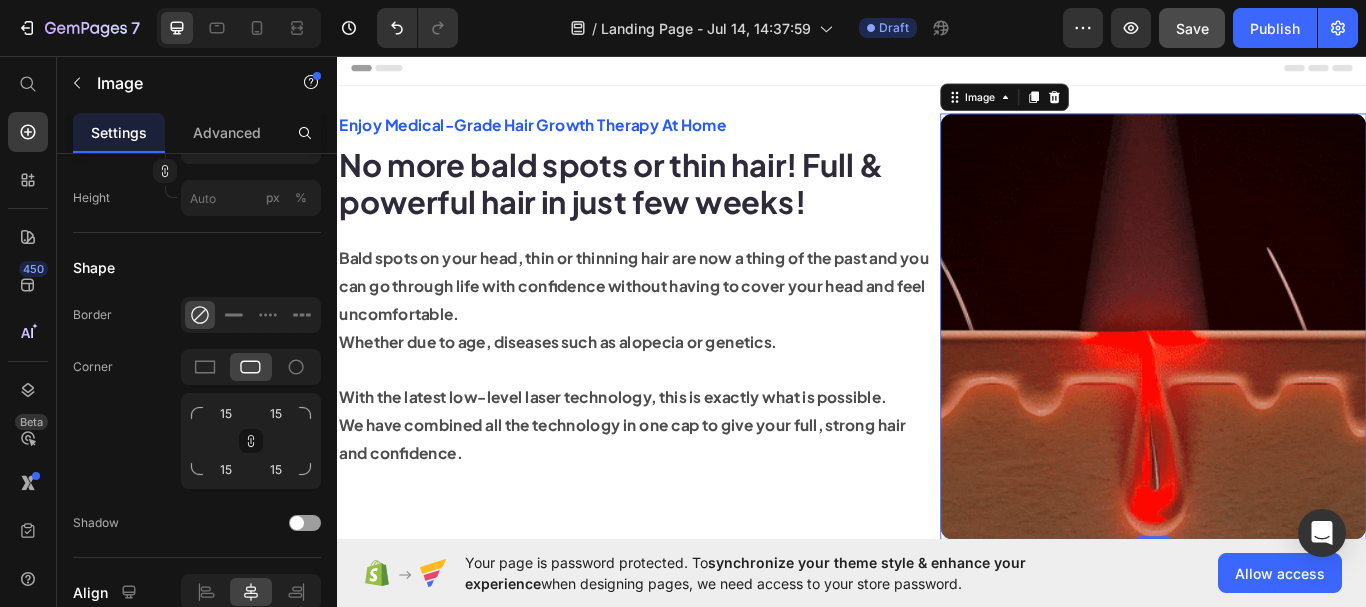 click at bounding box center [1288, 372] 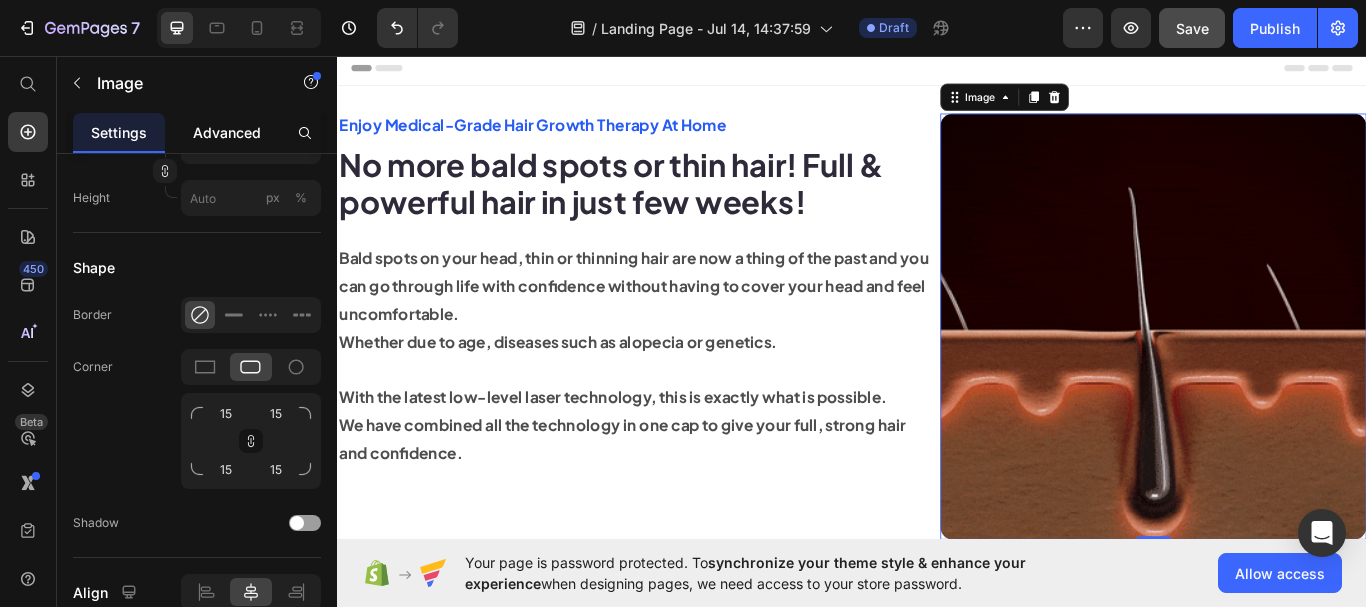 click on "Advanced" at bounding box center (227, 132) 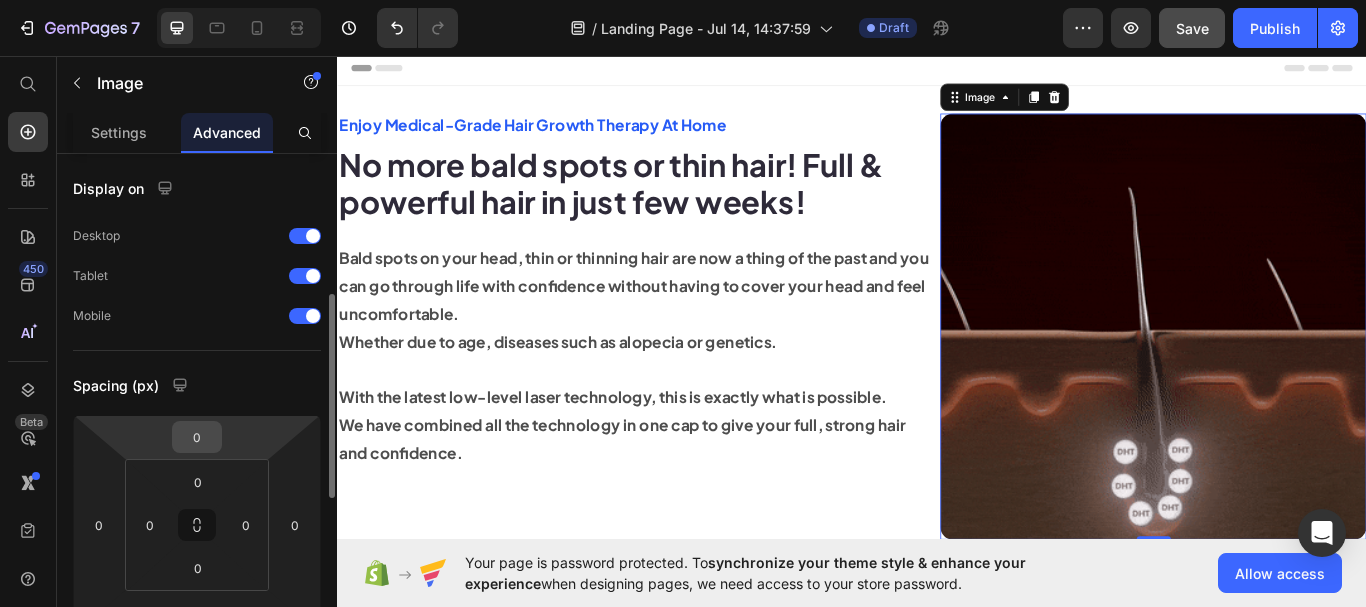 scroll, scrollTop: 100, scrollLeft: 0, axis: vertical 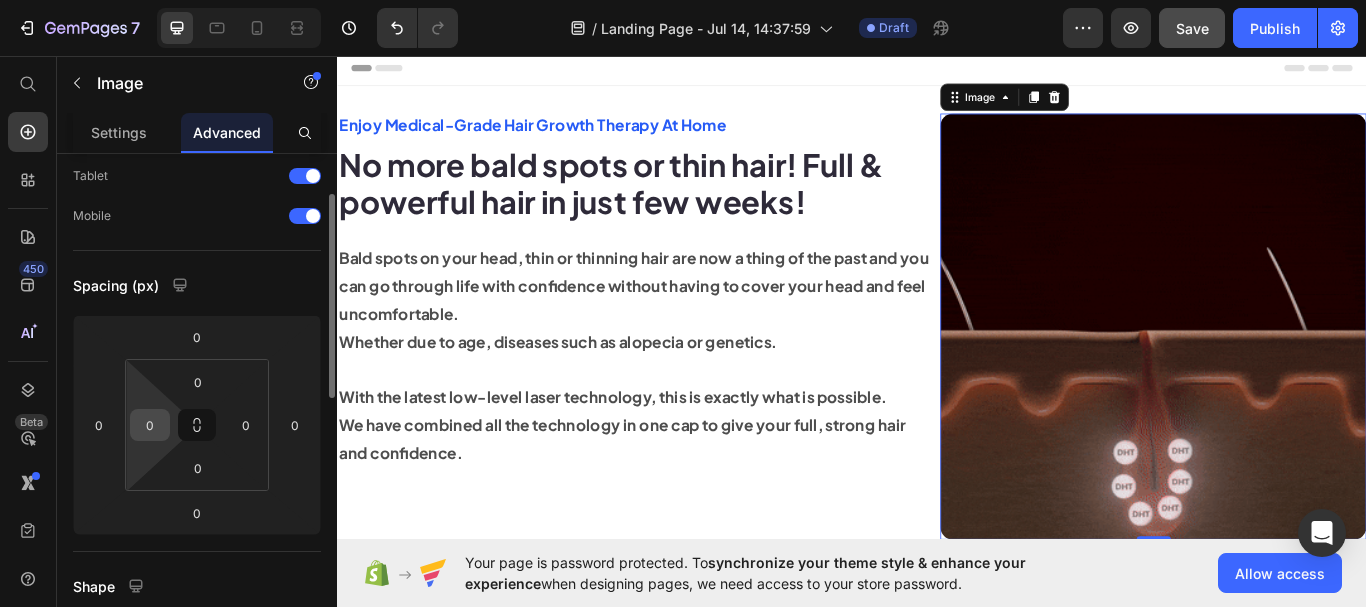click on "0" at bounding box center (150, 425) 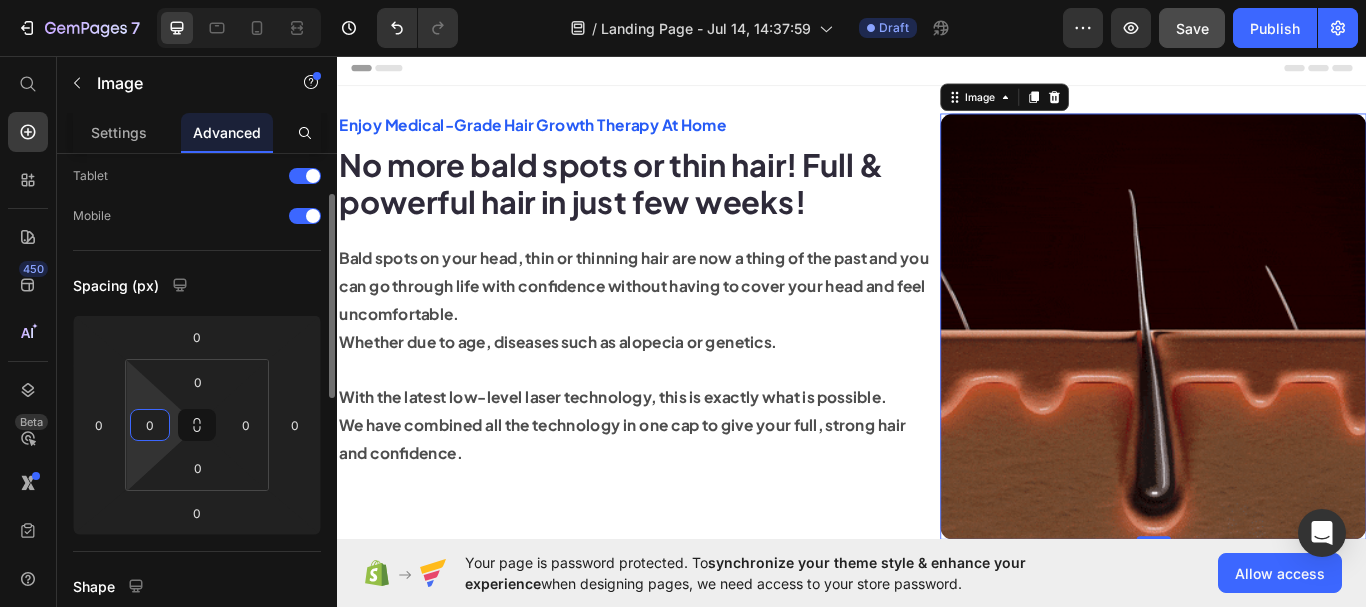 click on "0" at bounding box center [150, 425] 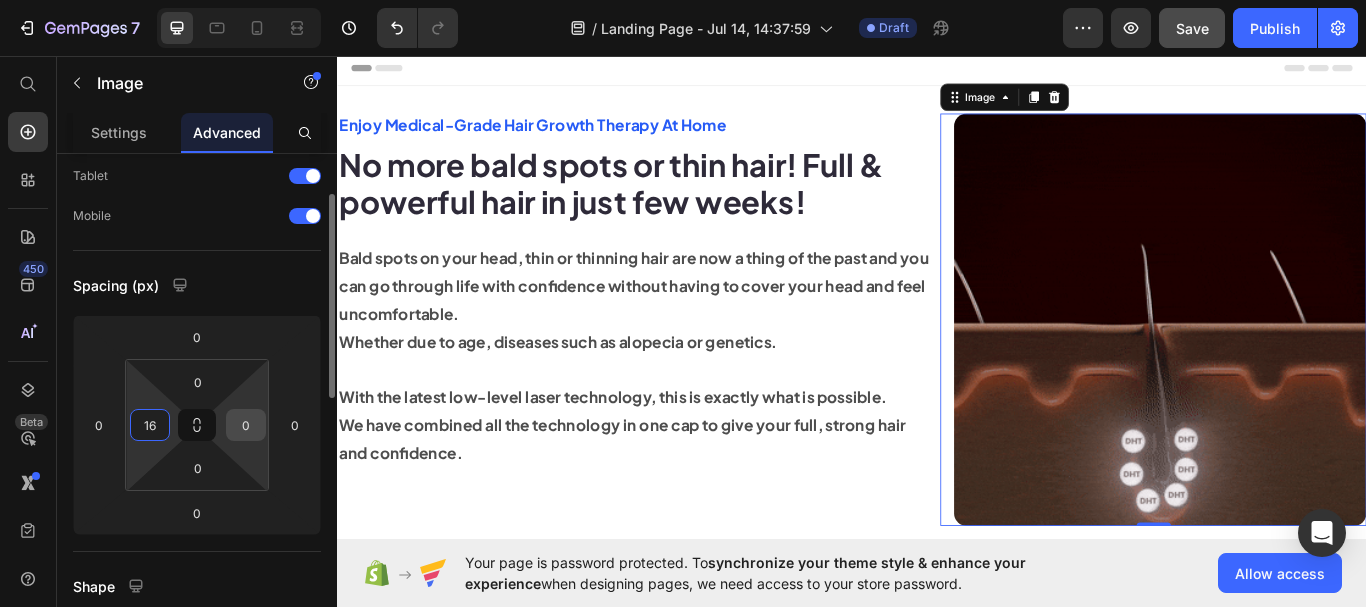 type on "16" 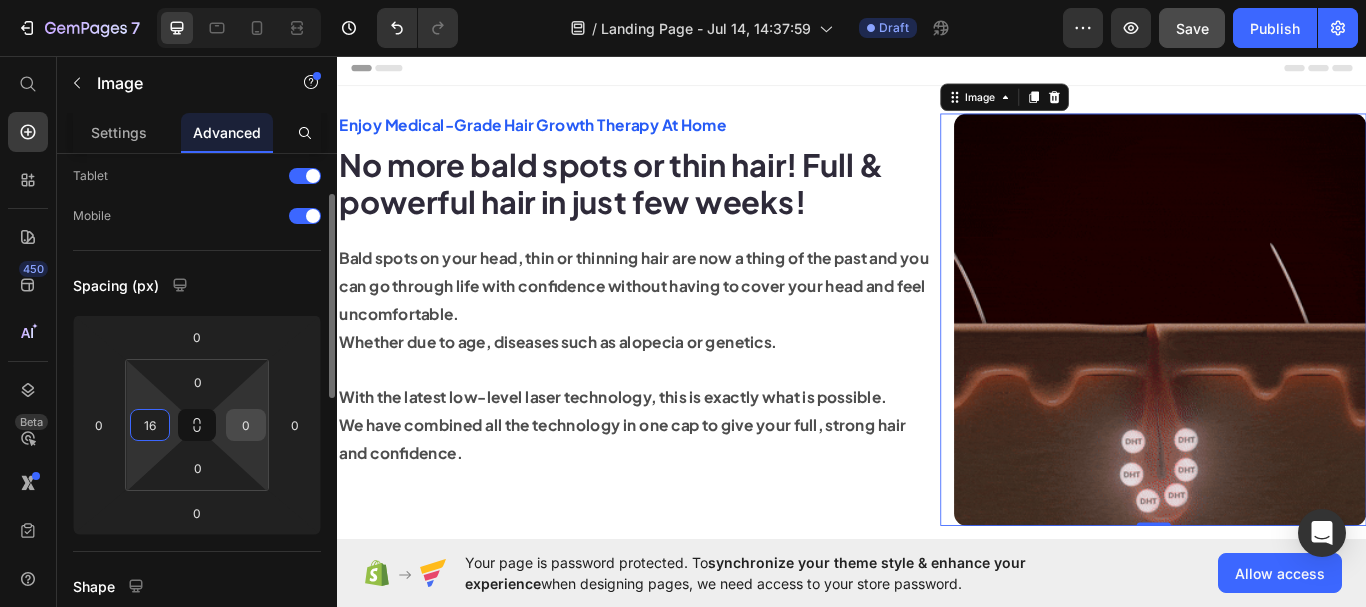 click on "0" at bounding box center (246, 425) 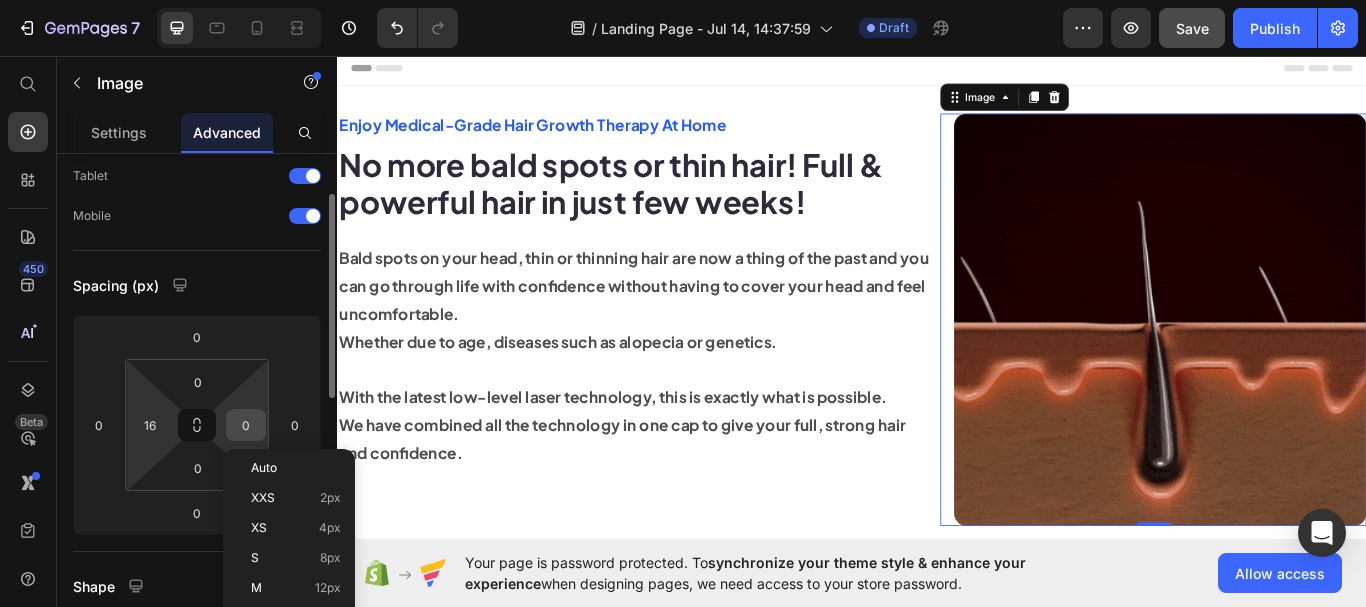 click on "0" at bounding box center [246, 425] 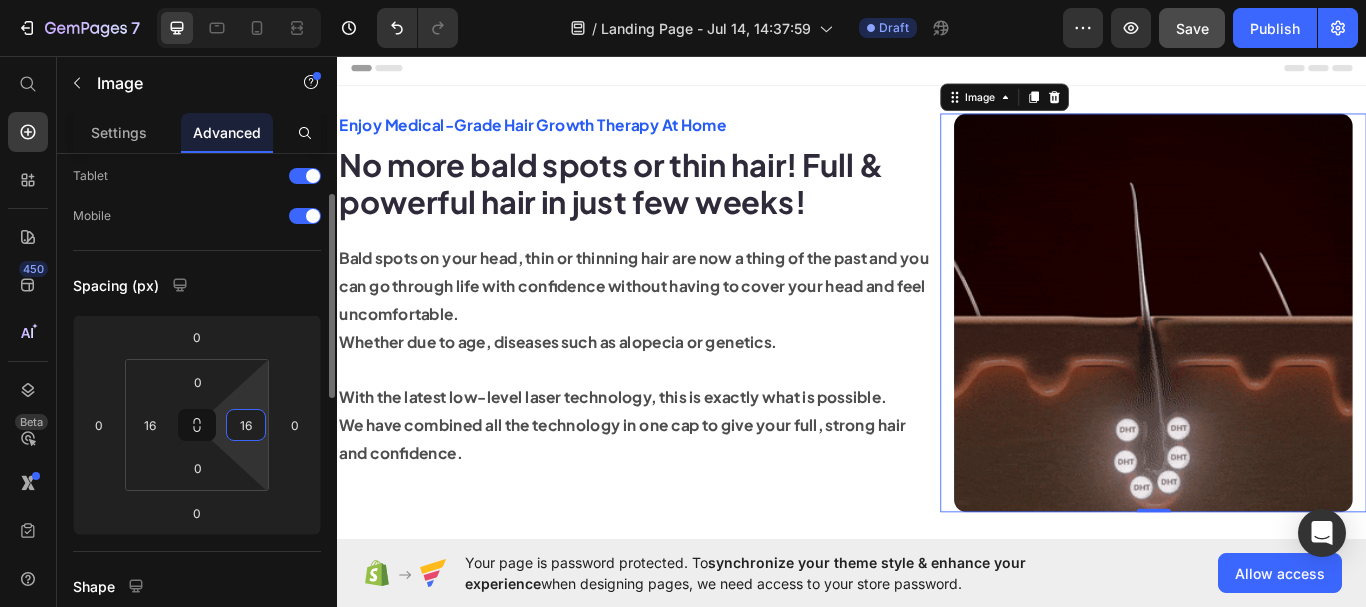 type on "16" 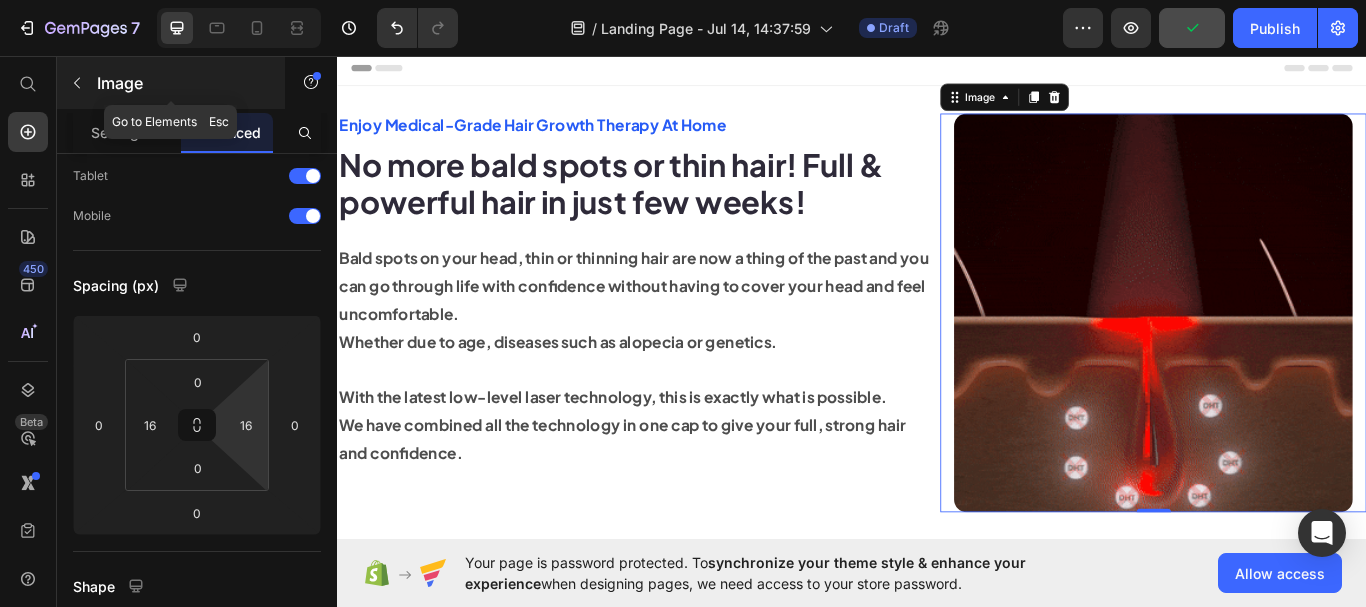 click at bounding box center (77, 83) 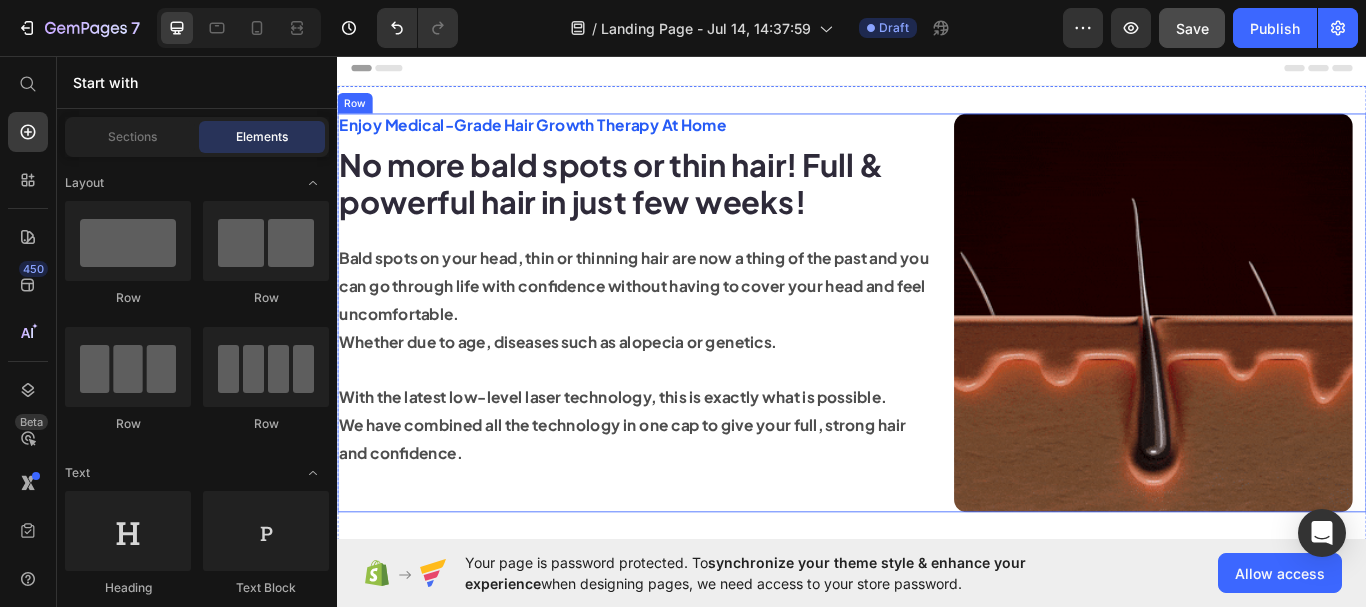 click on "Enjoy Medical-Grade Hair Growth Therapy At Home Text Block No more bald spots or thin hair! Full & powerful hair in just few weeks! Heading Bald spots on your head, thin or thinning hair are now a thing of the past and you can go through life with confidence without having to cover your head and feel uncomfortable. Whether due to age, diseases such as alopecia or genetics. With the latest low-level laser technology, this is exactly what is possible. We have combined all the technology in one cap to give your full, strong hair and confidence. Text Block" at bounding box center [684, 356] 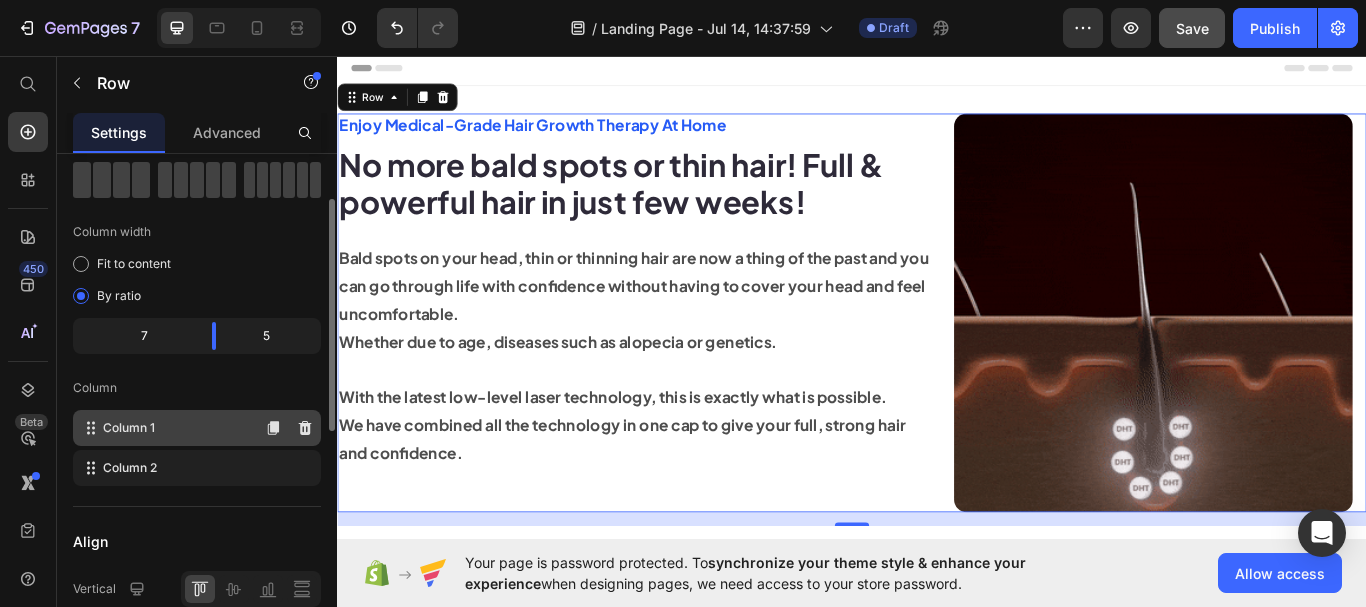 scroll, scrollTop: 200, scrollLeft: 0, axis: vertical 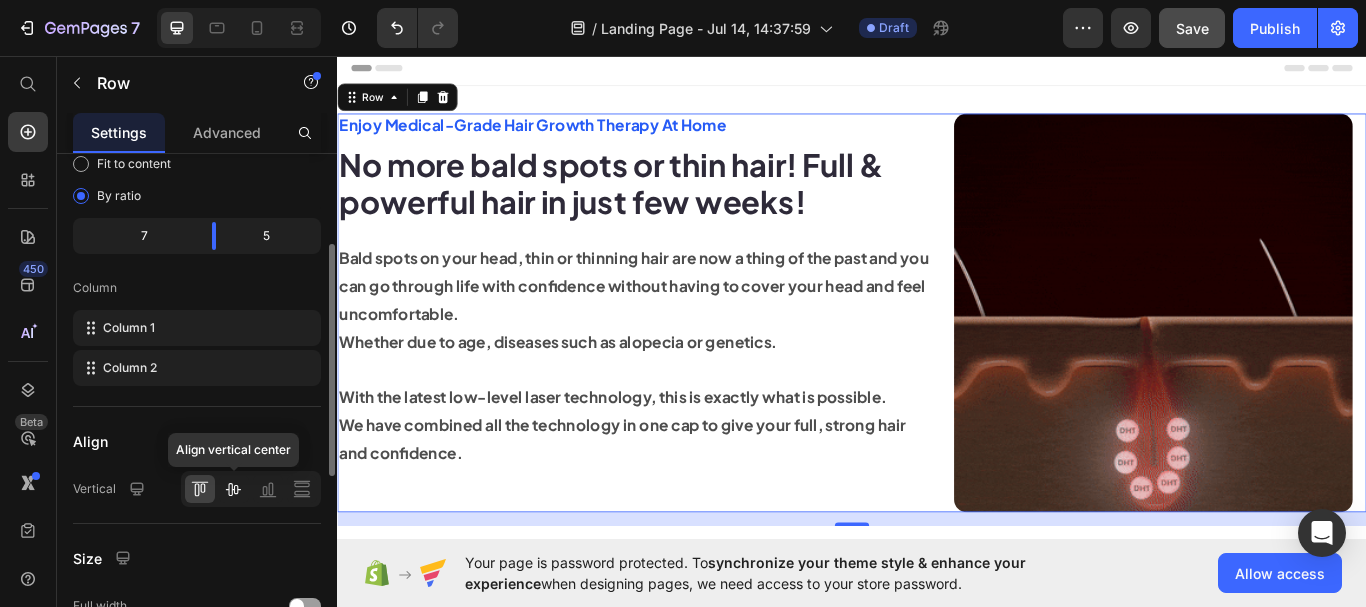 click 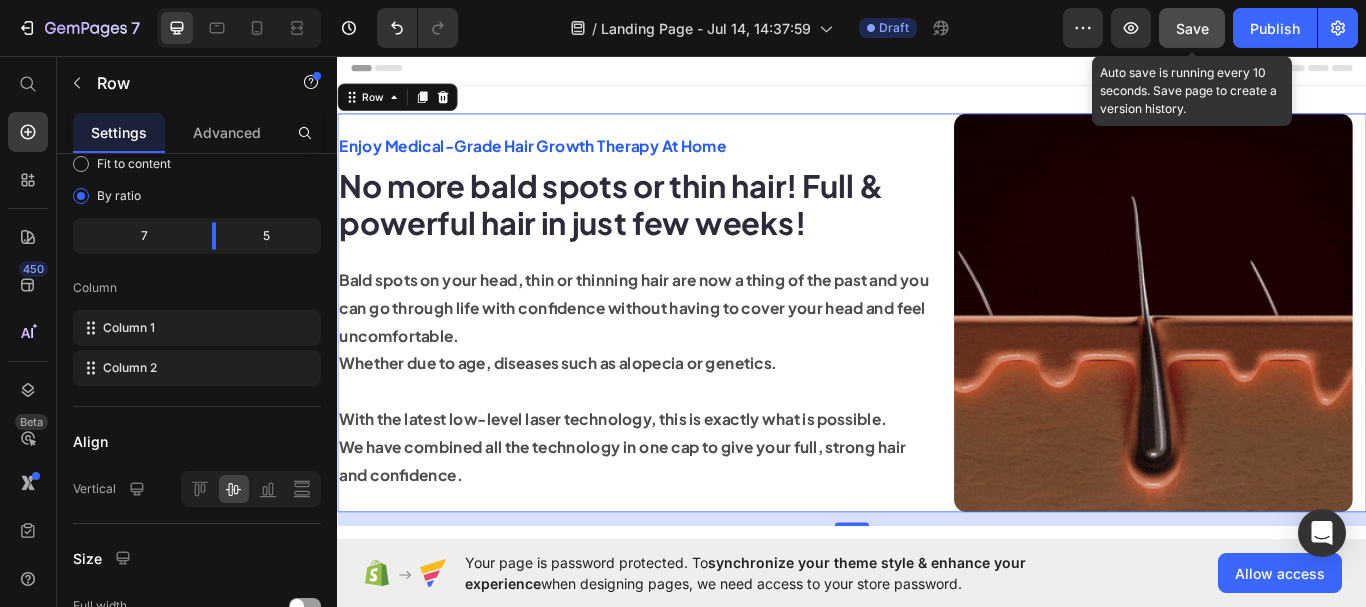 click on "Save" at bounding box center [1192, 28] 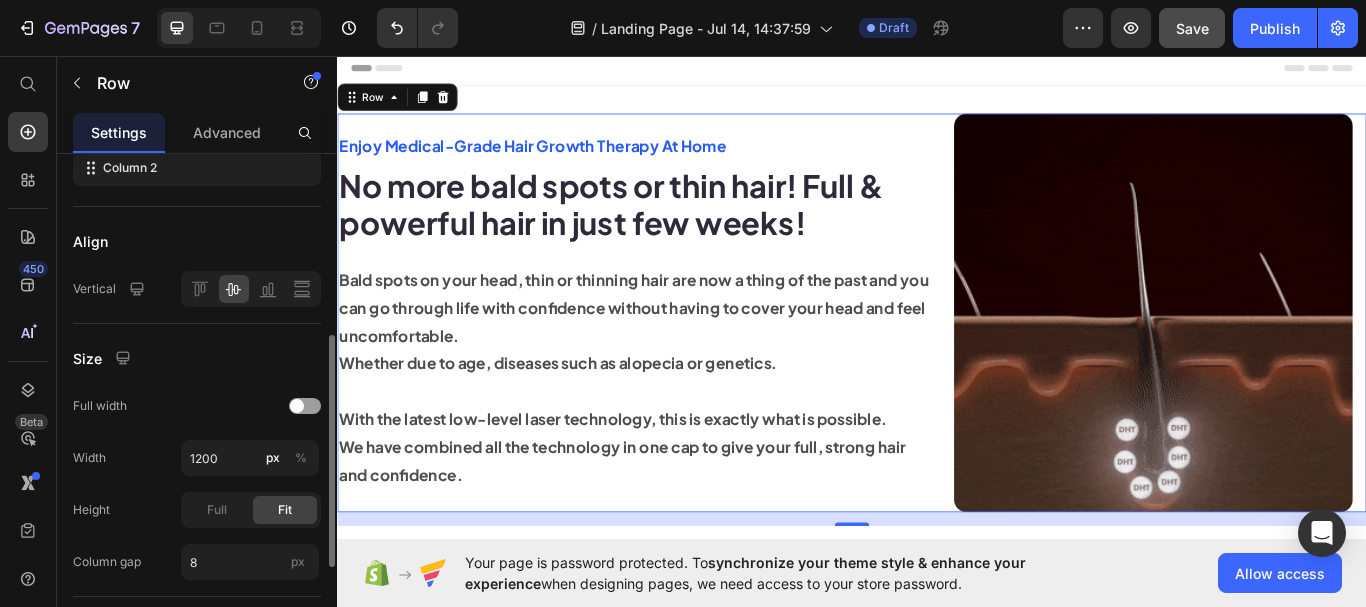 scroll, scrollTop: 0, scrollLeft: 0, axis: both 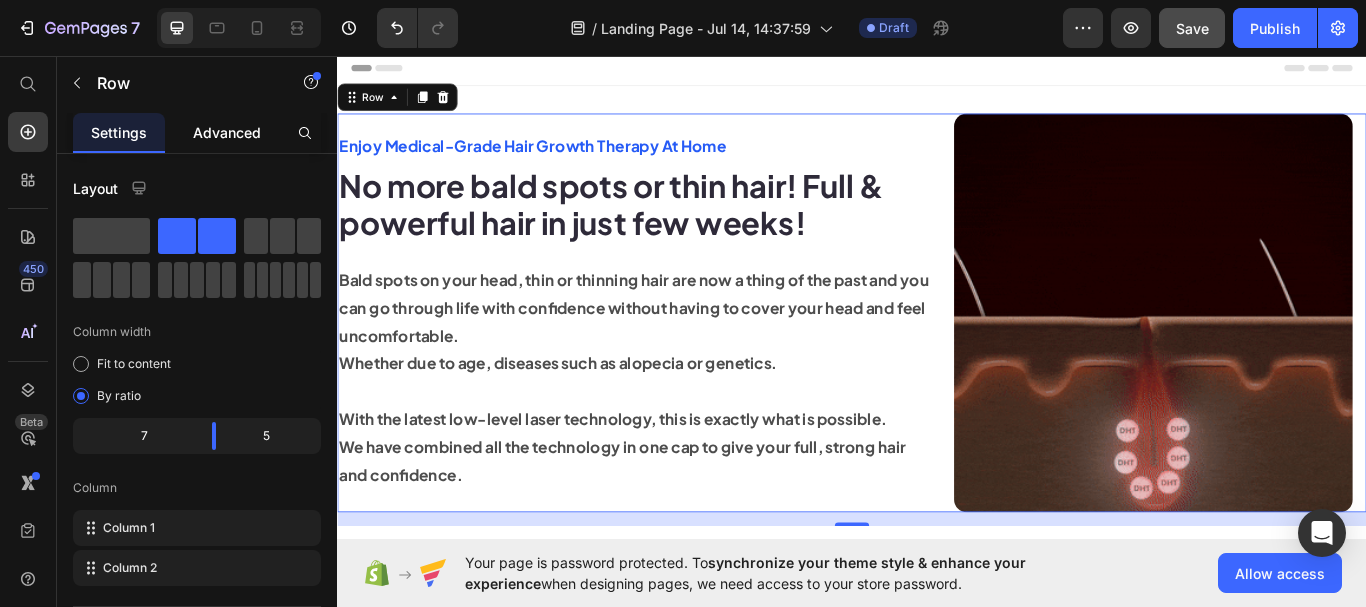 click on "Advanced" at bounding box center (227, 132) 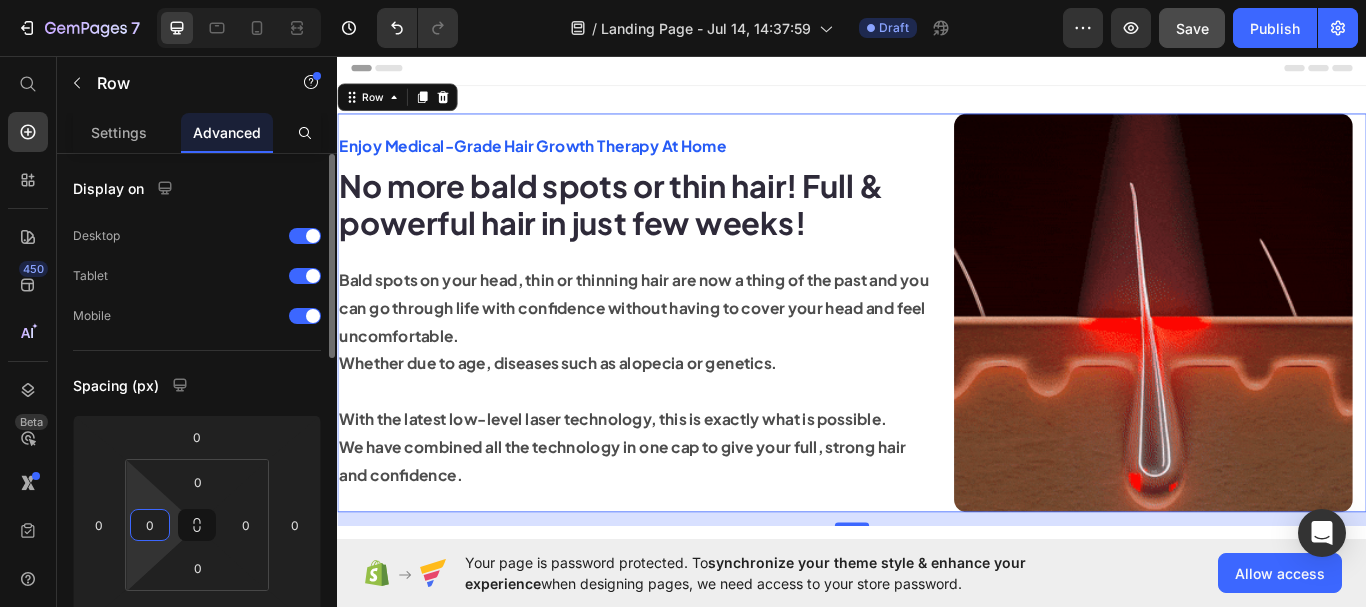 click on "0" at bounding box center (150, 525) 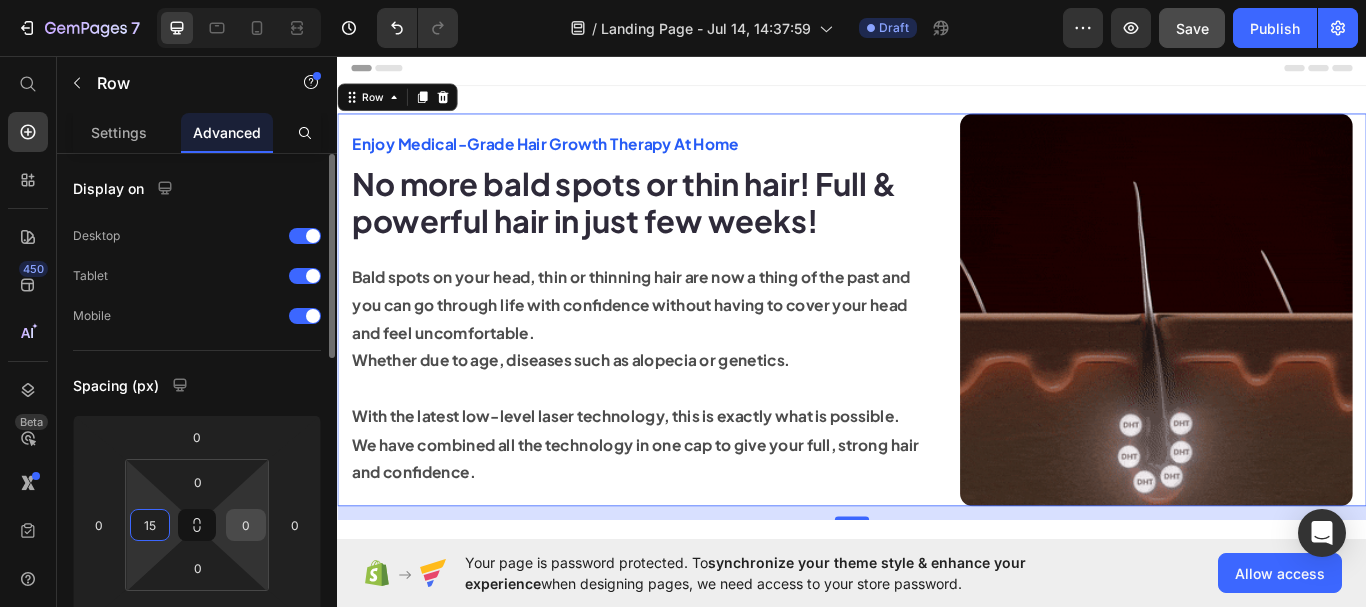 type on "15" 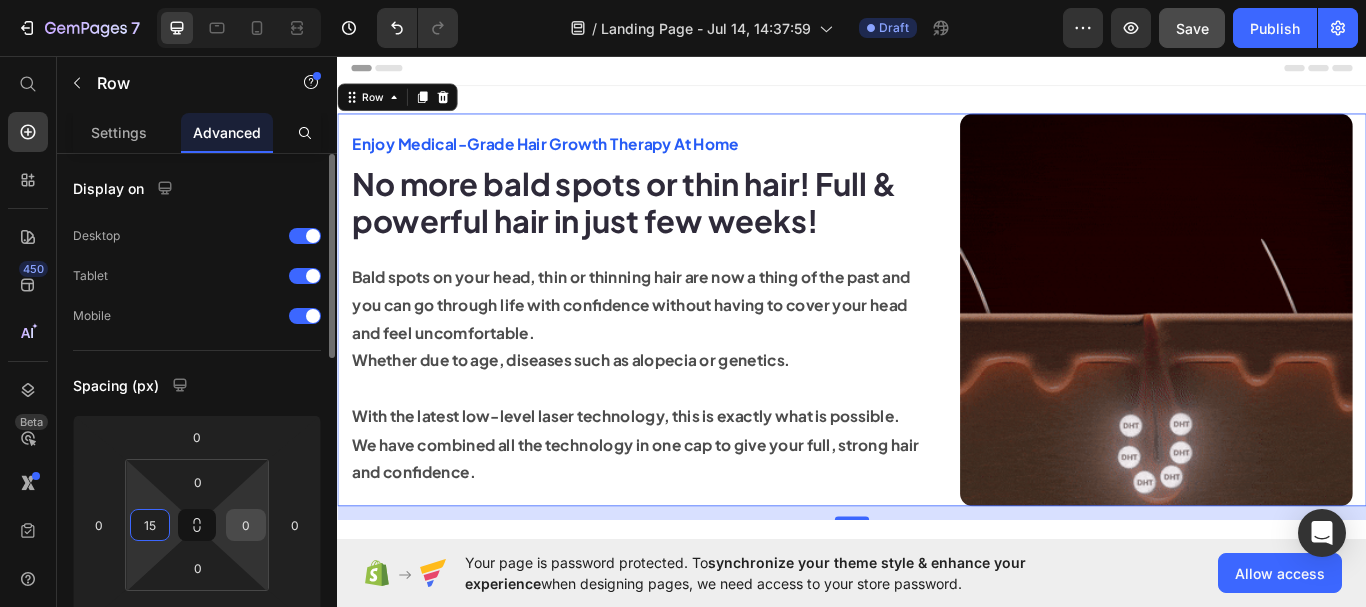 click on "0" at bounding box center (246, 525) 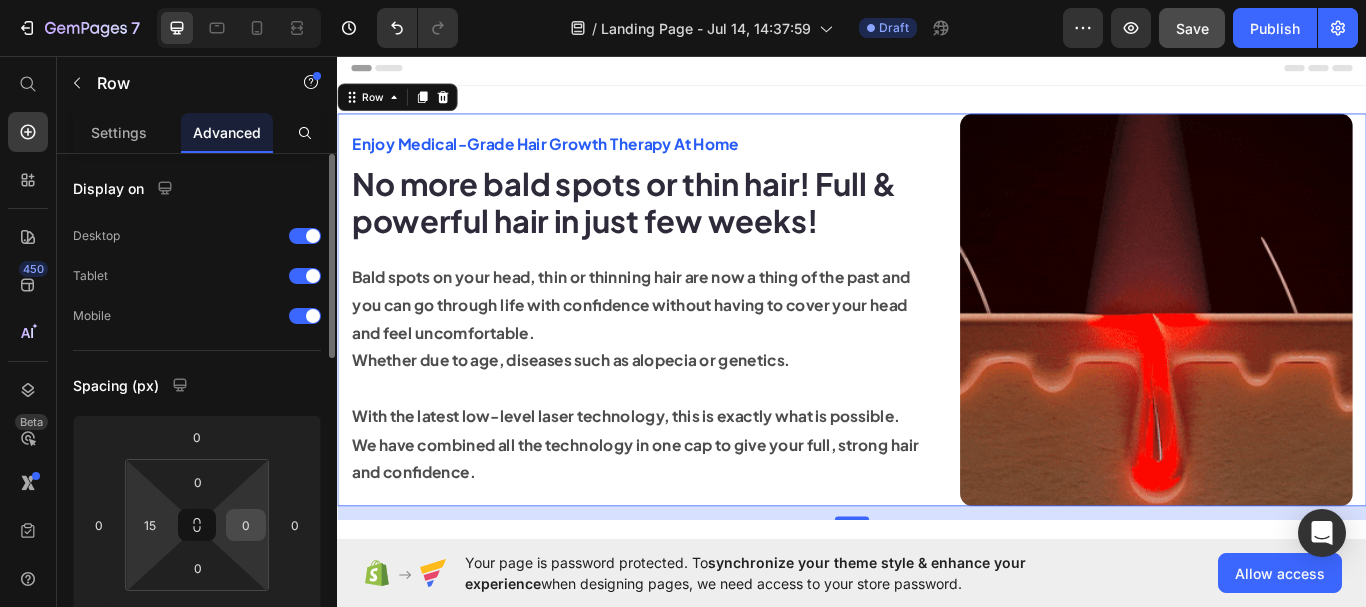 click on "0" at bounding box center (246, 525) 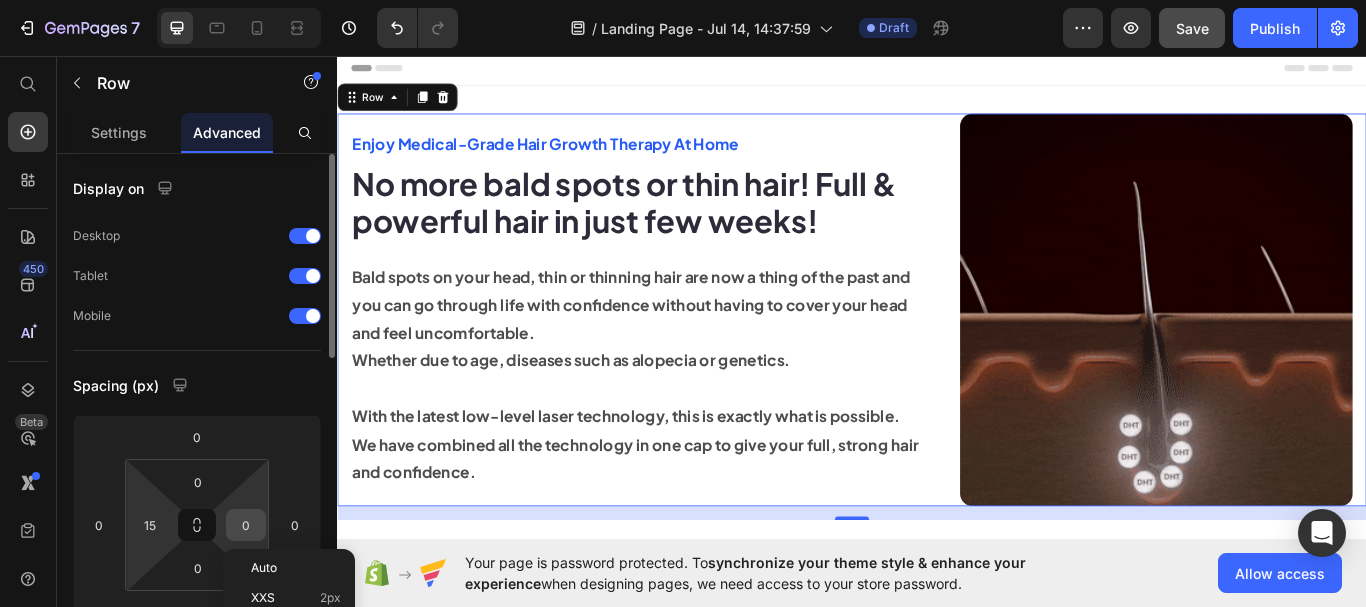 click on "0" at bounding box center [246, 525] 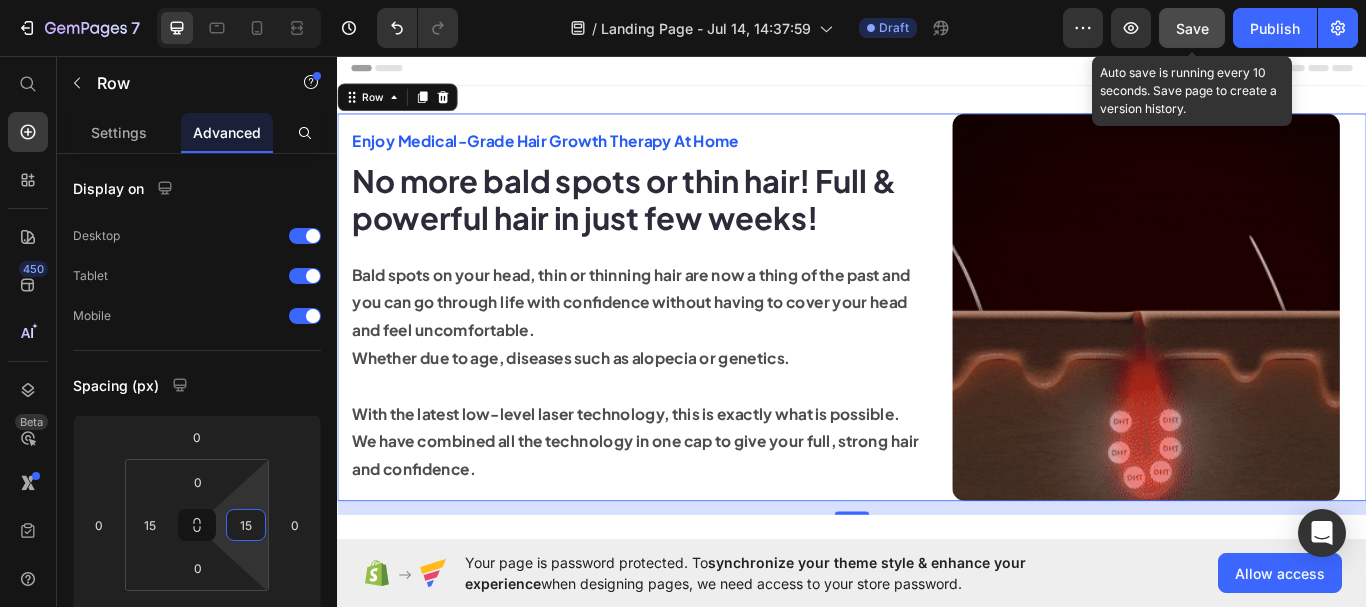 type on "15" 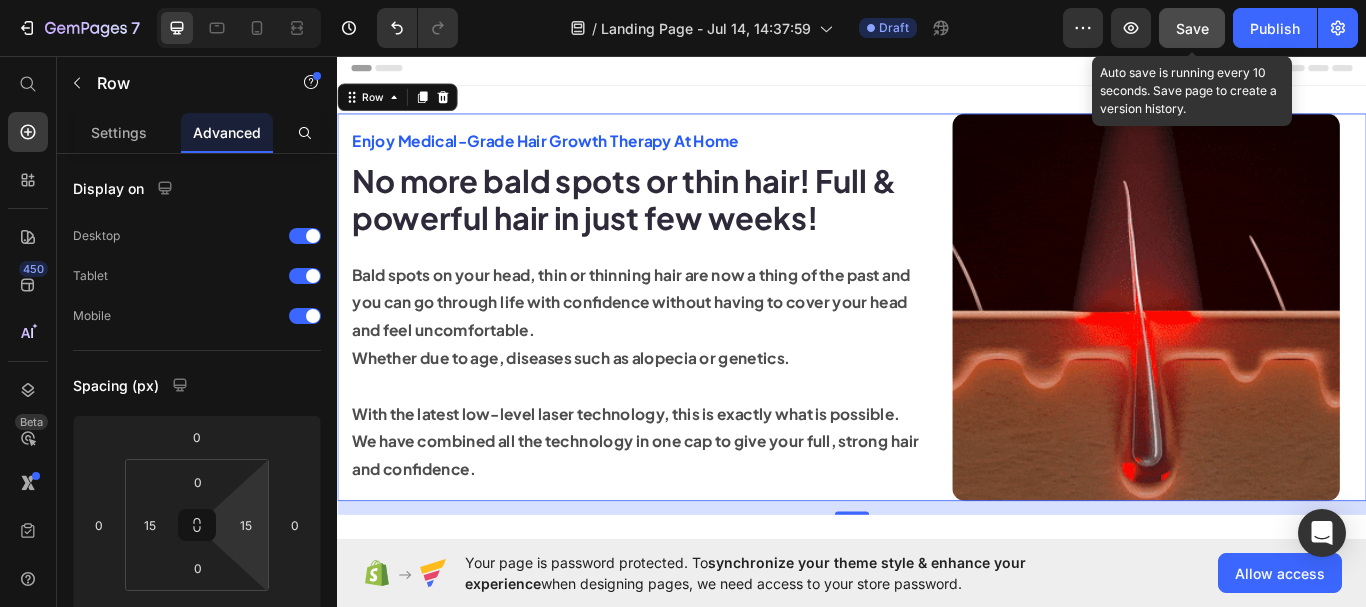 click on "Save" 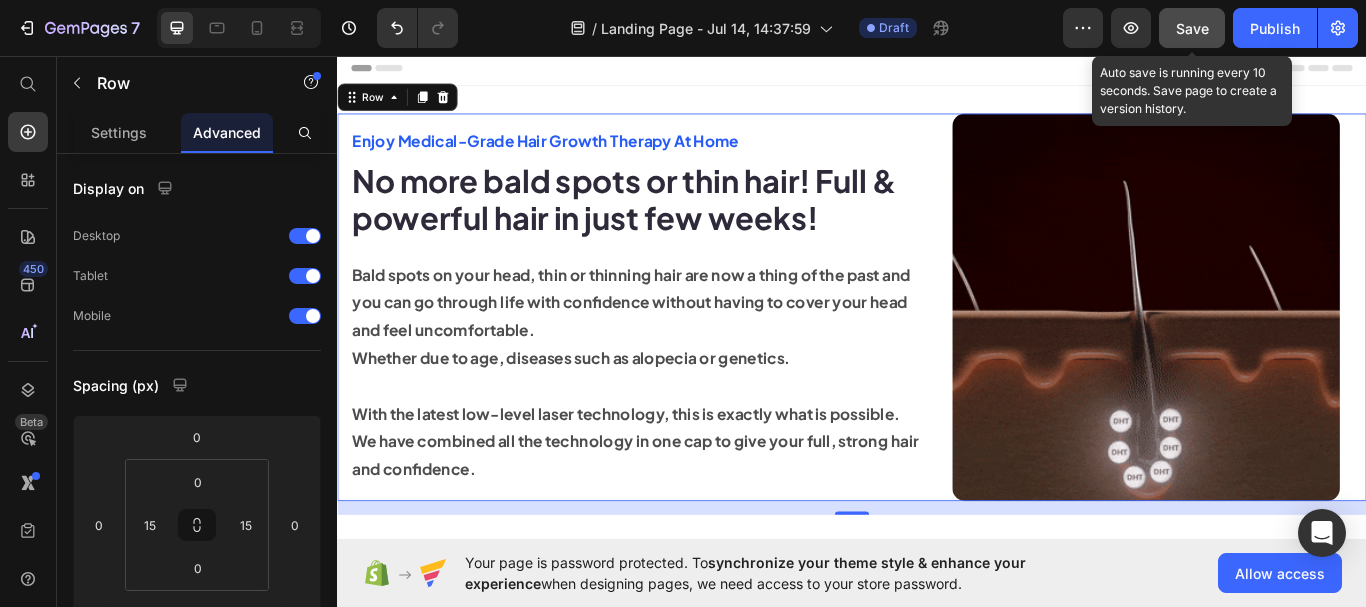 click on "Save" 